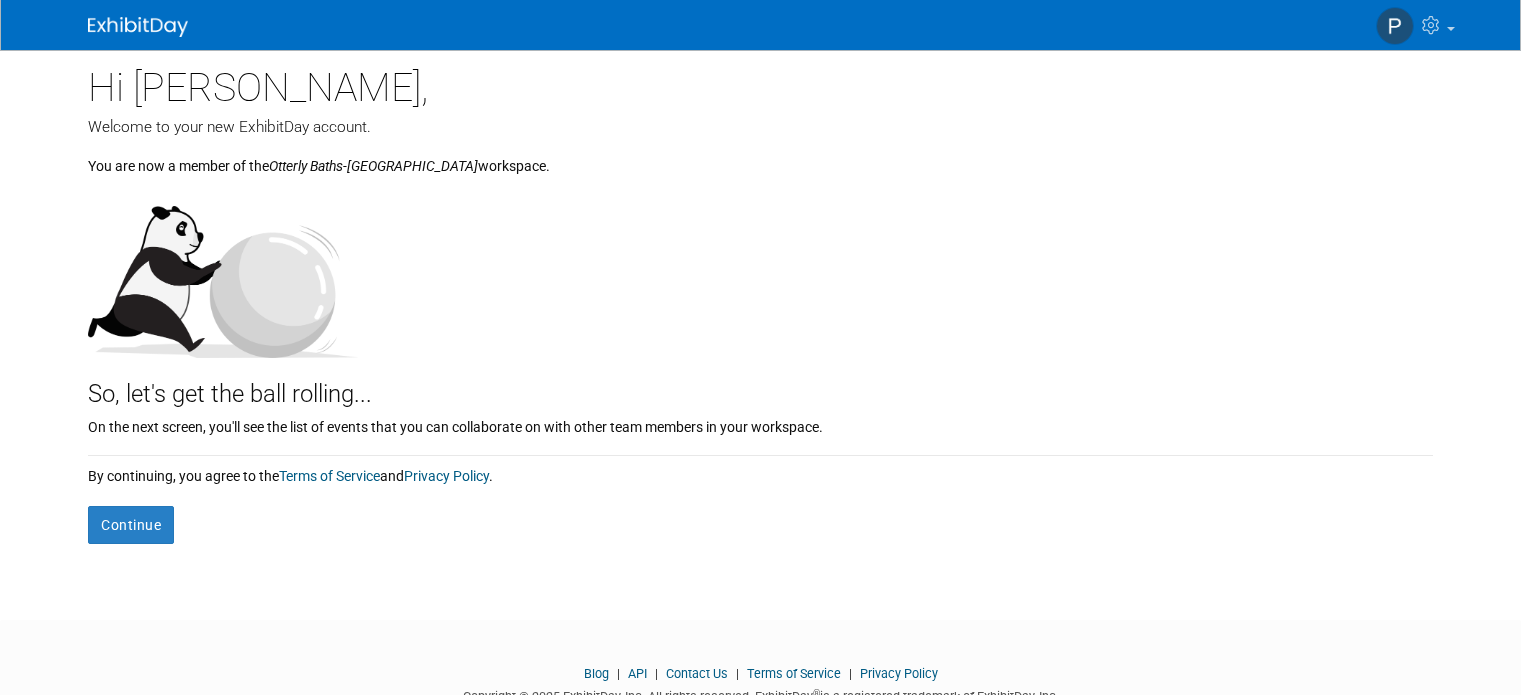 scroll, scrollTop: 0, scrollLeft: 0, axis: both 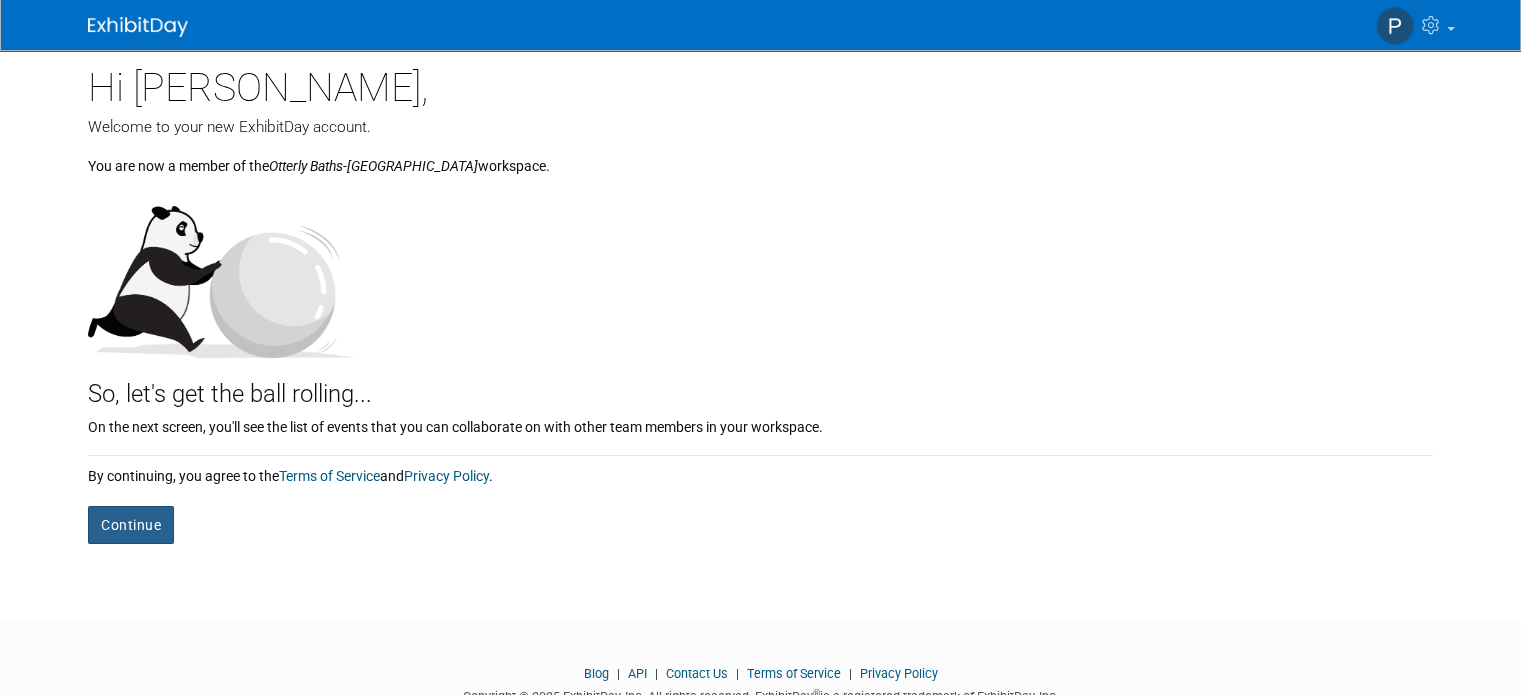 click on "Continue" at bounding box center [131, 525] 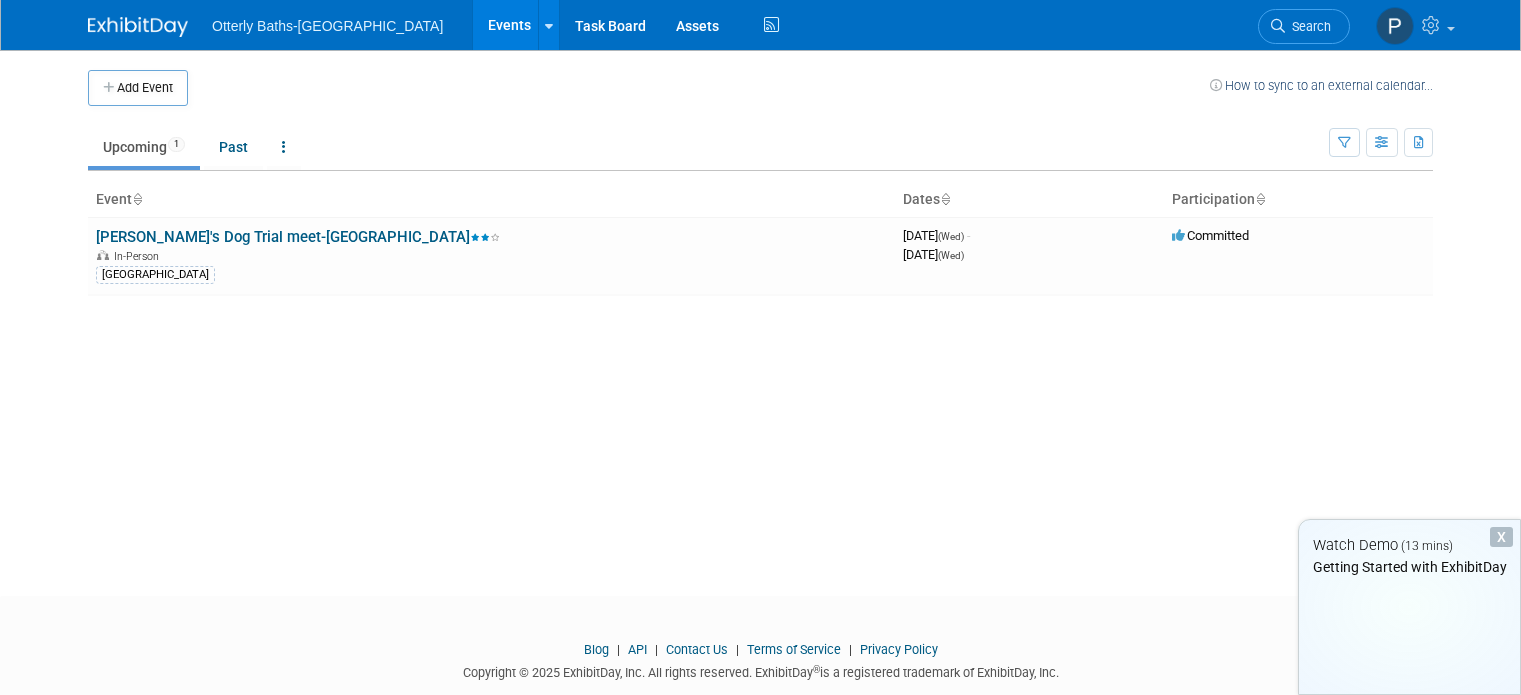 scroll, scrollTop: 0, scrollLeft: 0, axis: both 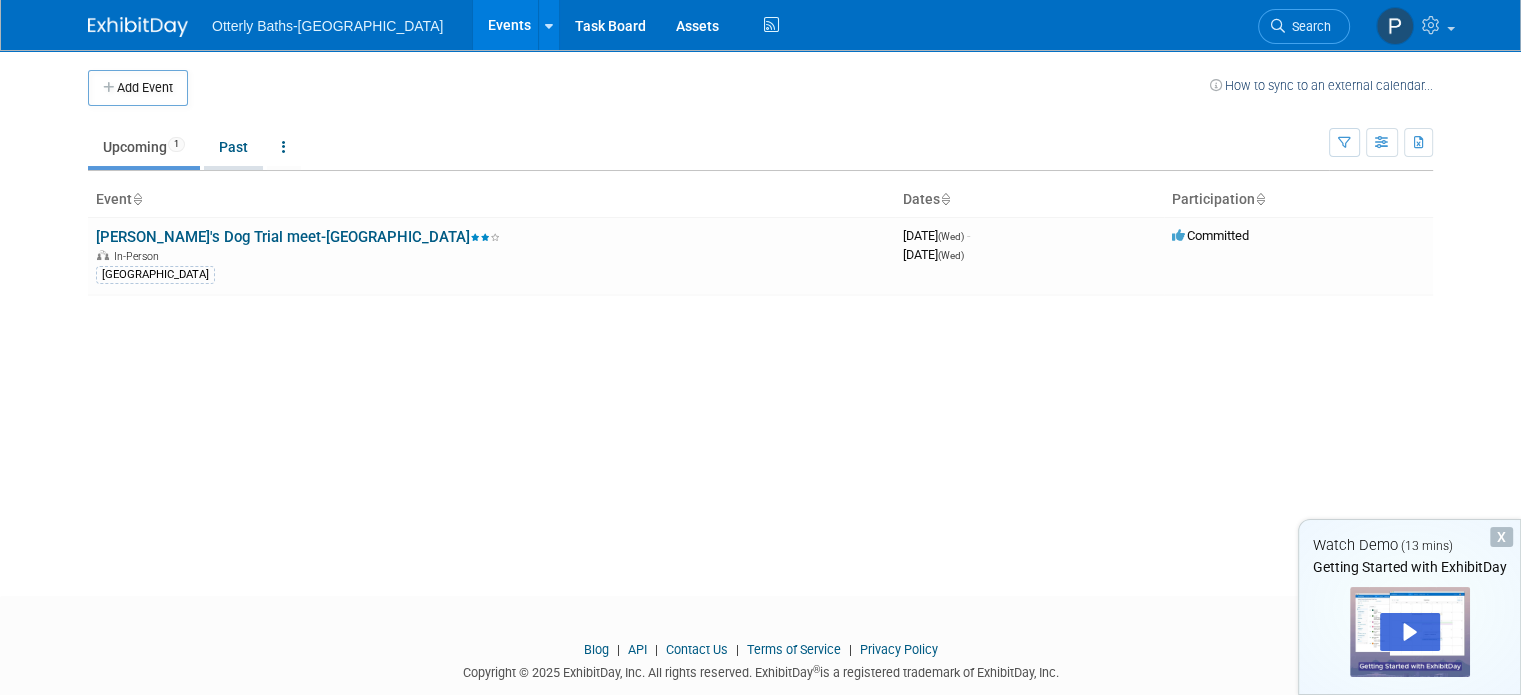 click on "Past" at bounding box center [233, 147] 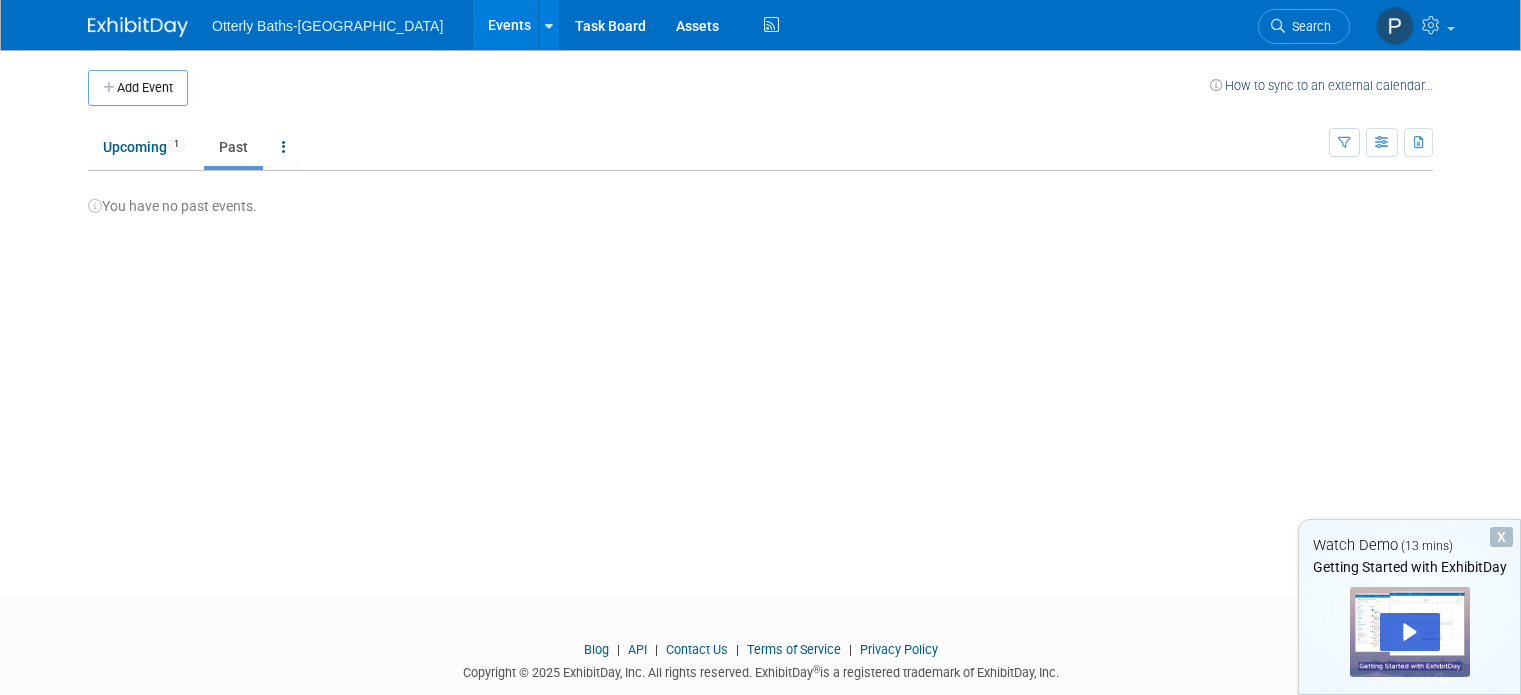 scroll, scrollTop: 0, scrollLeft: 0, axis: both 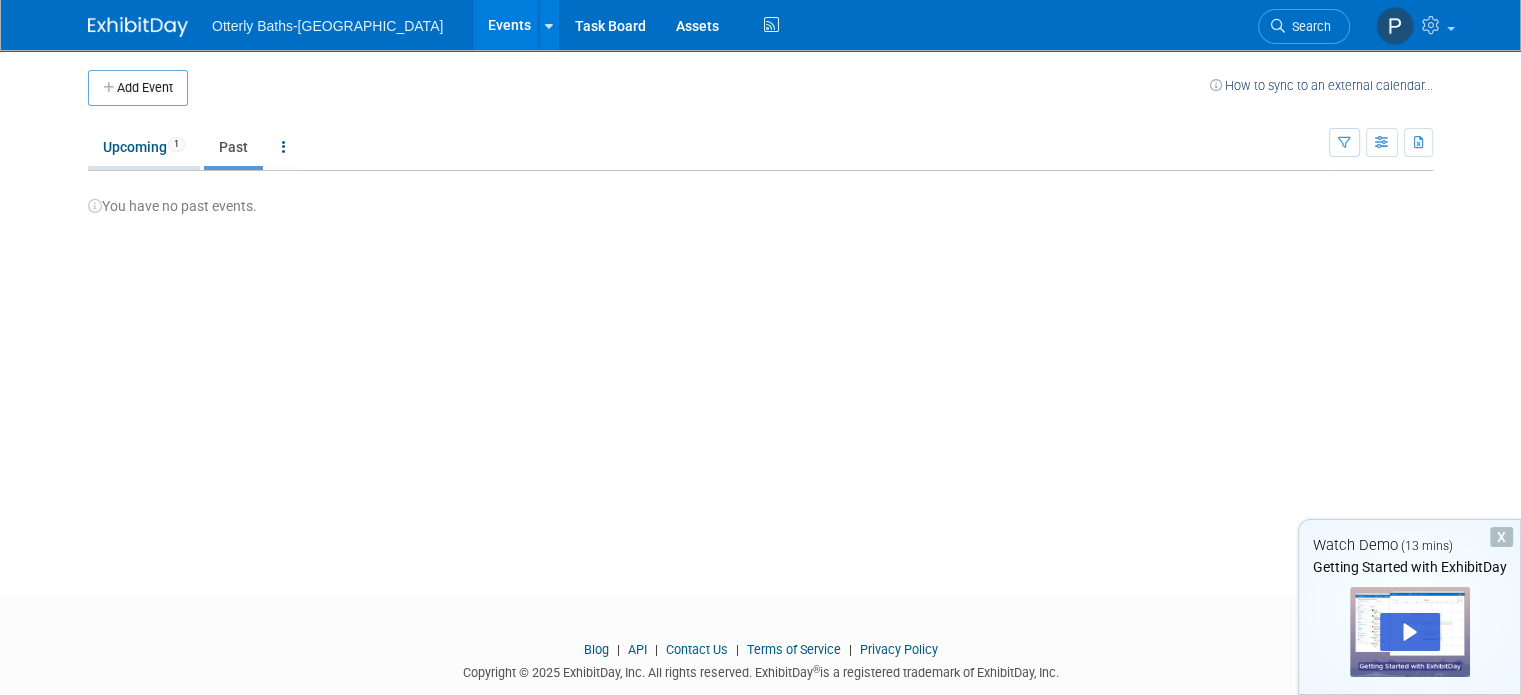 click on "Upcoming
1" at bounding box center (144, 147) 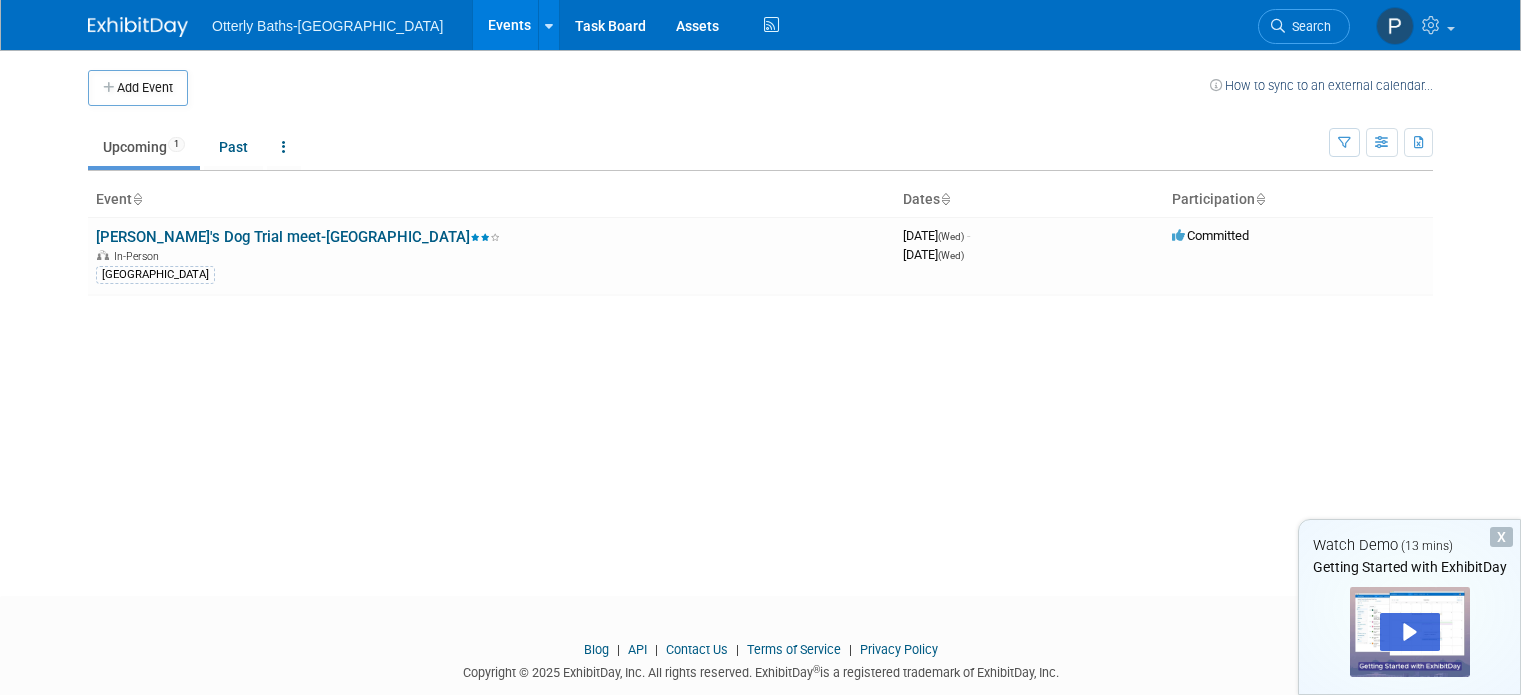 scroll, scrollTop: 0, scrollLeft: 0, axis: both 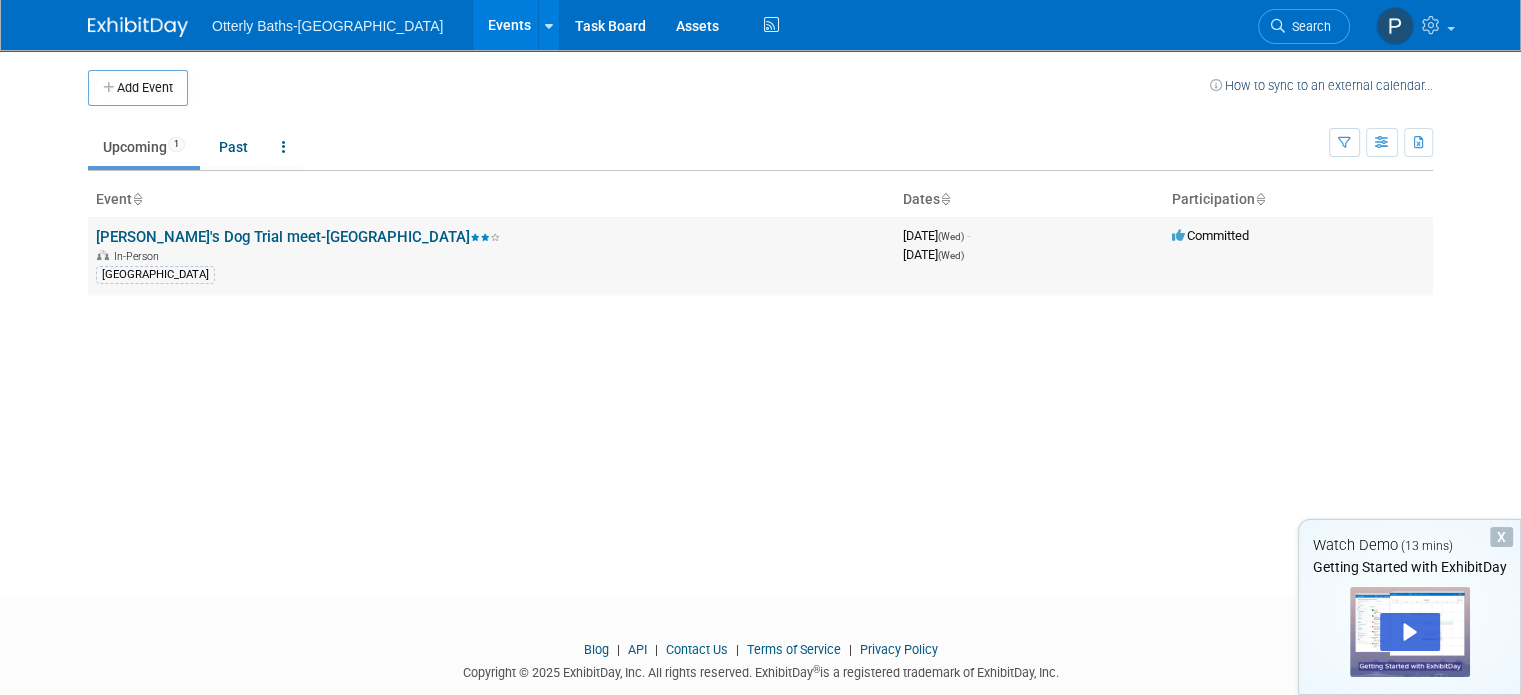 click on "[PERSON_NAME]'s Dog Trial meet-[GEOGRAPHIC_DATA]" at bounding box center [298, 237] 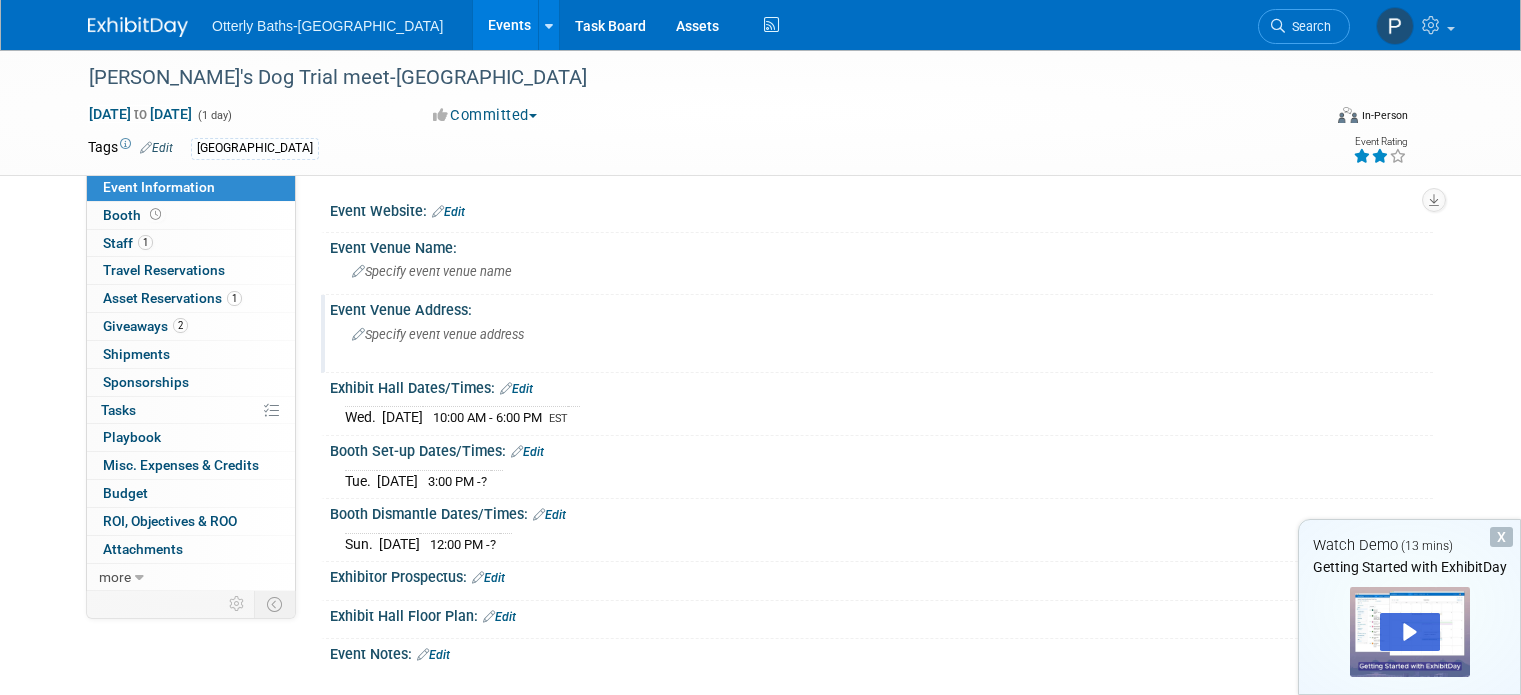 scroll, scrollTop: 0, scrollLeft: 0, axis: both 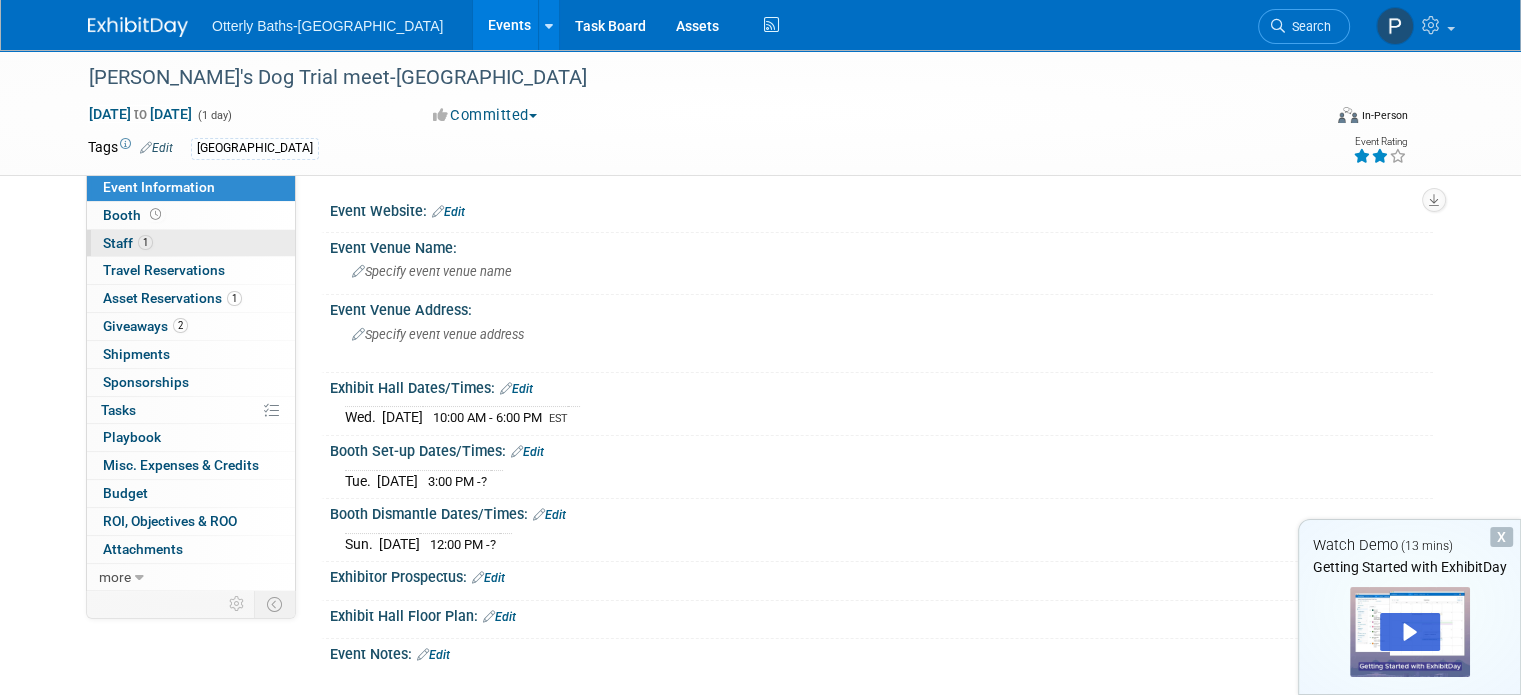 click on "Staff 1" at bounding box center (128, 243) 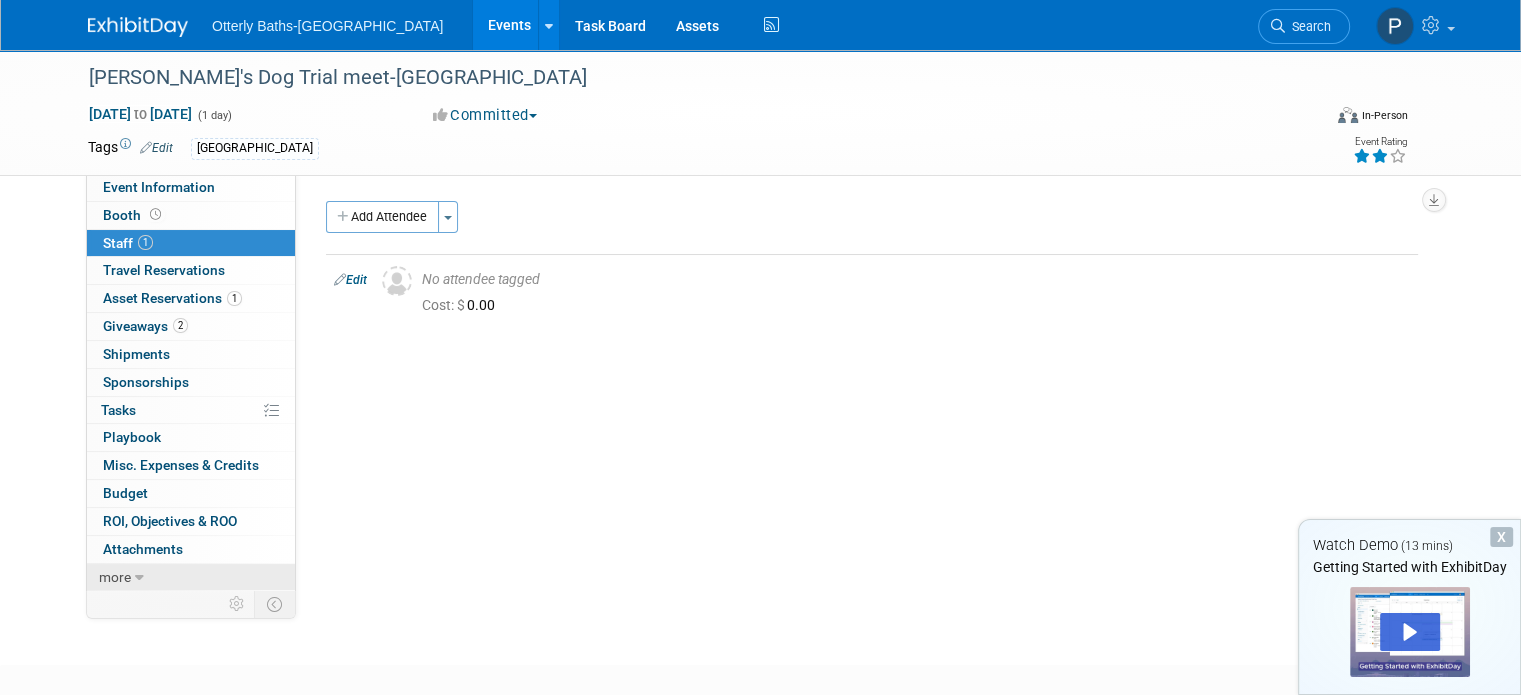 click at bounding box center [139, 578] 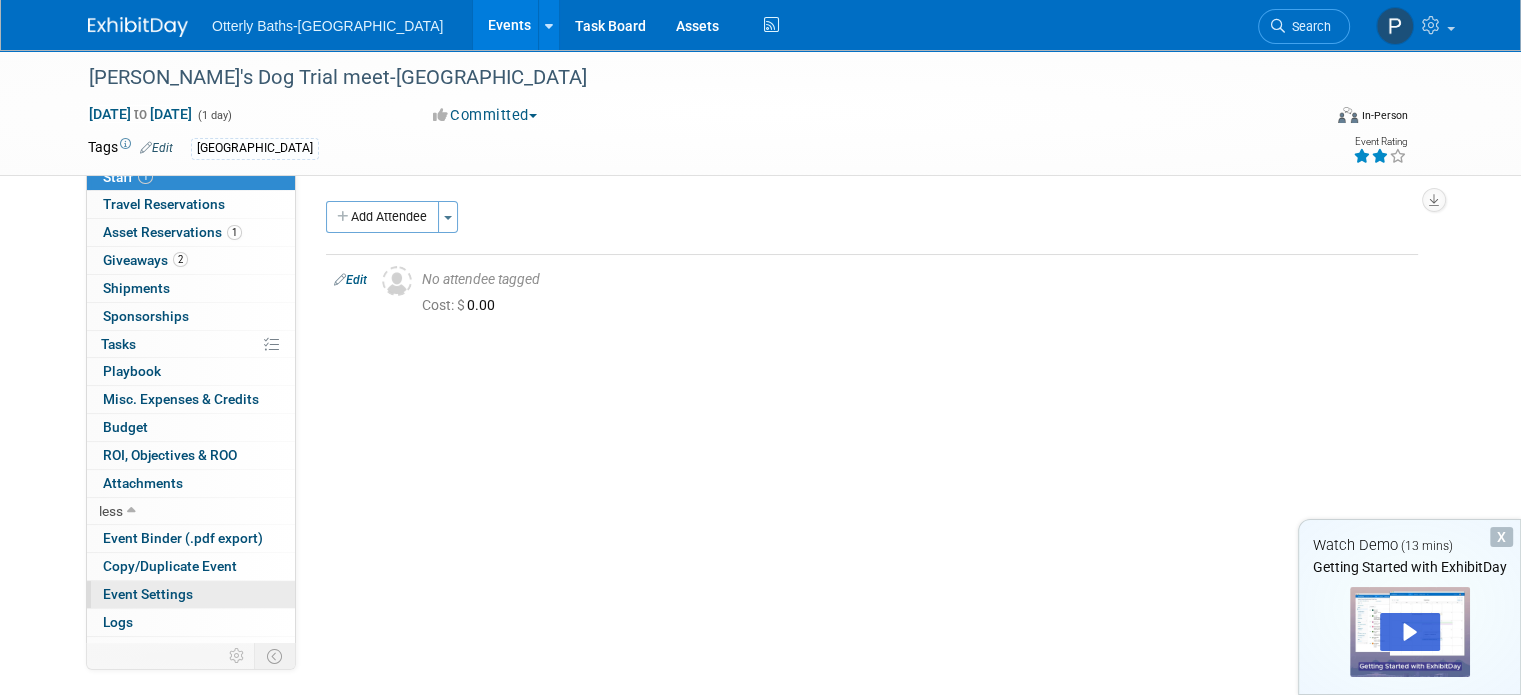 scroll, scrollTop: 83, scrollLeft: 0, axis: vertical 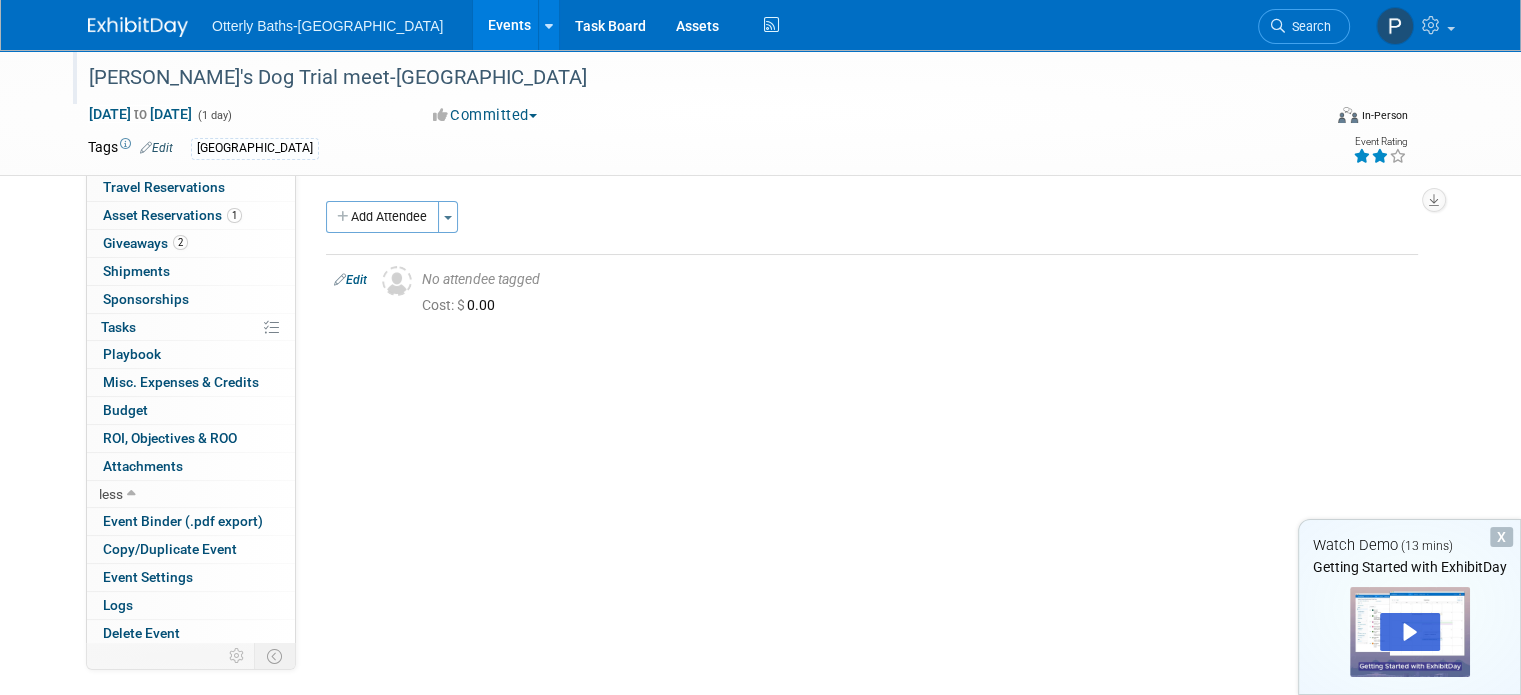 click on "[PERSON_NAME]'s Dog Trial meet-[GEOGRAPHIC_DATA]" at bounding box center (689, 78) 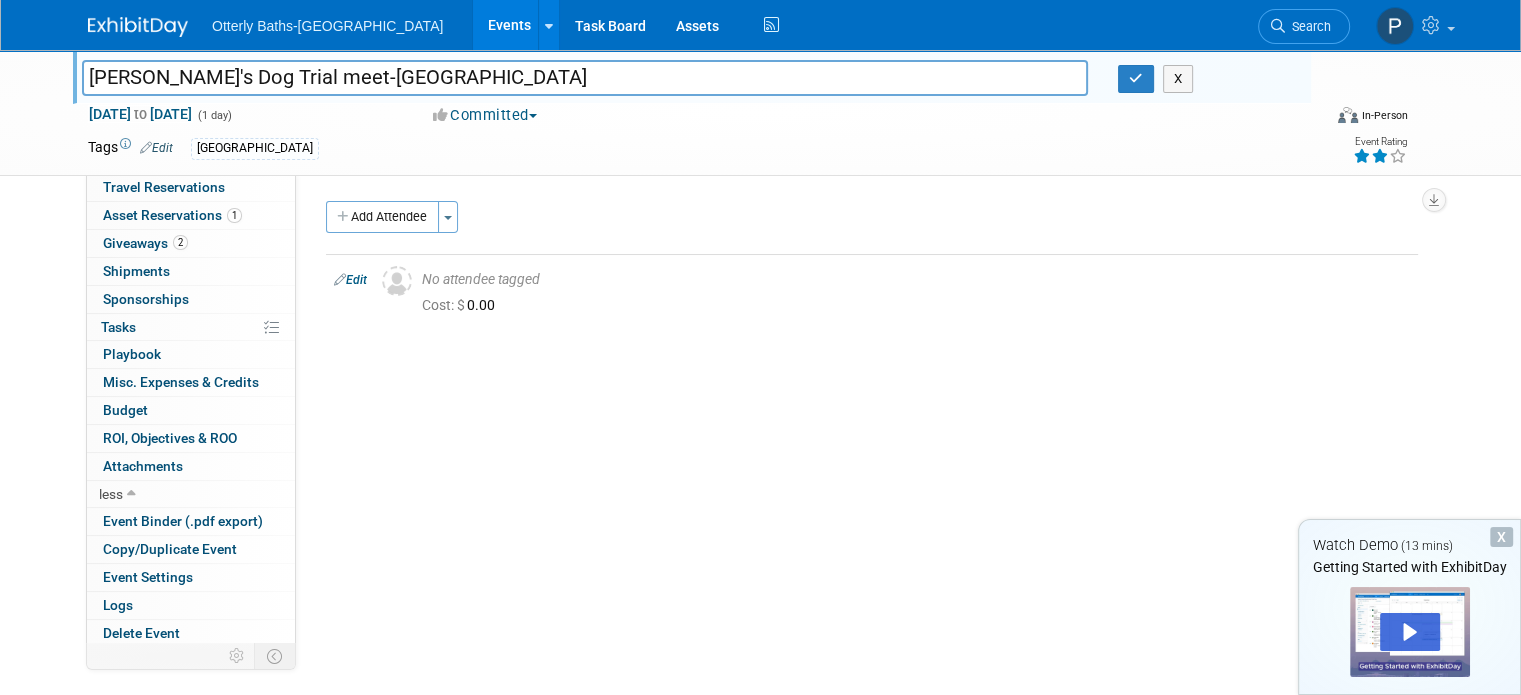 drag, startPoint x: 260, startPoint y: 79, endPoint x: 0, endPoint y: 123, distance: 263.6968 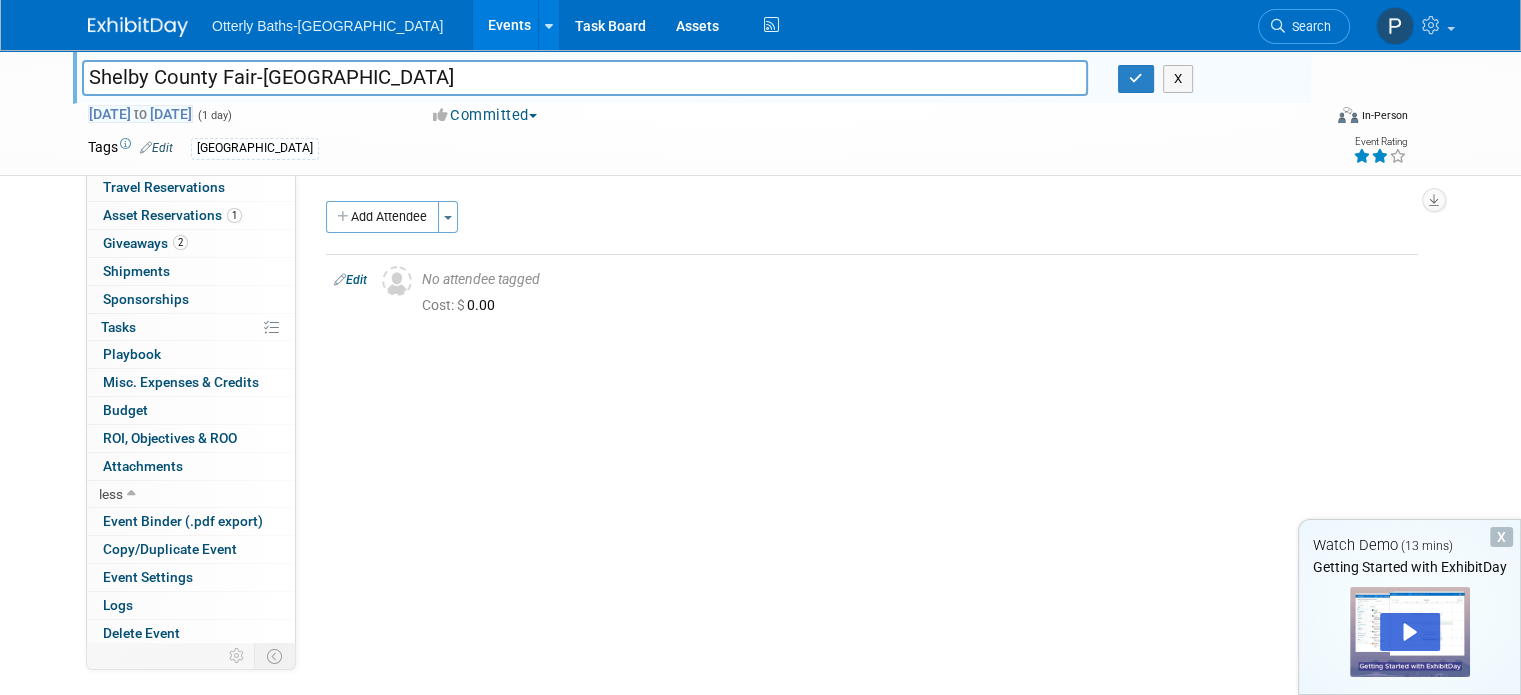 type on "Shelby County Fair-[GEOGRAPHIC_DATA]" 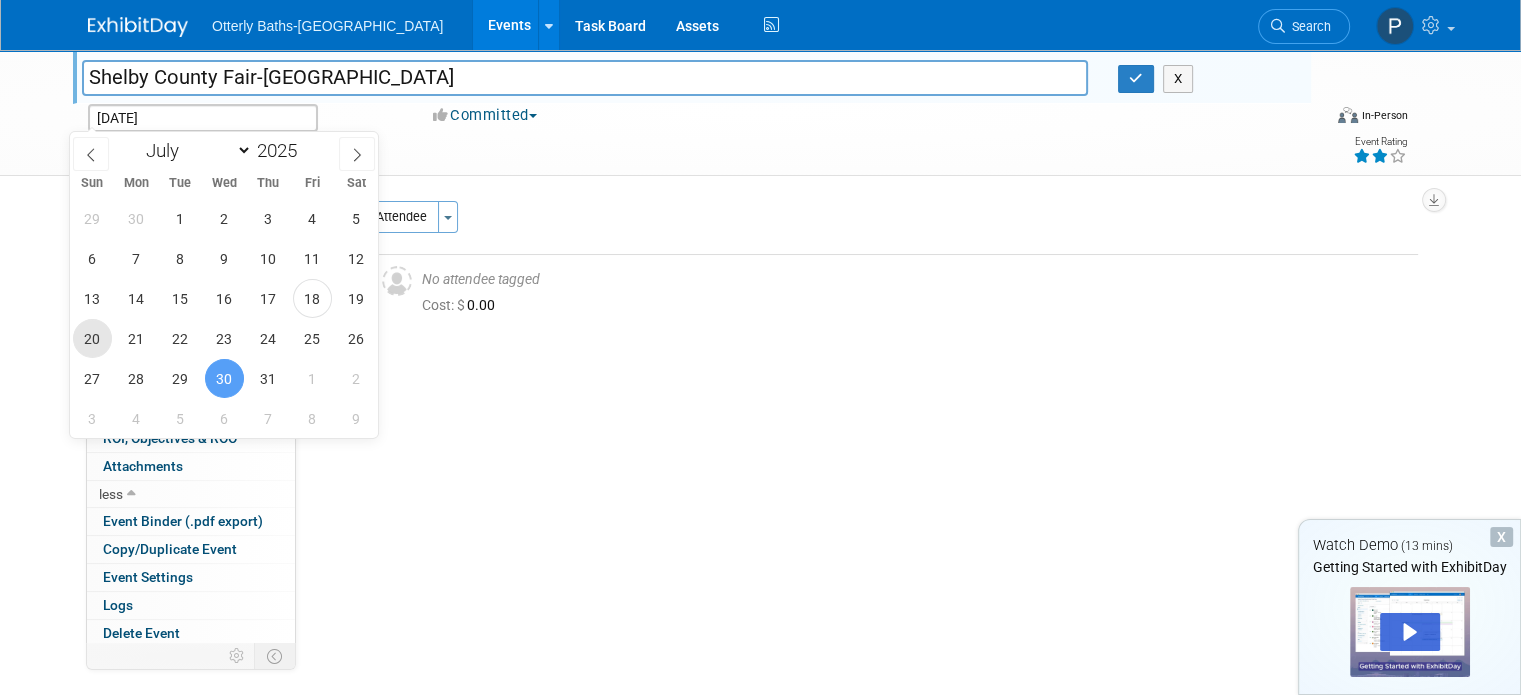 click on "20" at bounding box center (92, 338) 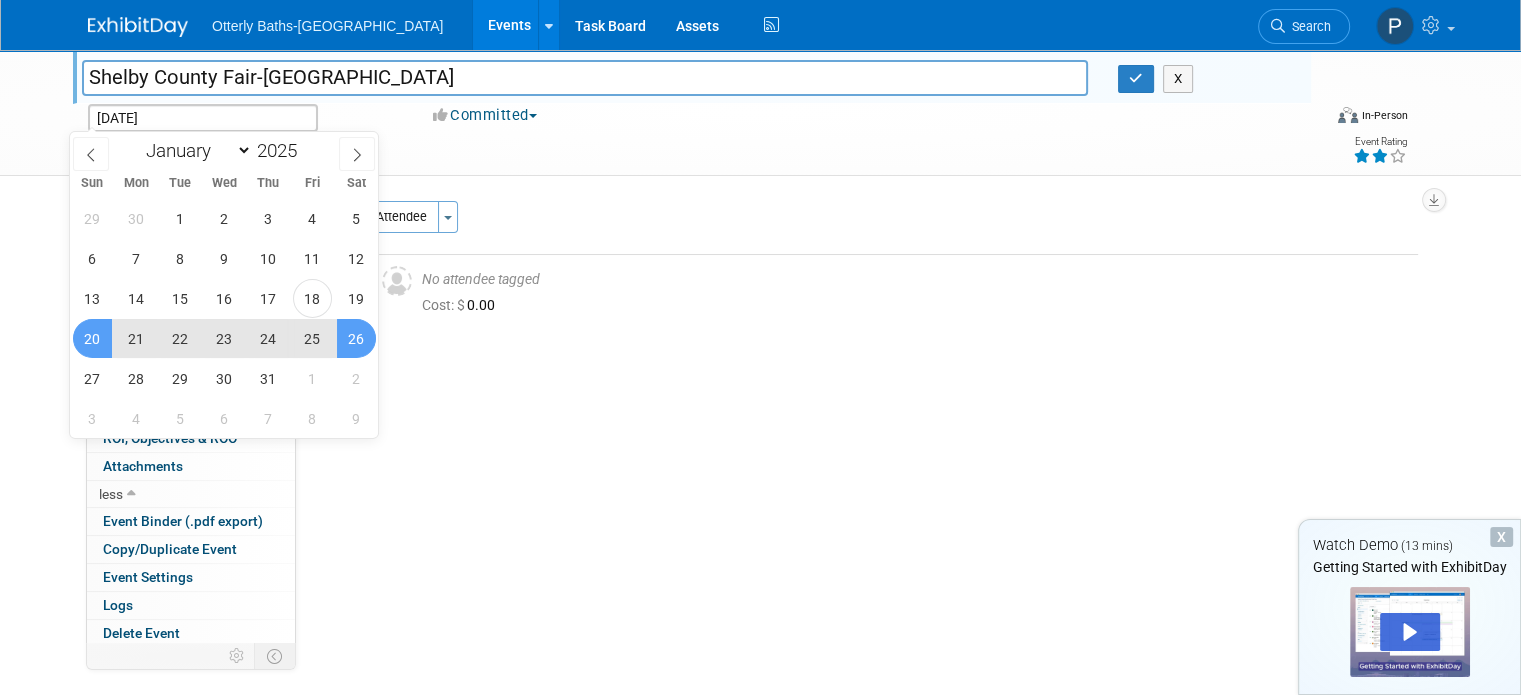 click on "26" at bounding box center (356, 338) 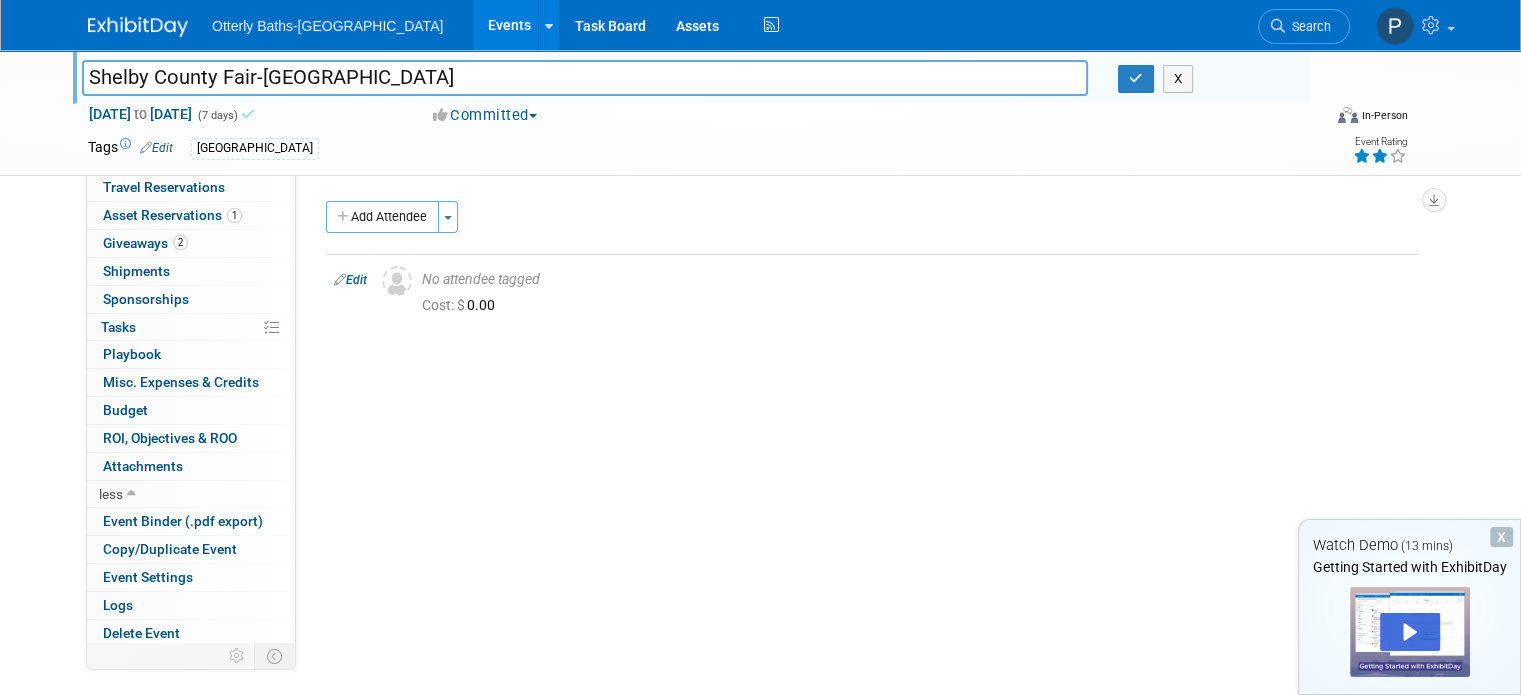 click on "Committed" at bounding box center (485, 115) 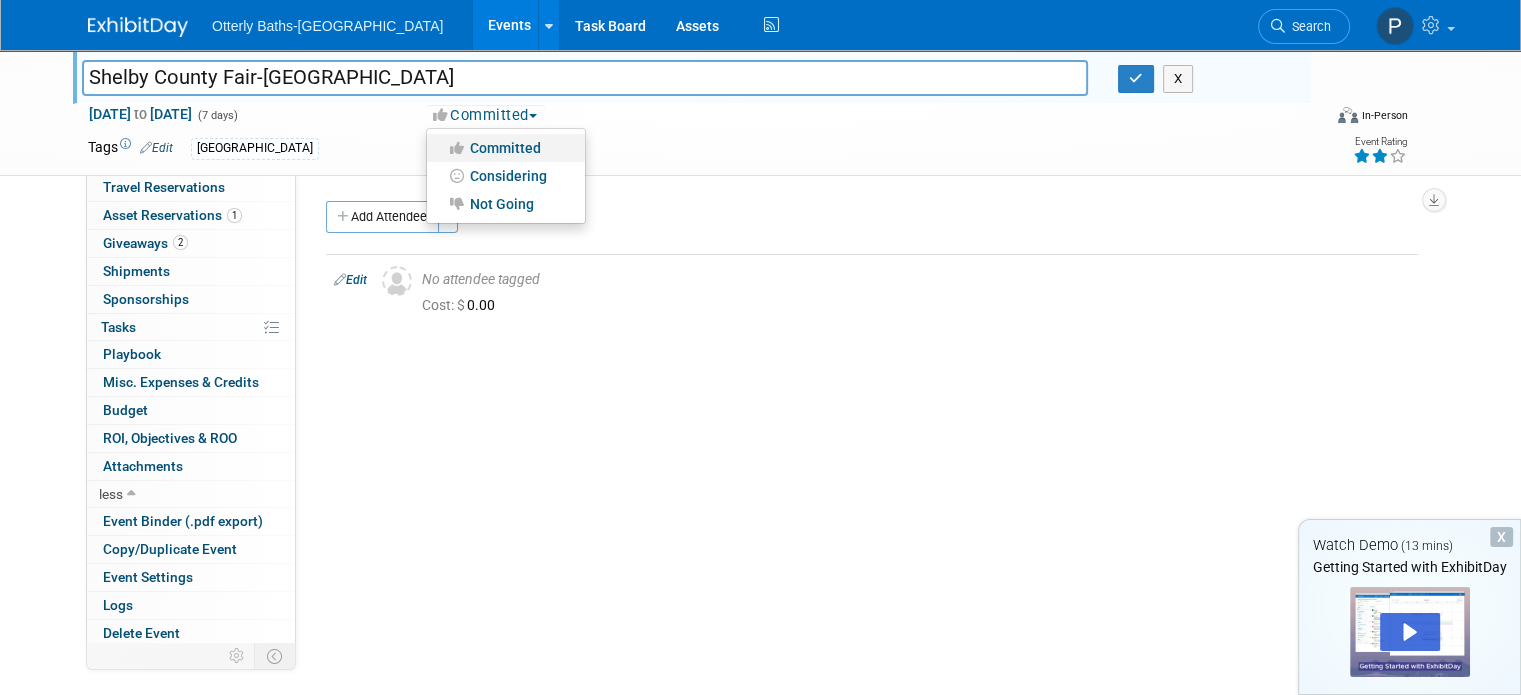 click on "Committed" at bounding box center [506, 148] 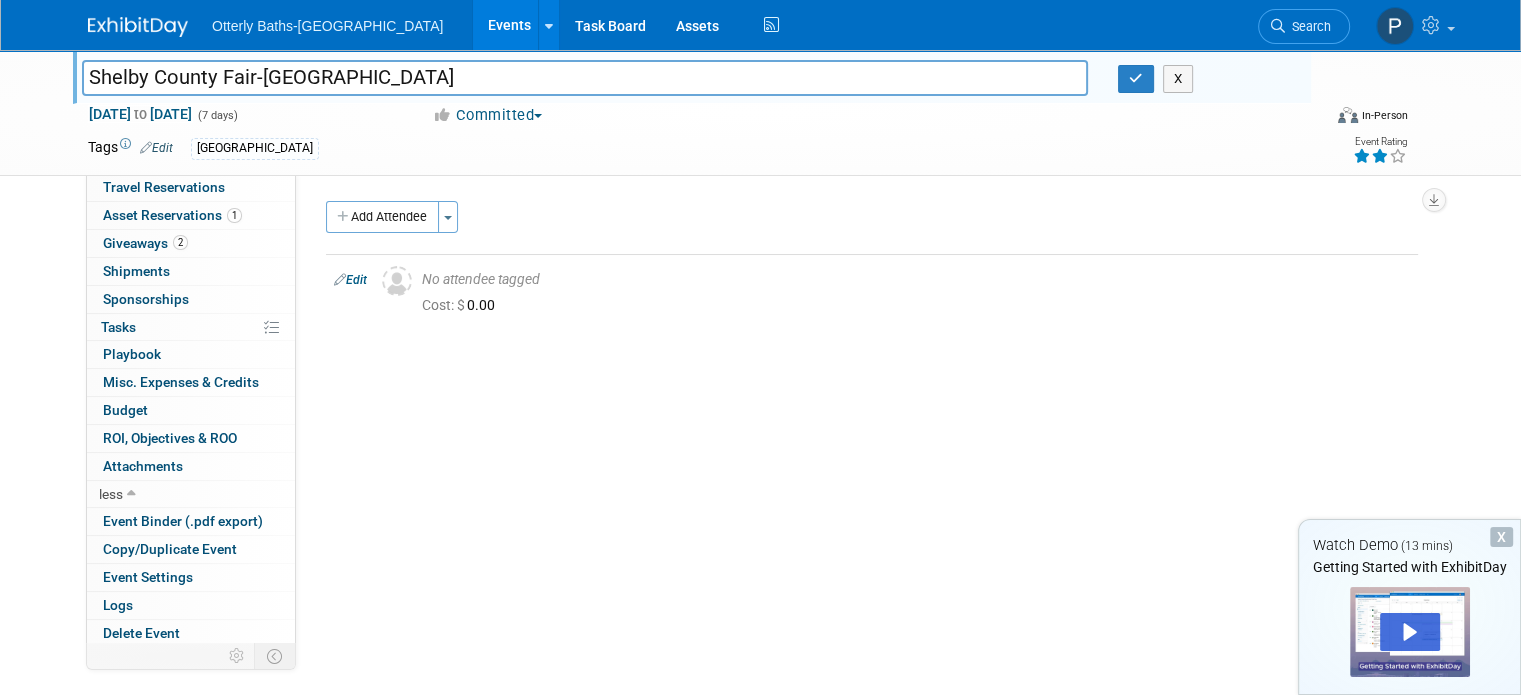 click on "Tags
Edit" at bounding box center (130, 148) 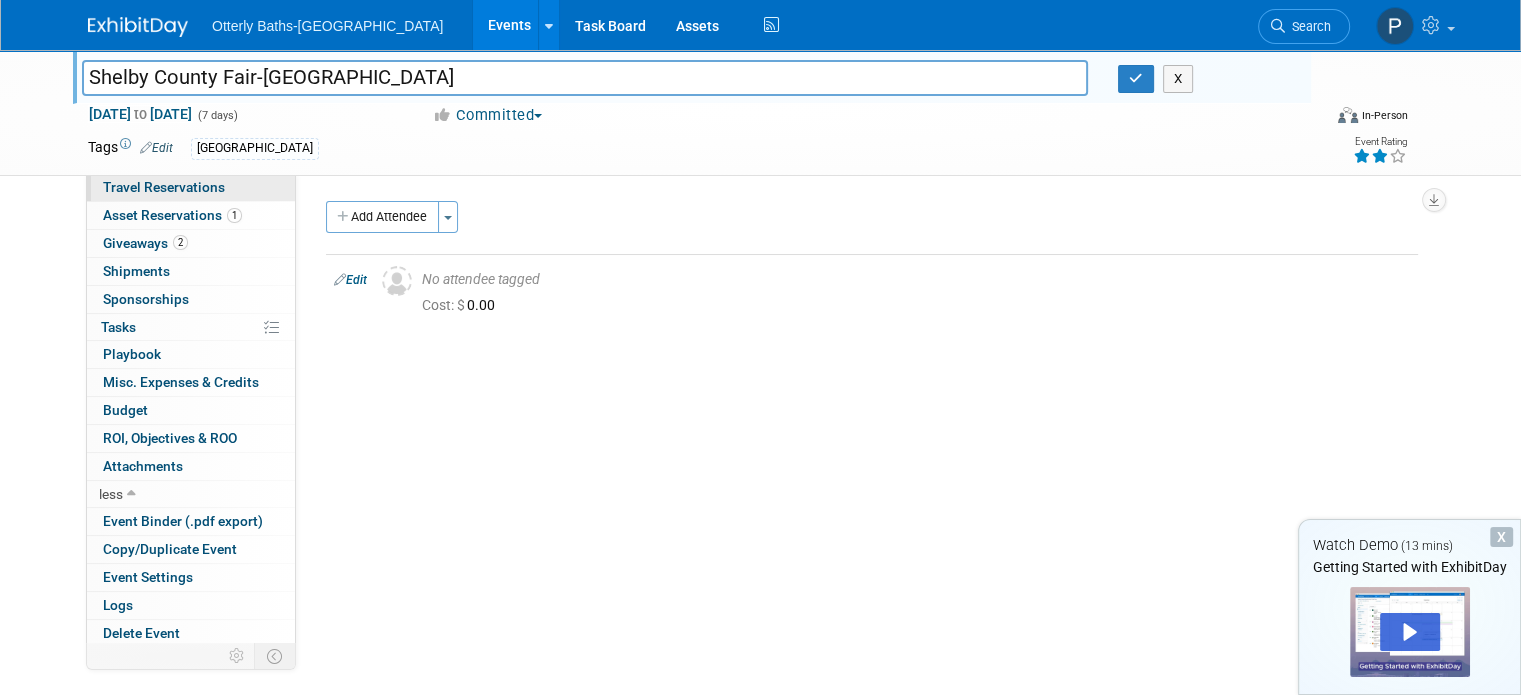 click on "Travel Reservations 0" at bounding box center (164, 187) 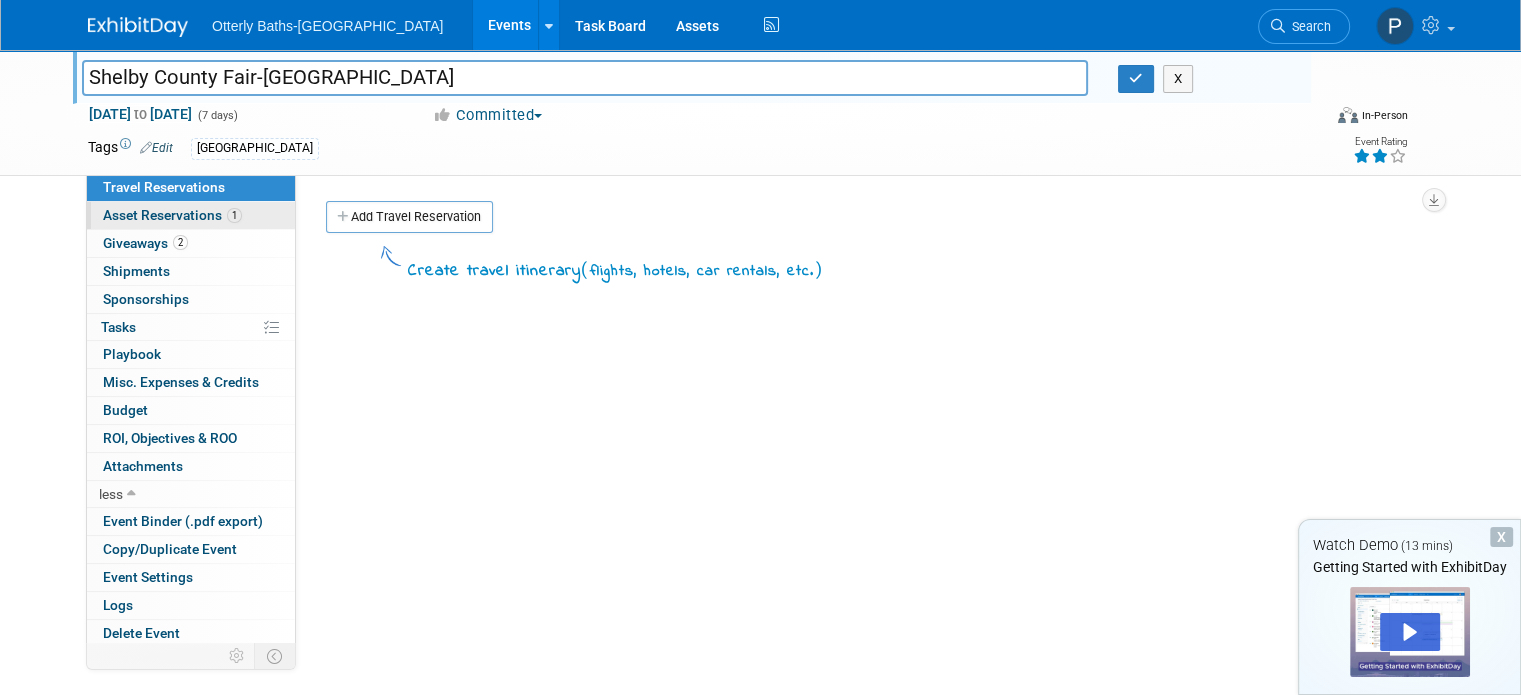 click on "Asset Reservations 1" at bounding box center (172, 215) 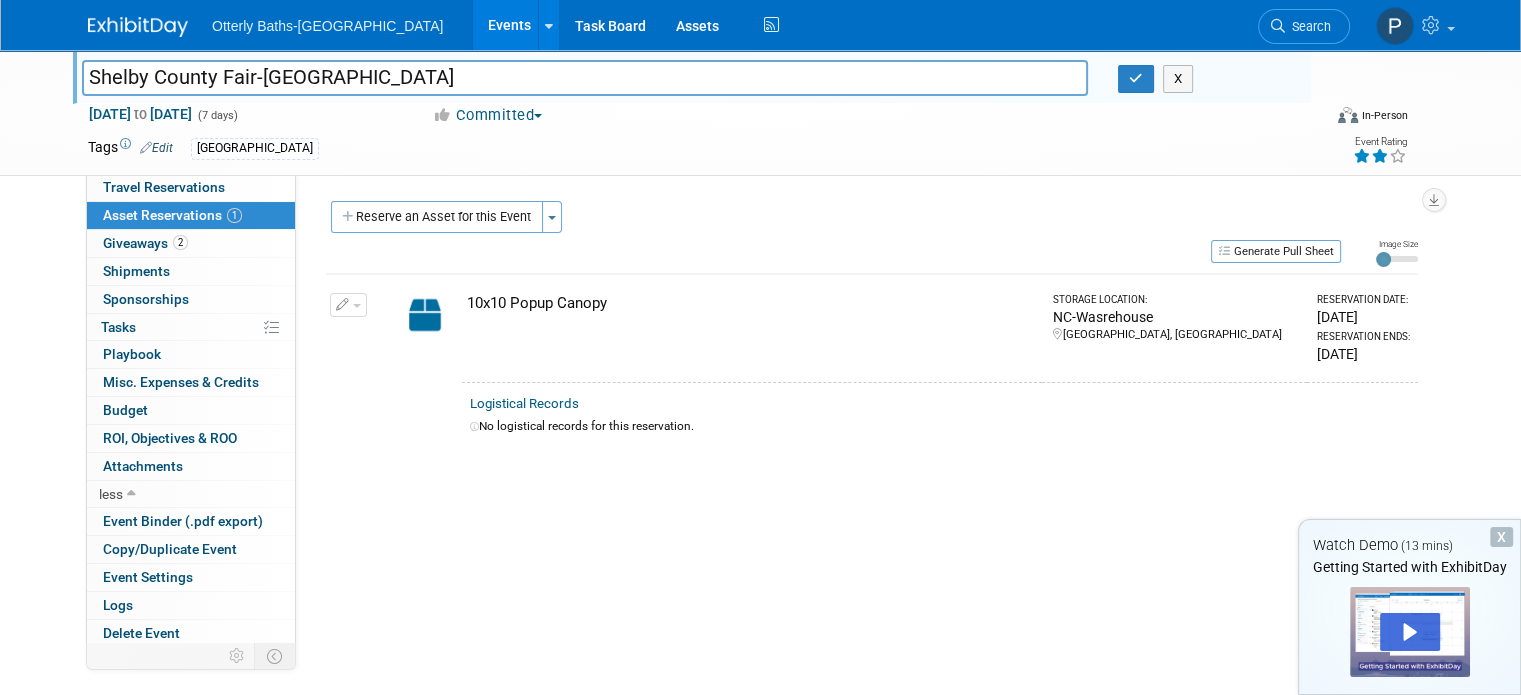 click at bounding box center (425, 315) 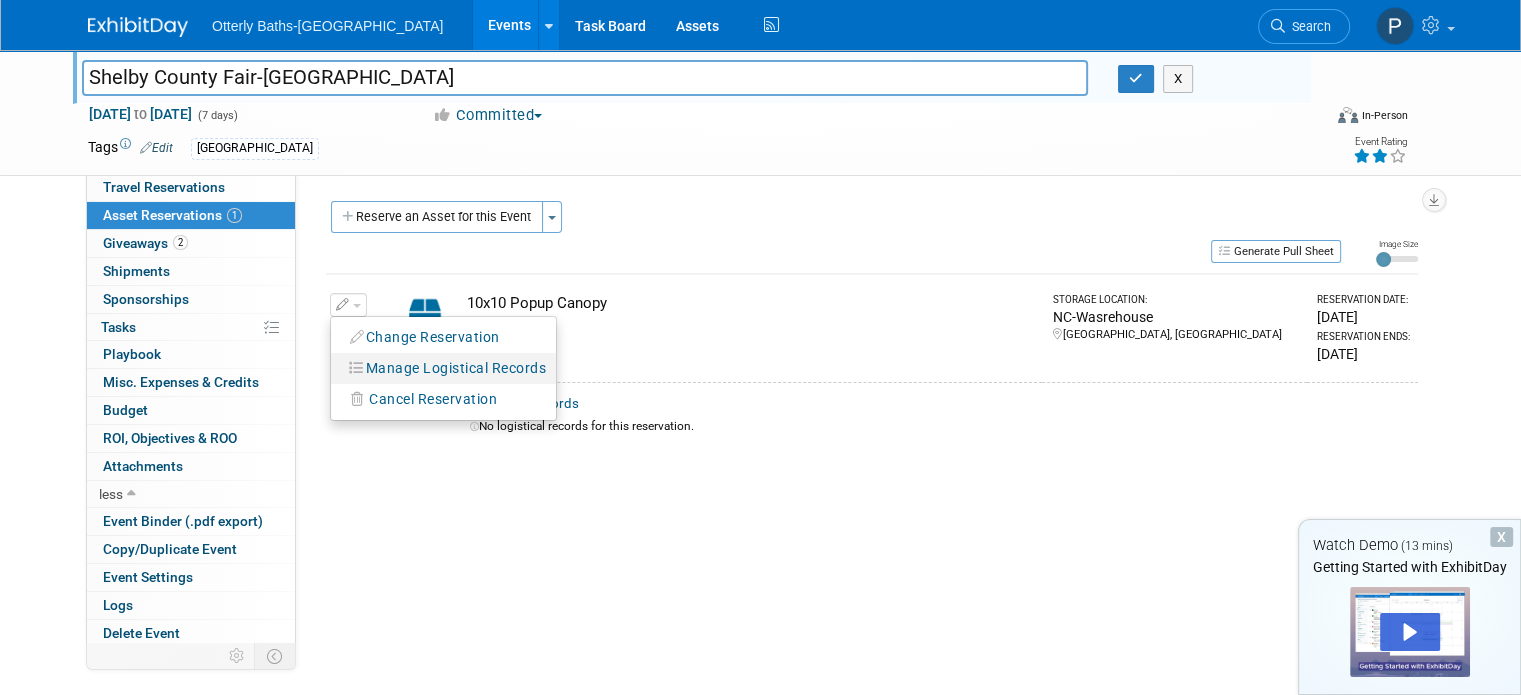 click on "Manage Logistical Records" at bounding box center [425, 337] 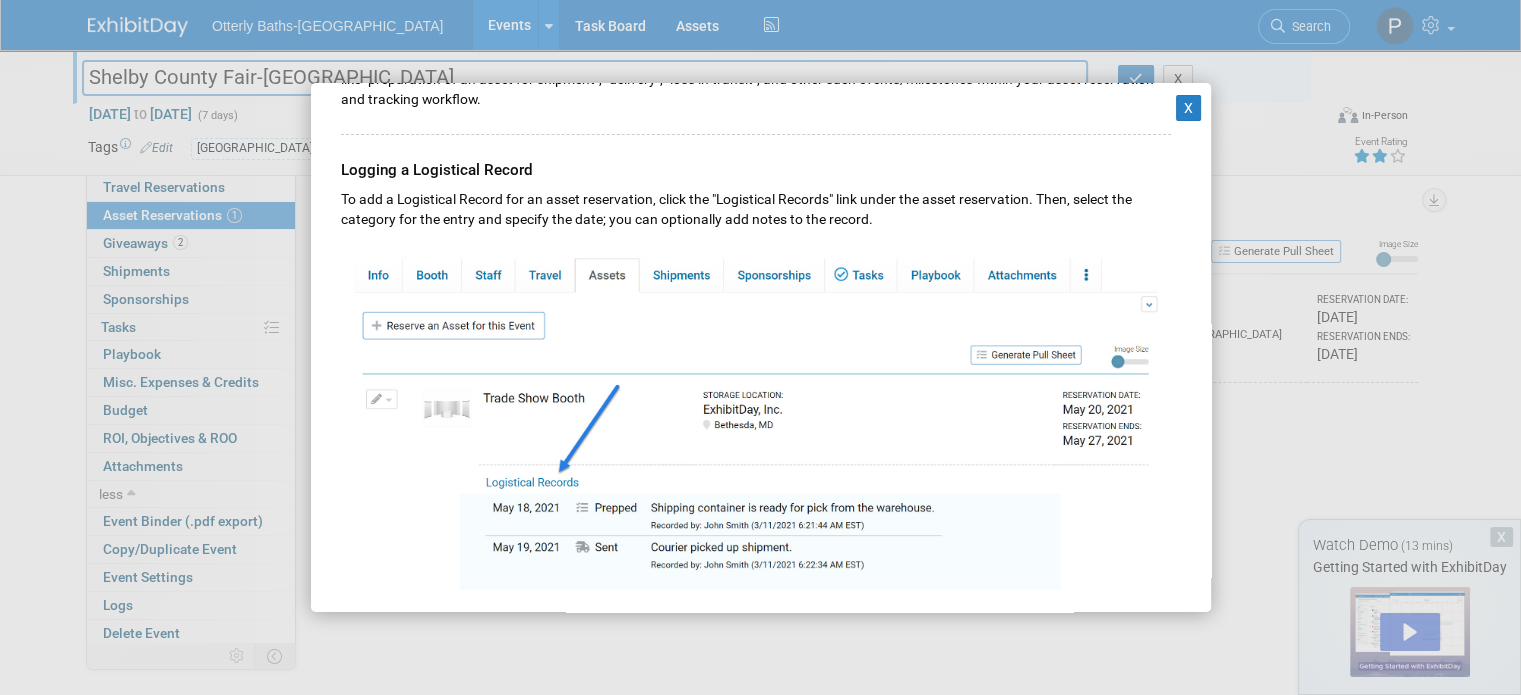 scroll, scrollTop: 300, scrollLeft: 0, axis: vertical 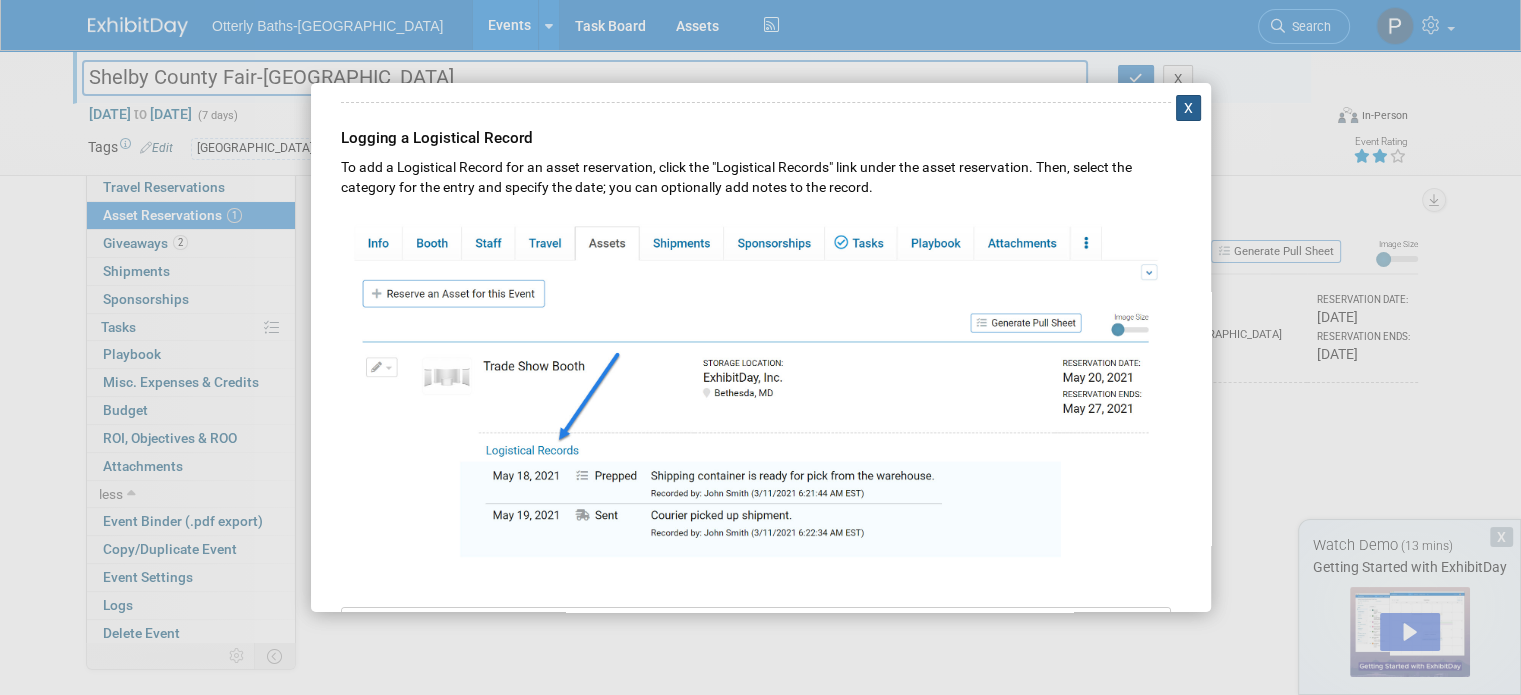 click on "X" at bounding box center [1189, 108] 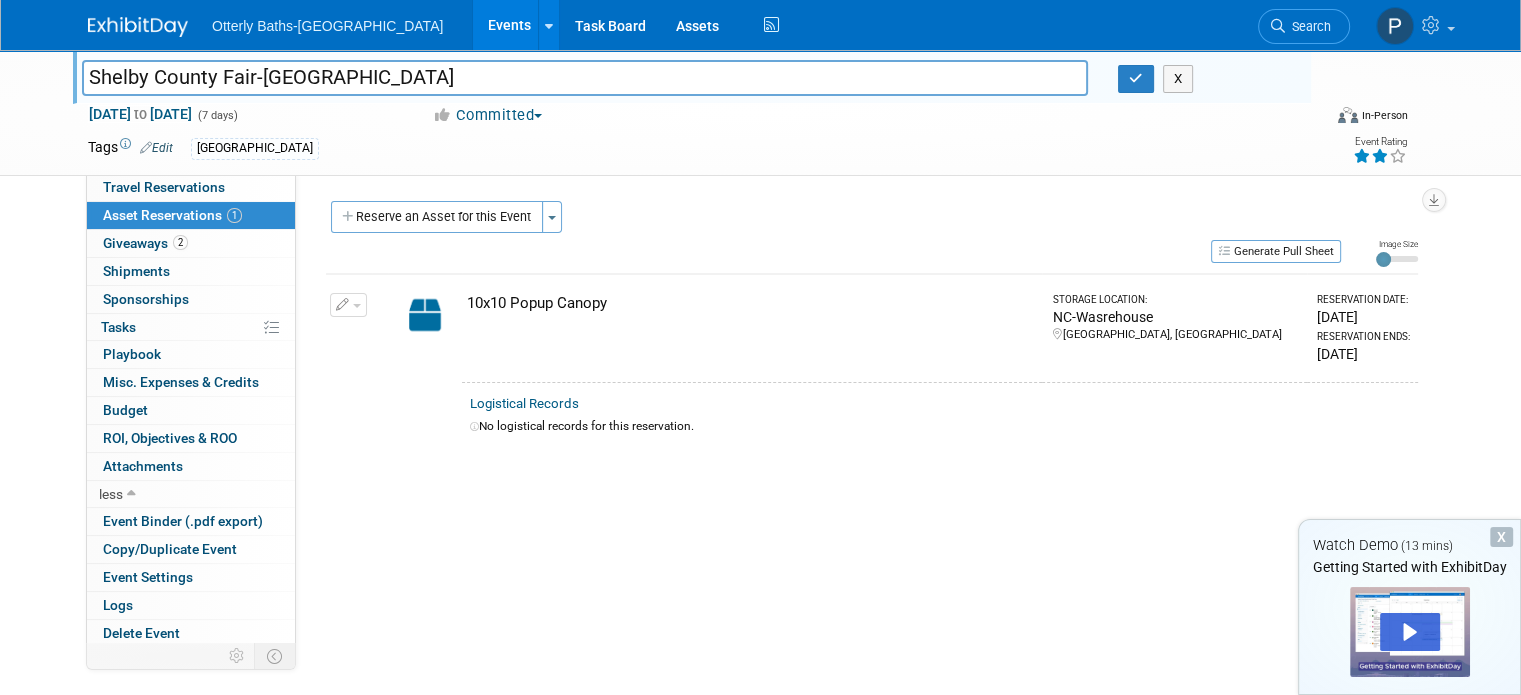 click on "Reserve an Asset for this Event" at bounding box center (437, 217) 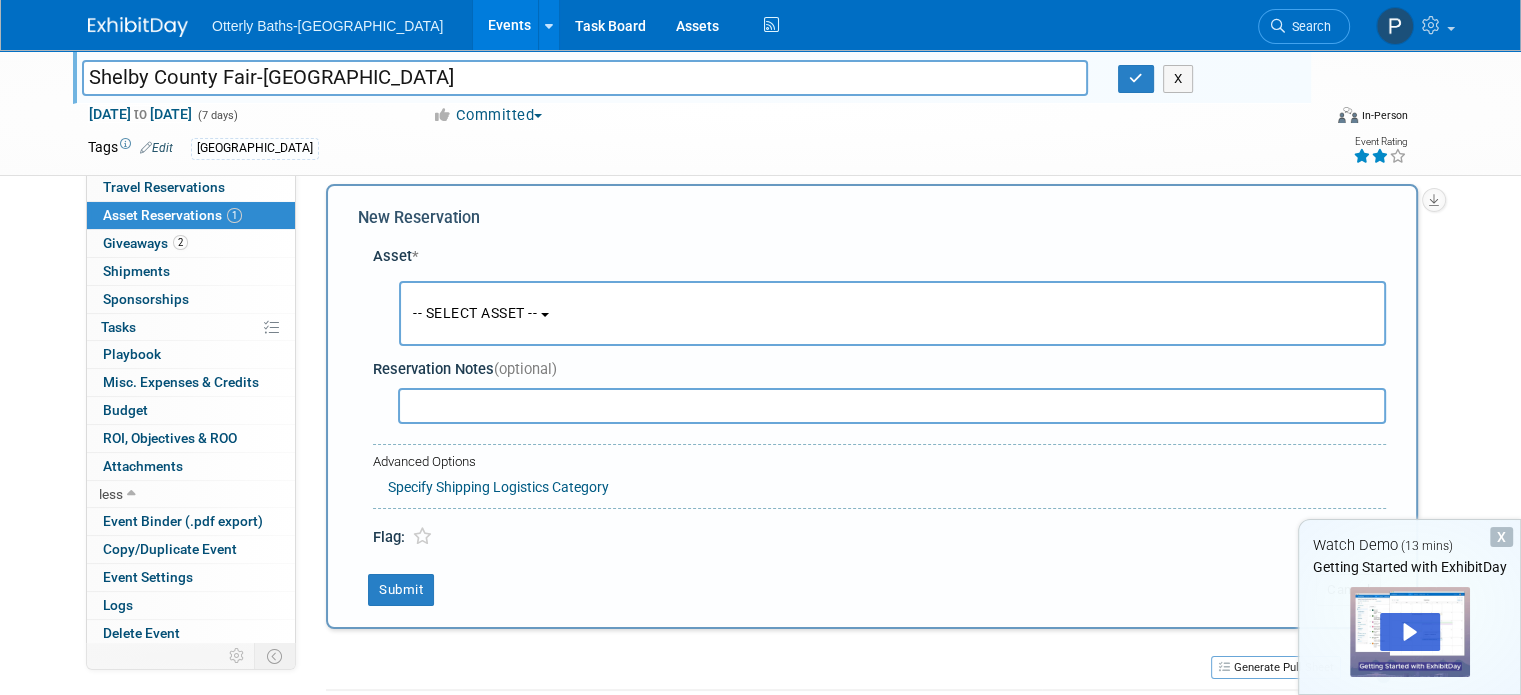 scroll, scrollTop: 18, scrollLeft: 0, axis: vertical 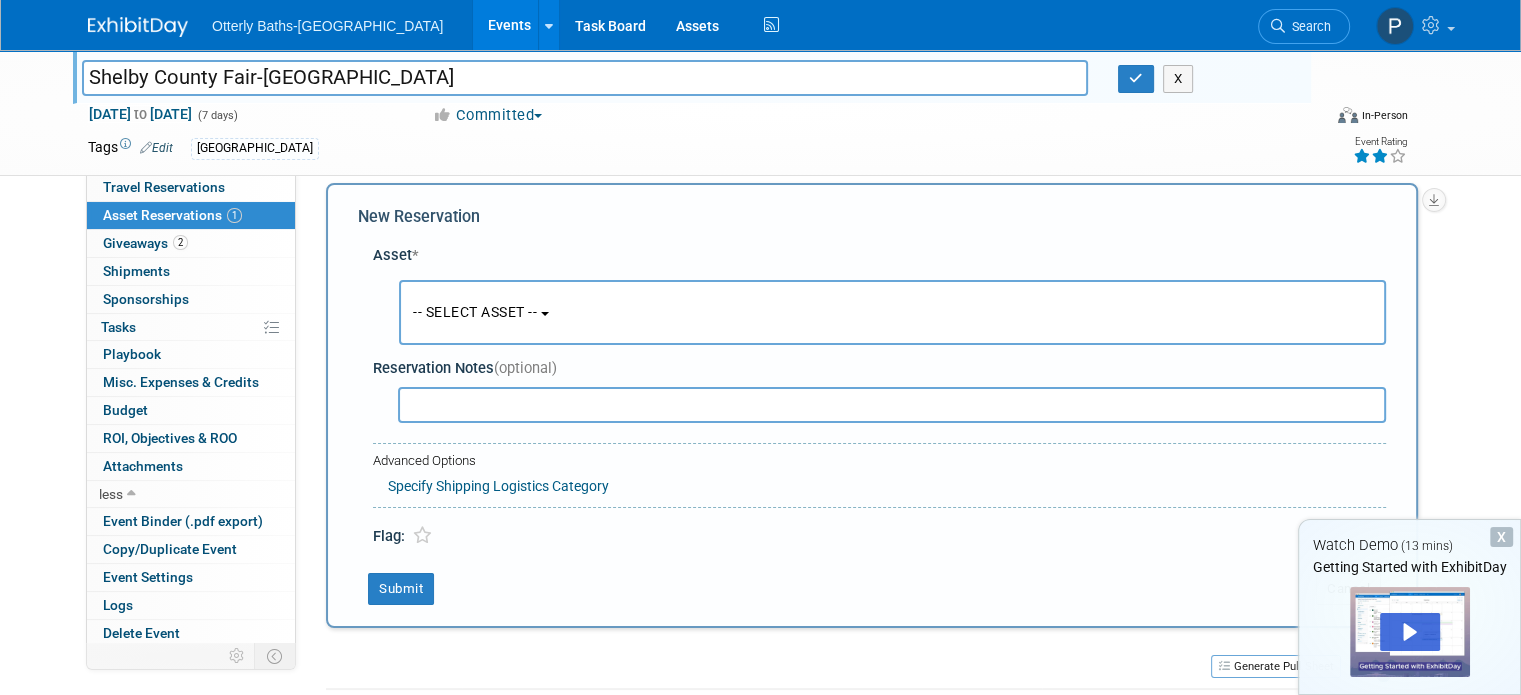 click at bounding box center (545, 314) 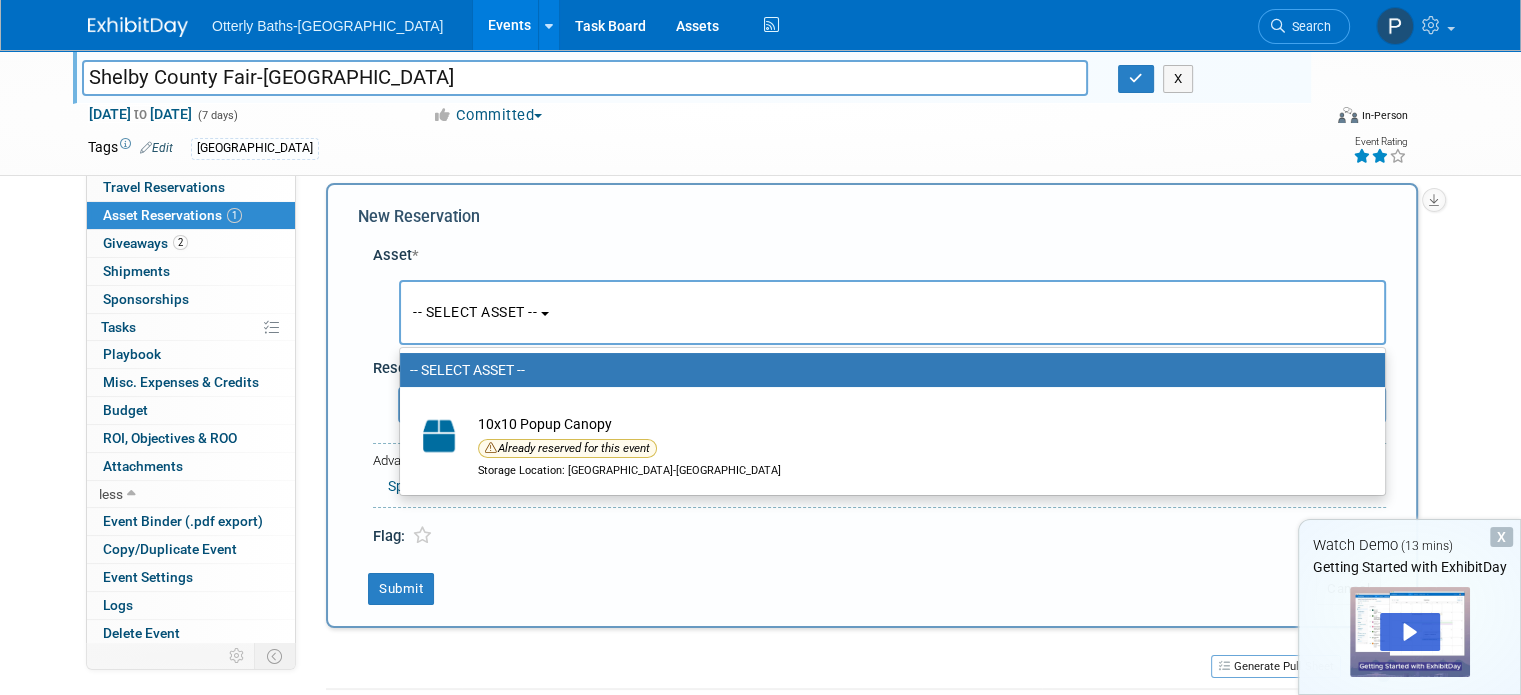 click on "-- SELECT ASSET --" at bounding box center [892, 312] 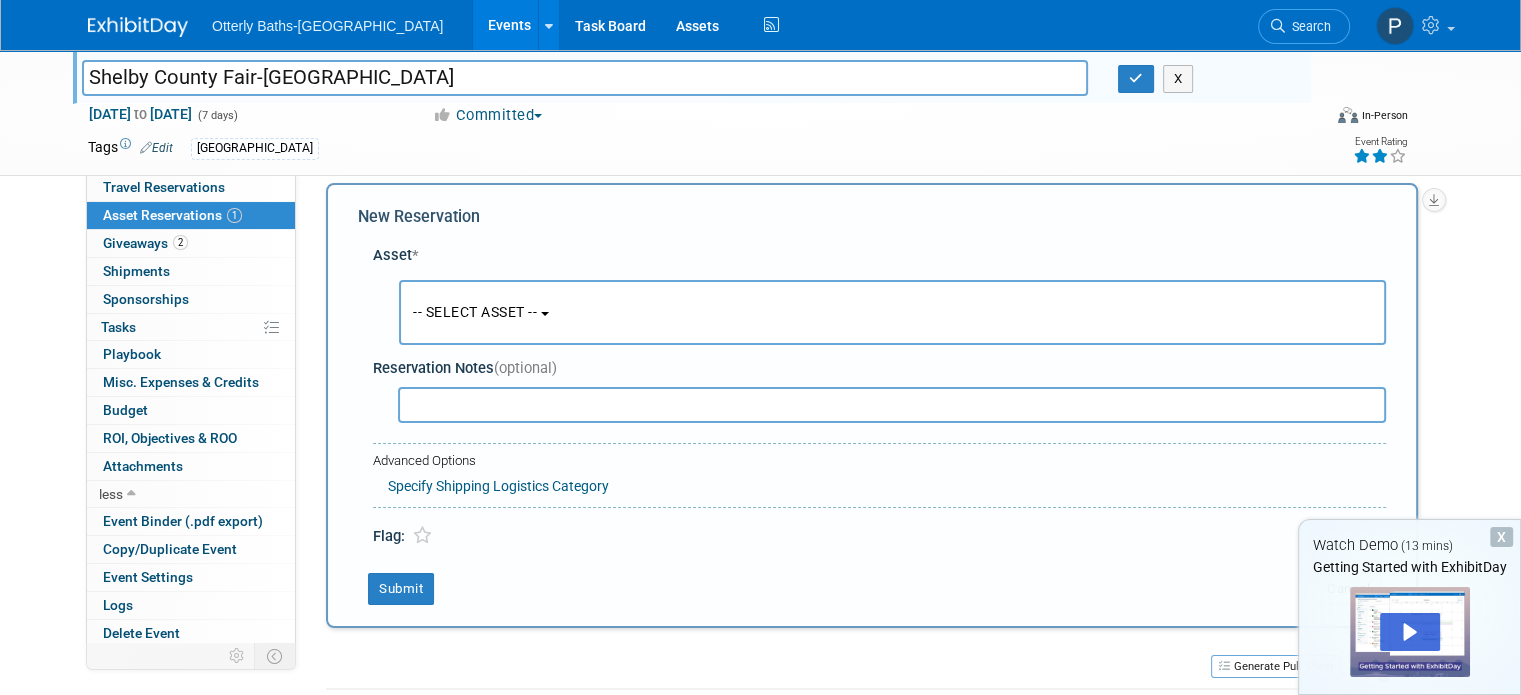 click at bounding box center [892, 405] 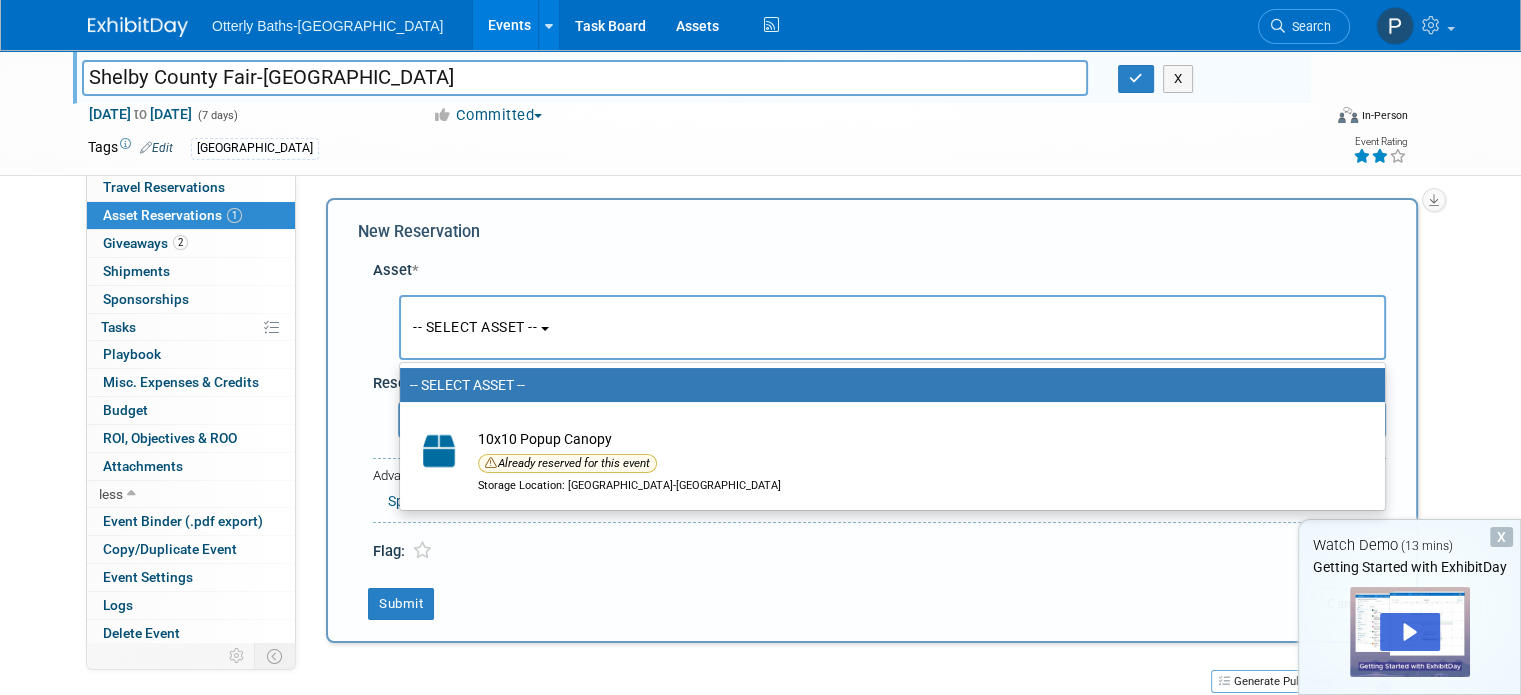 scroll, scrollTop: 0, scrollLeft: 0, axis: both 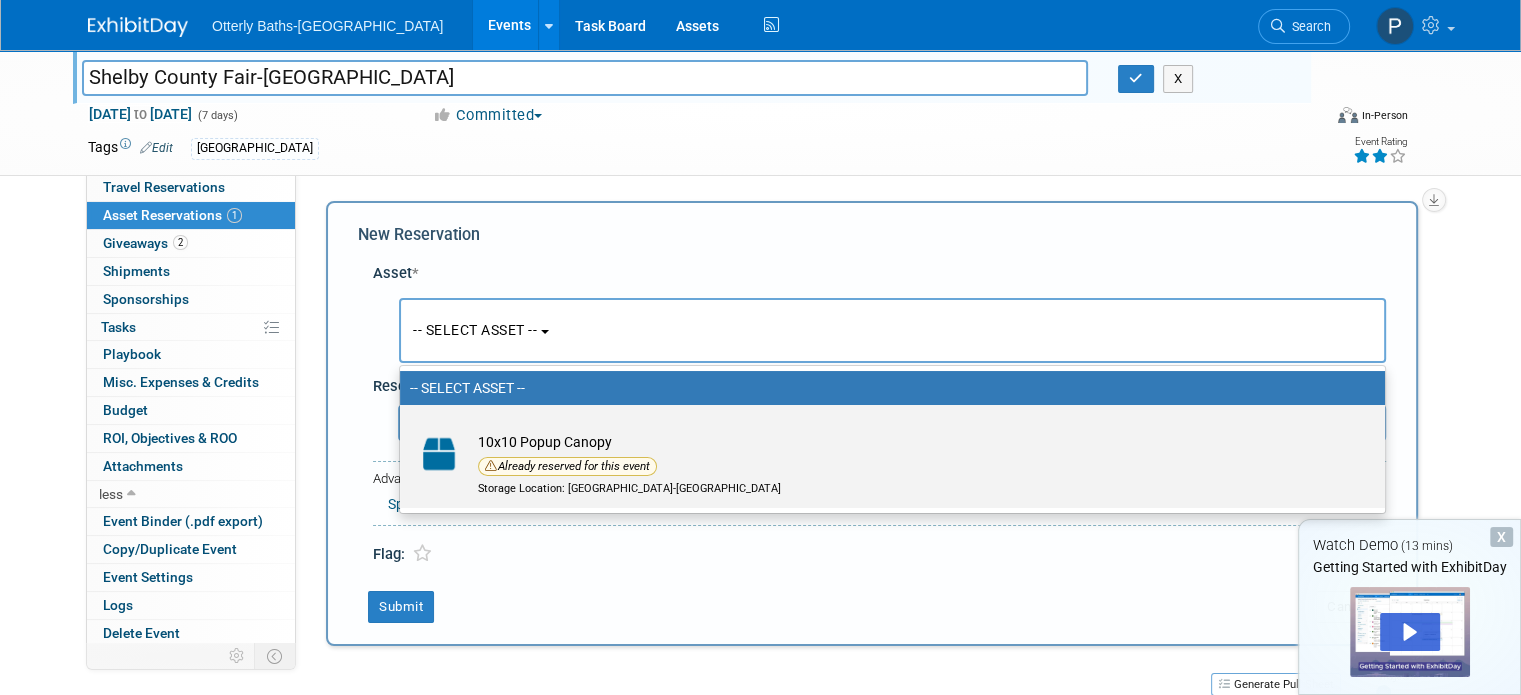 click on "Already reserved for this event" at bounding box center (567, 466) 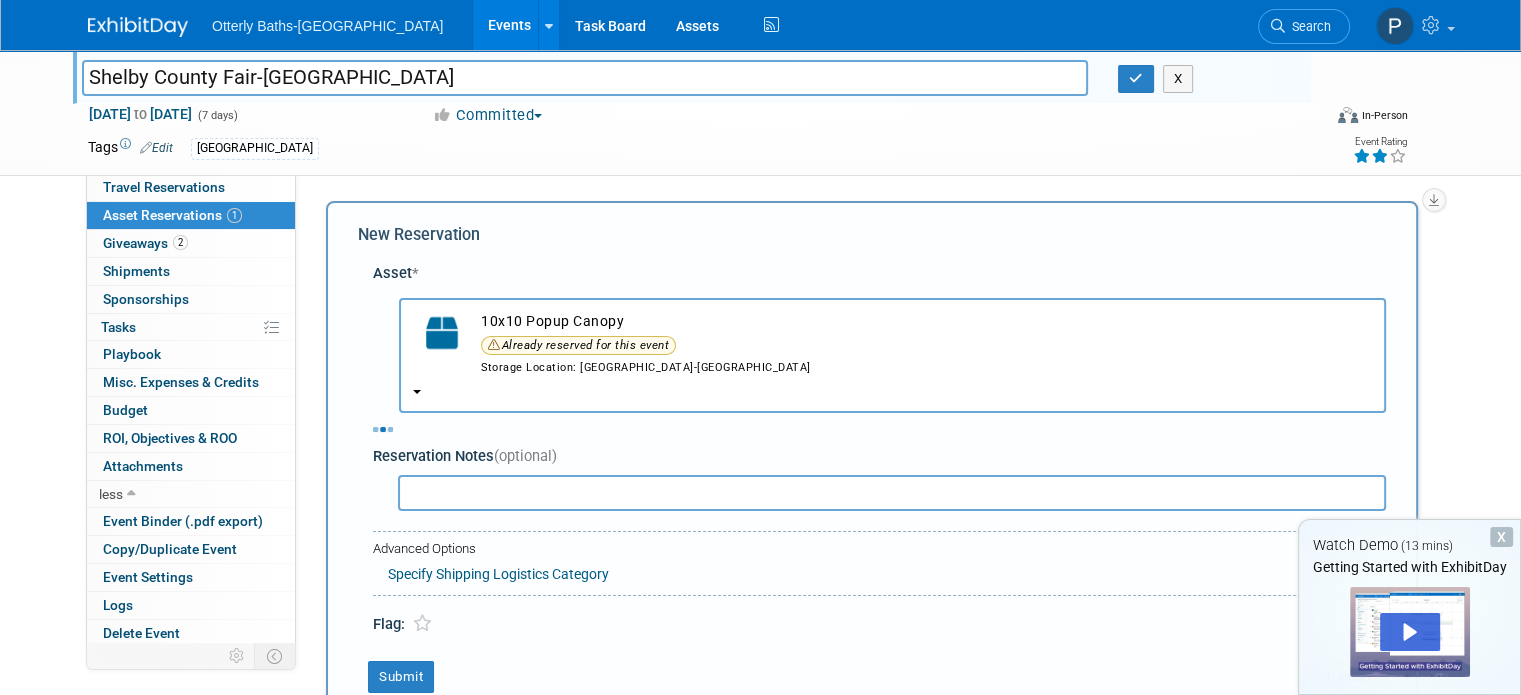 click on "Already reserved for this event" at bounding box center (578, 345) 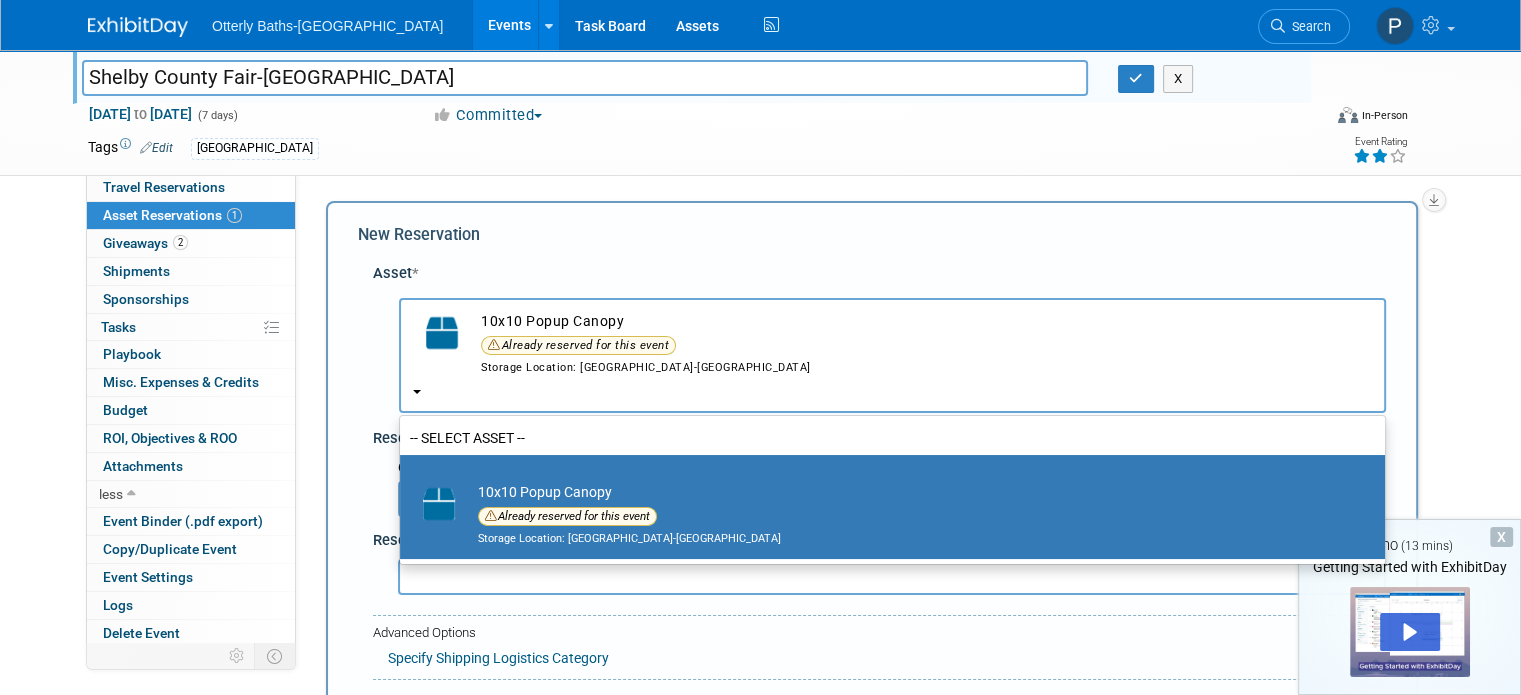 click at bounding box center (417, 392) 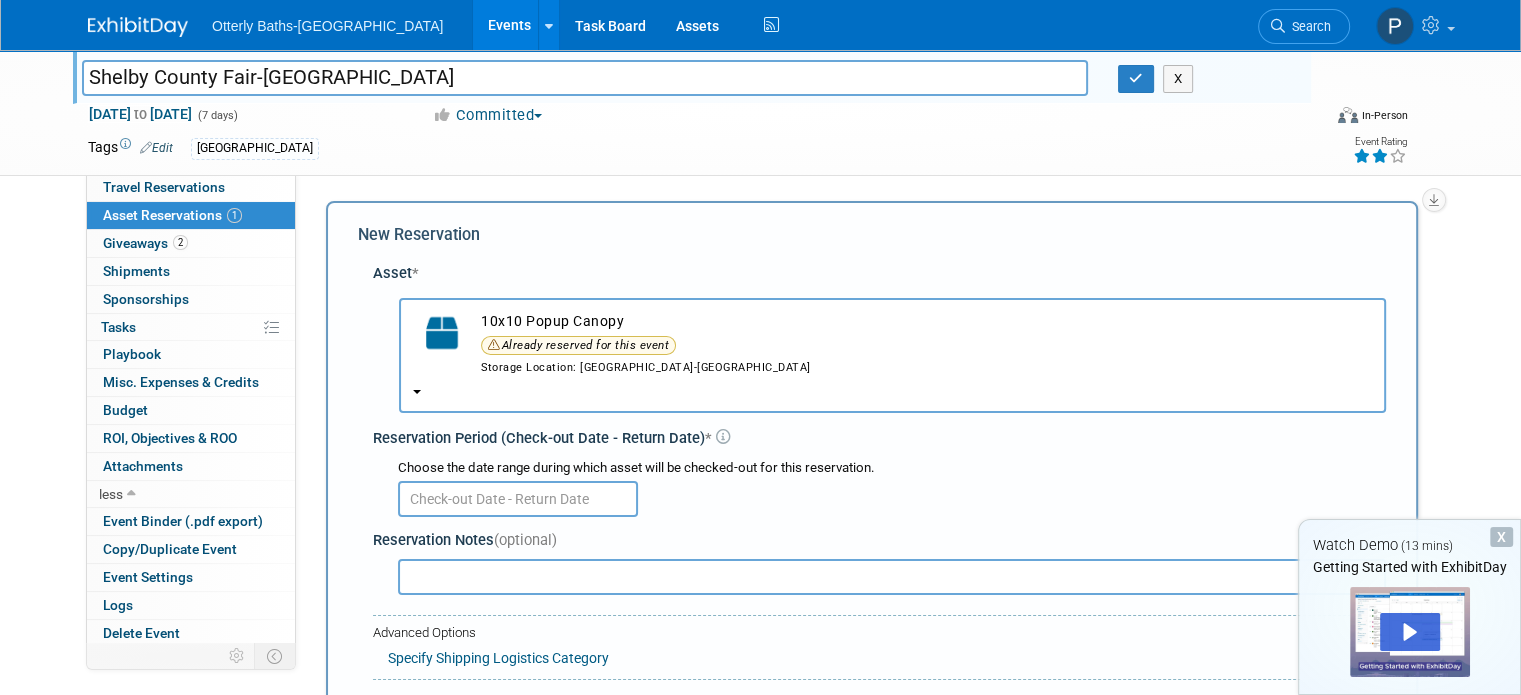 click on "10x10 Popup Canopy  Already reserved for this event  Storage Location: [GEOGRAPHIC_DATA]-[GEOGRAPHIC_DATA]" at bounding box center [892, 355] 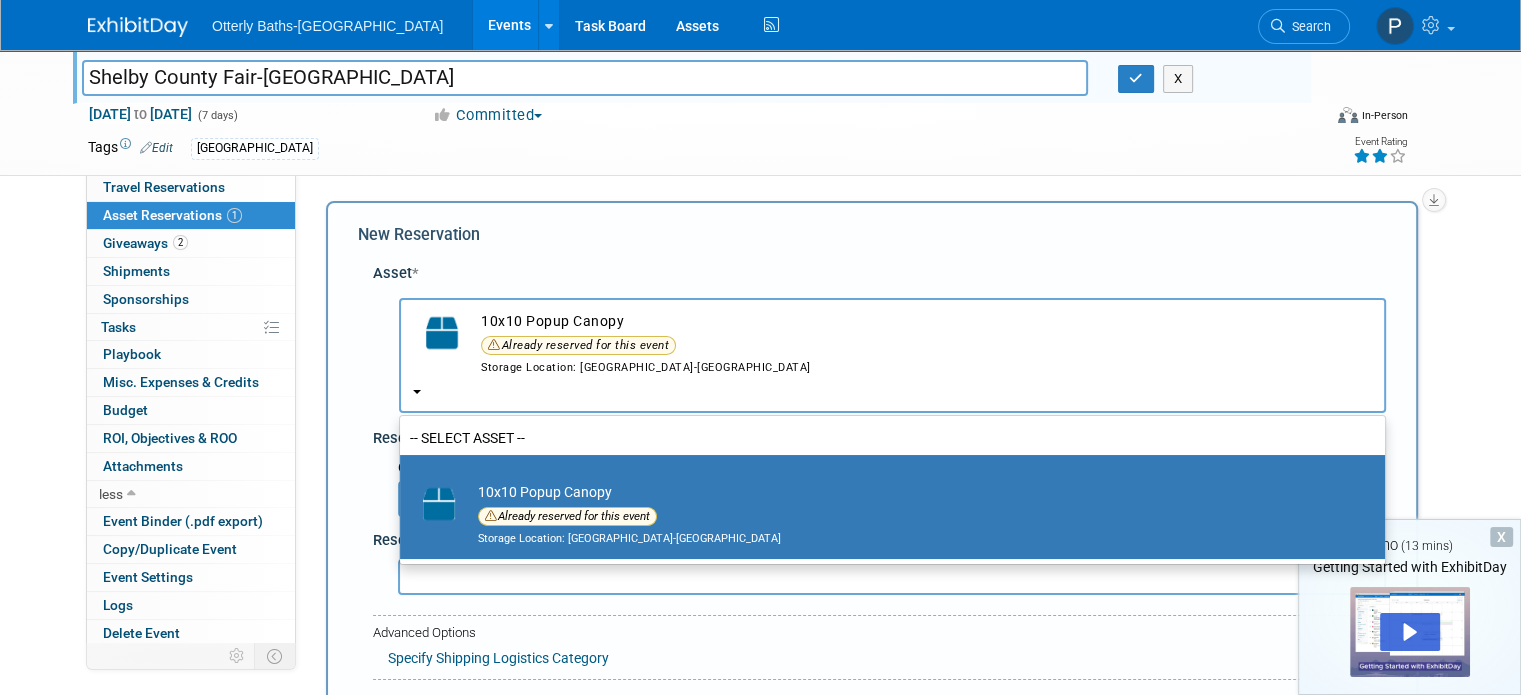 click on "10x10 Popup Canopy  Already reserved for this event  Storage Location: [GEOGRAPHIC_DATA]-[GEOGRAPHIC_DATA]" at bounding box center (892, 355) 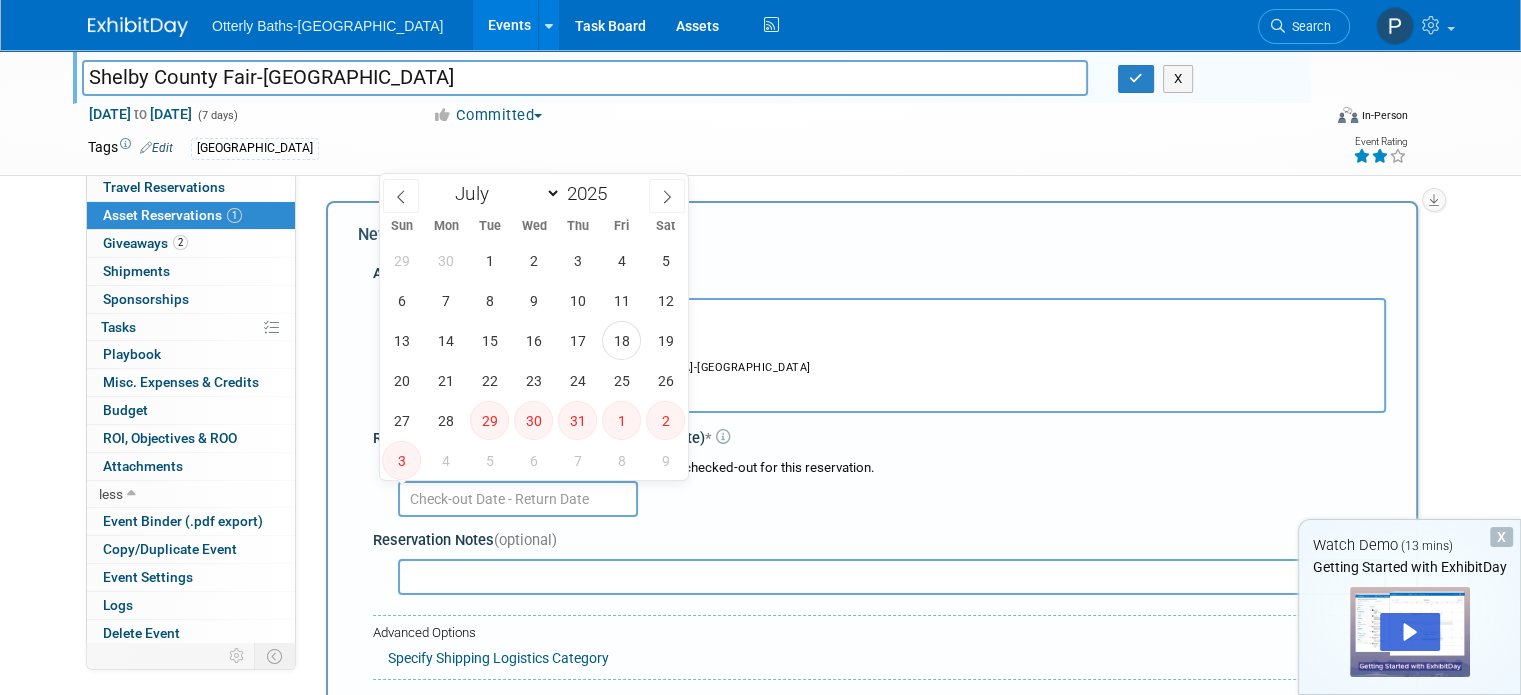click at bounding box center (518, 499) 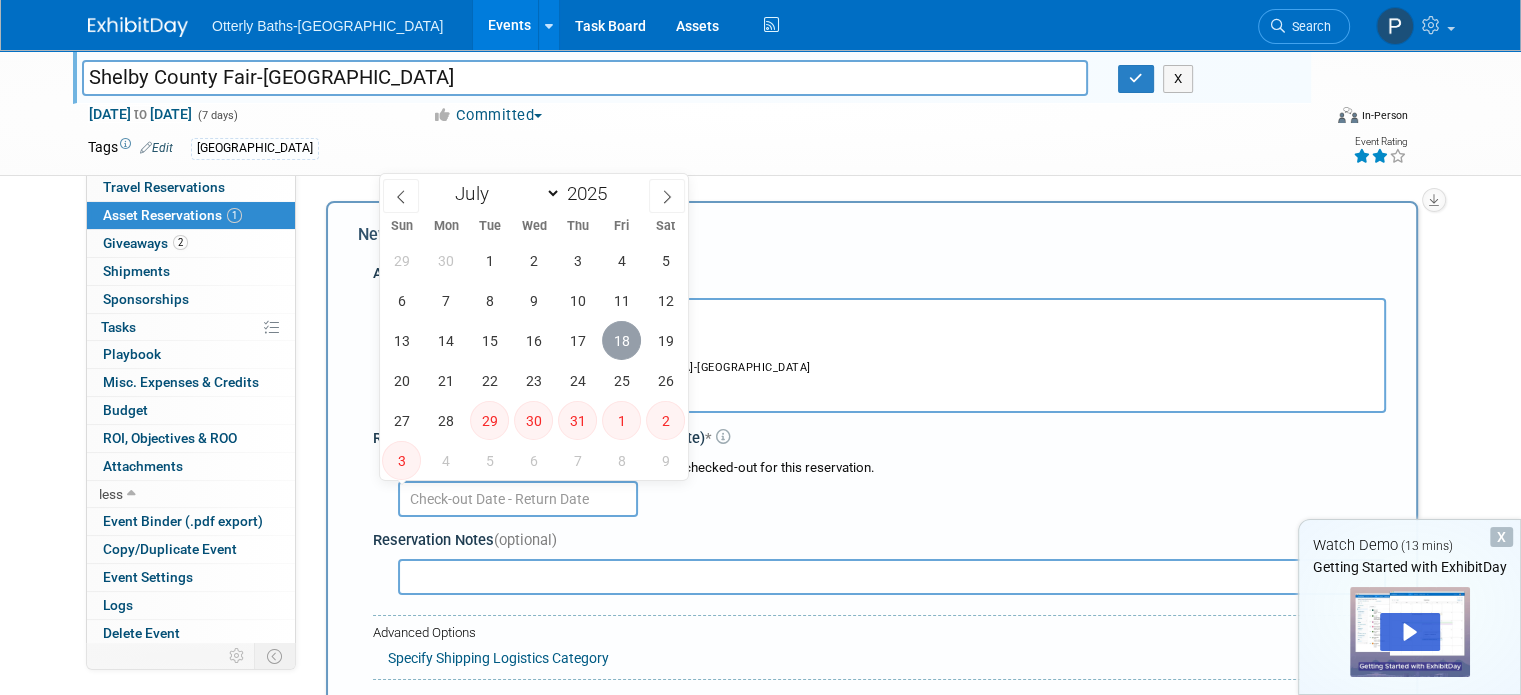 click on "18" at bounding box center [621, 340] 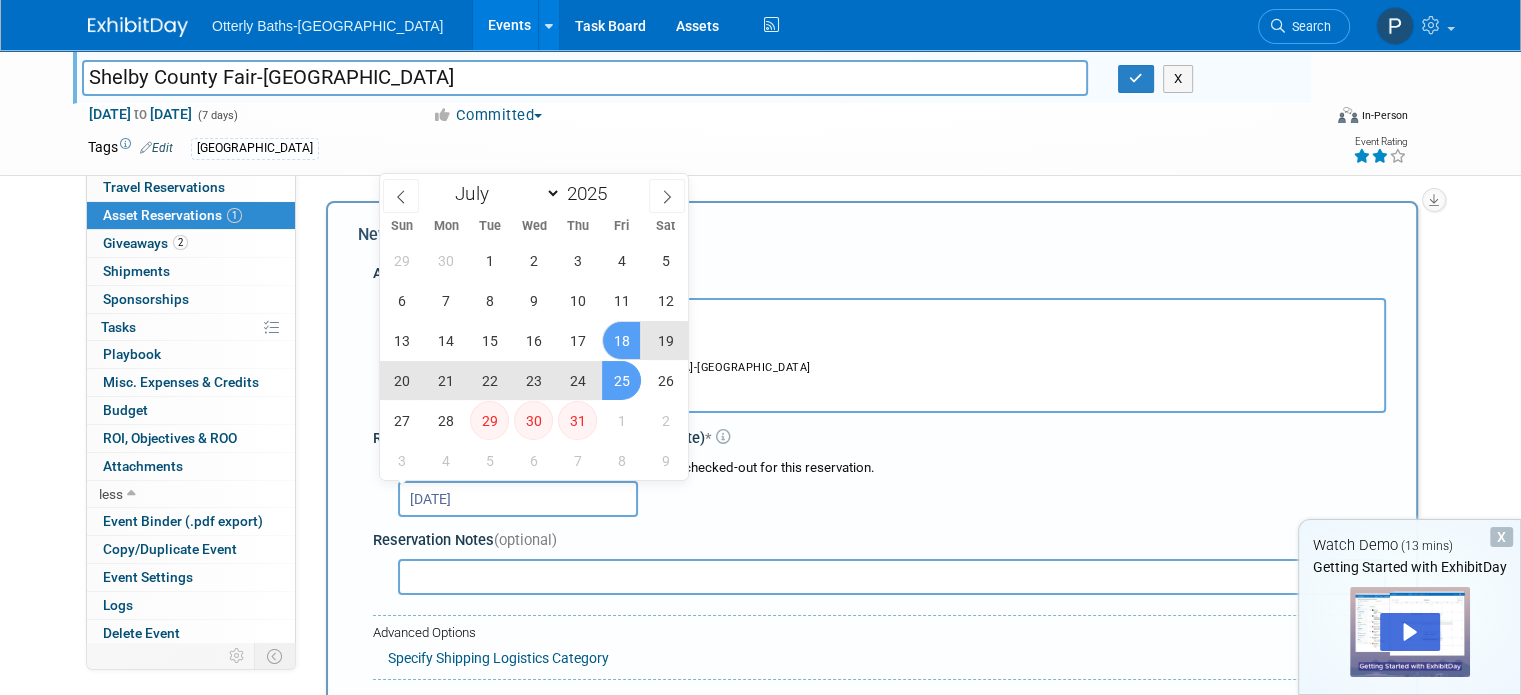 type 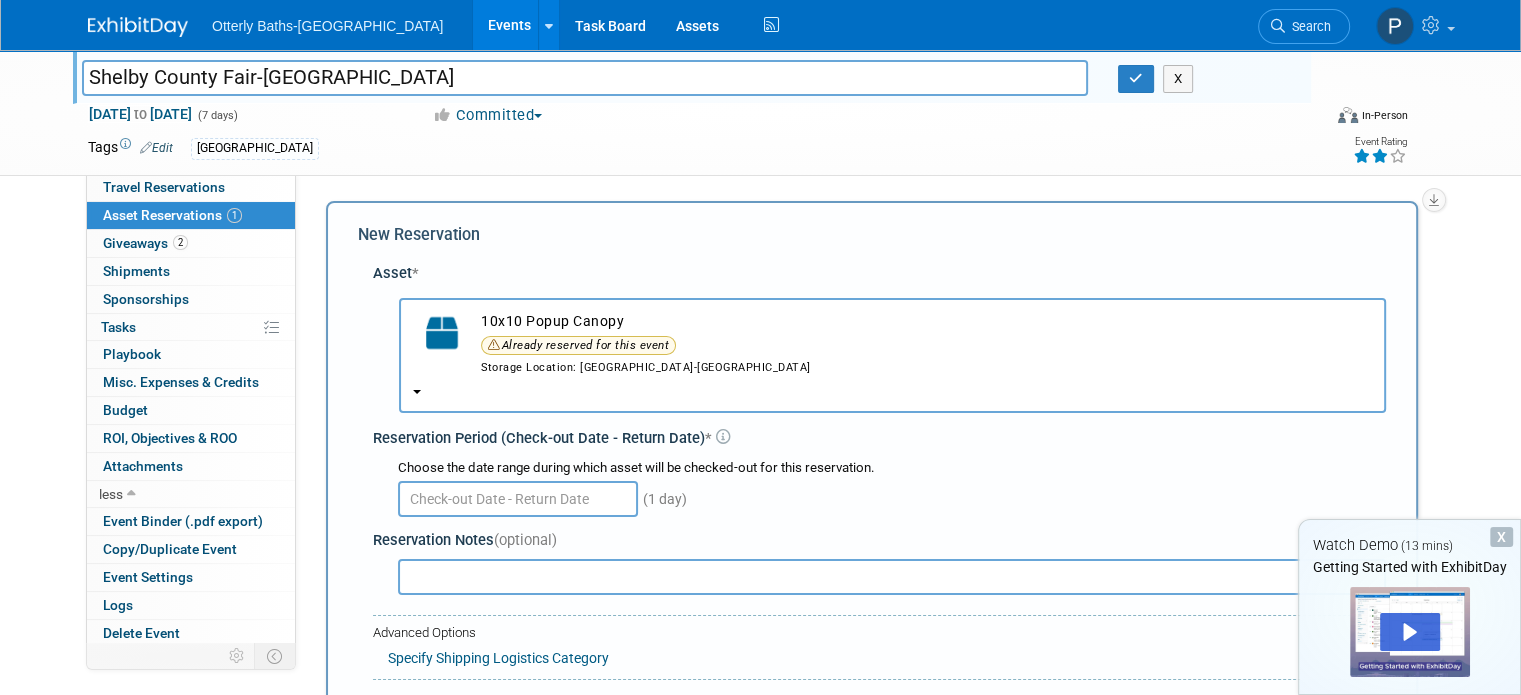click at bounding box center (892, 577) 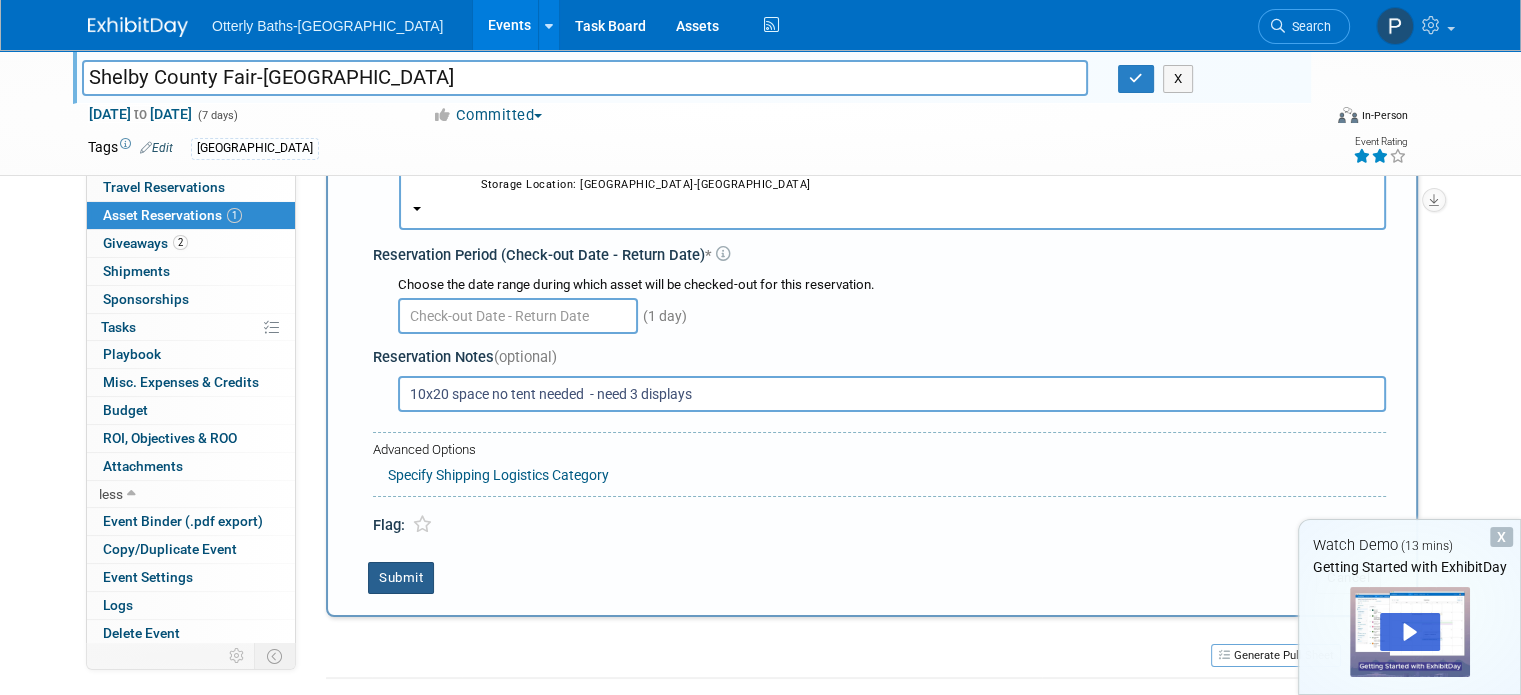 scroll, scrollTop: 200, scrollLeft: 0, axis: vertical 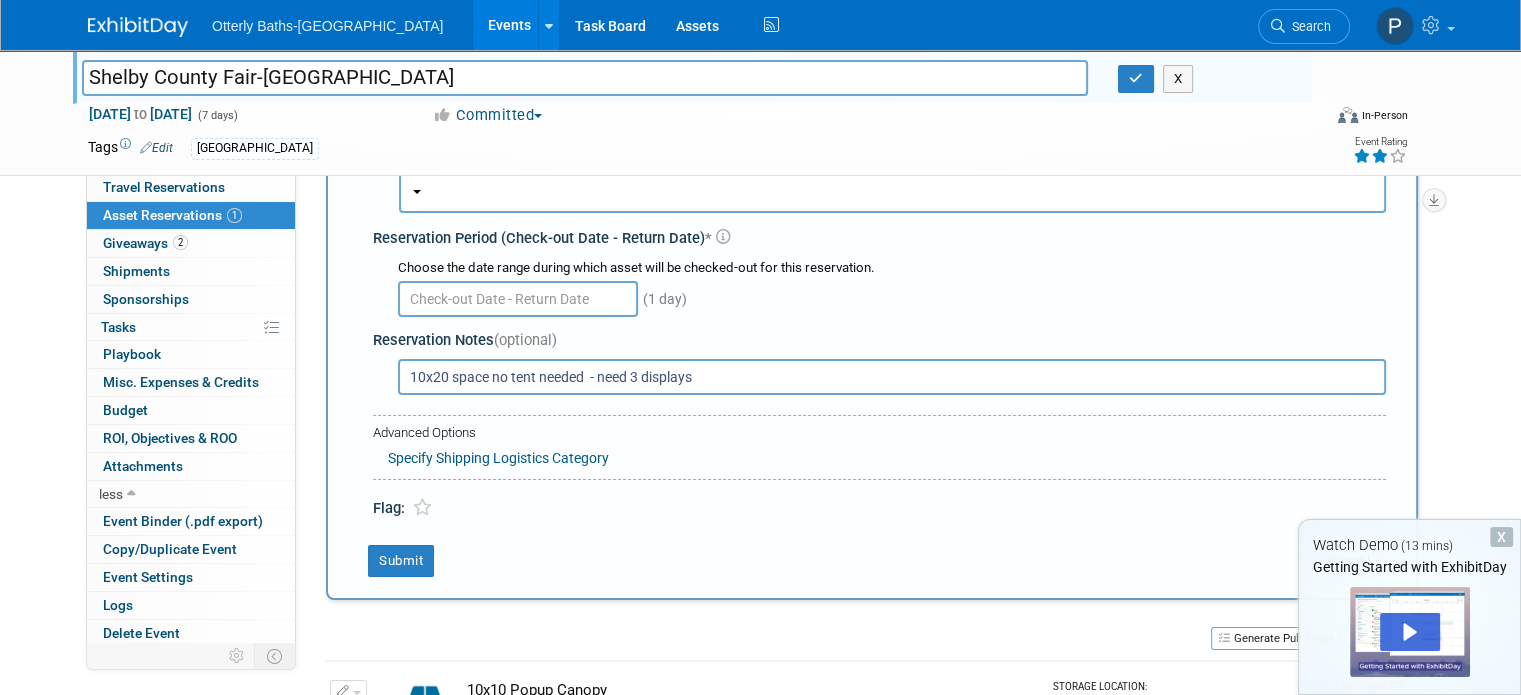 type on "10x20 space no tent needed  - need 3 displays" 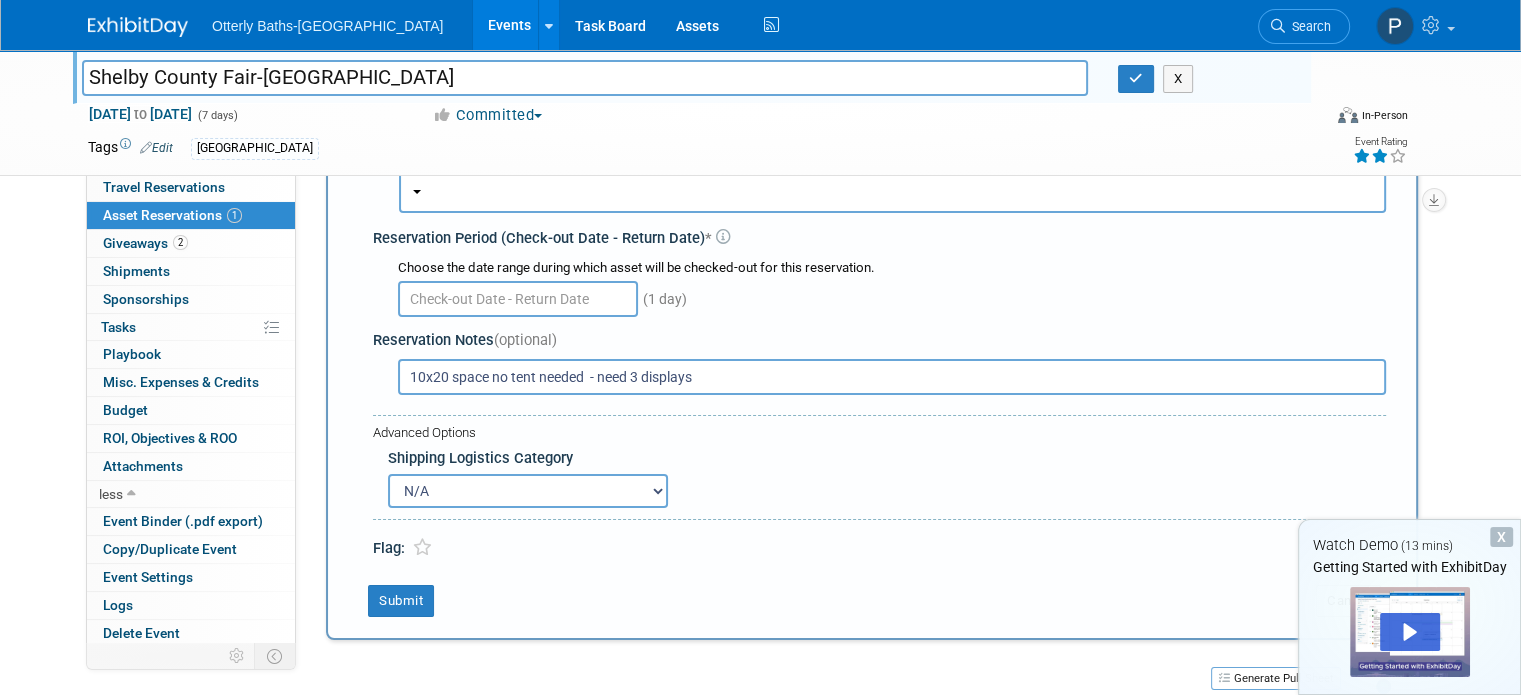 click on "N/A
Advance Warehouse
Direct Shipment
Other" at bounding box center [528, 491] 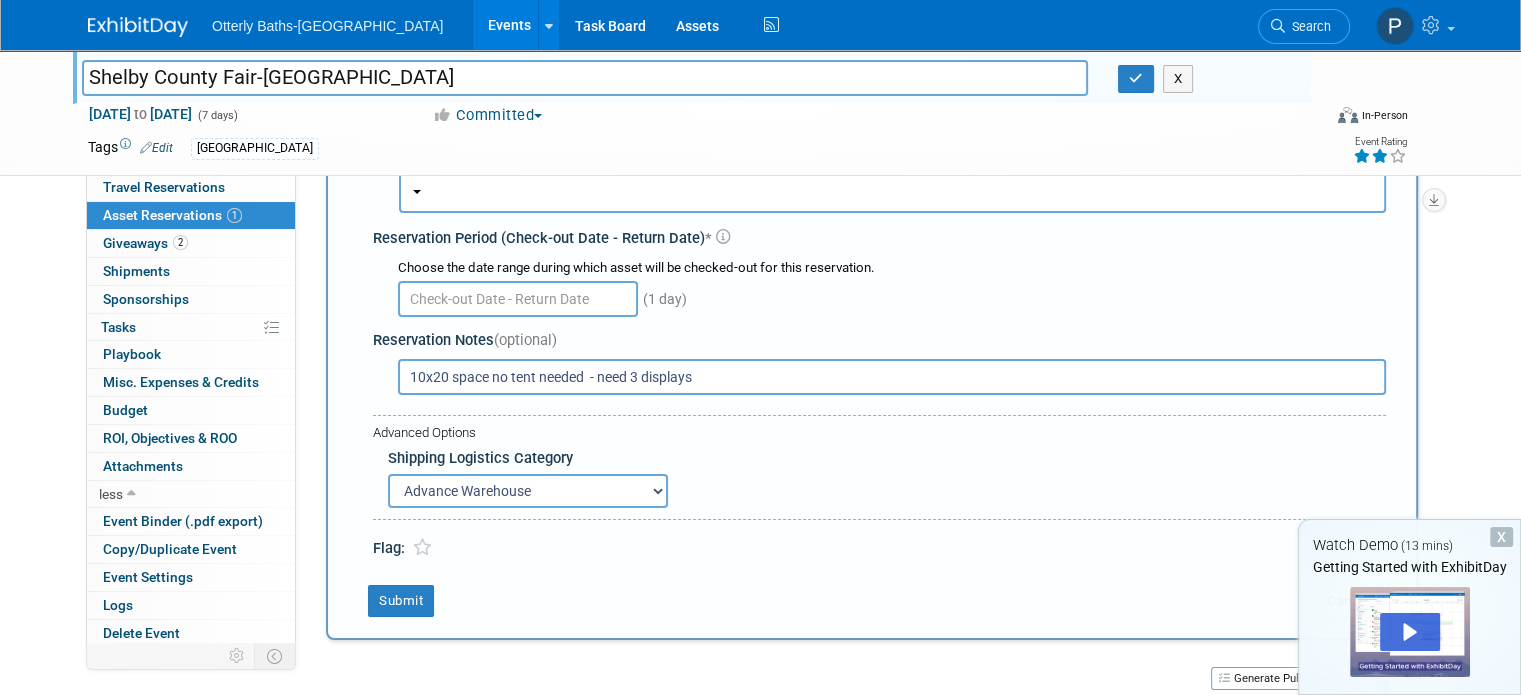 click on "N/A
Advance Warehouse
Direct Shipment
Other" at bounding box center [528, 491] 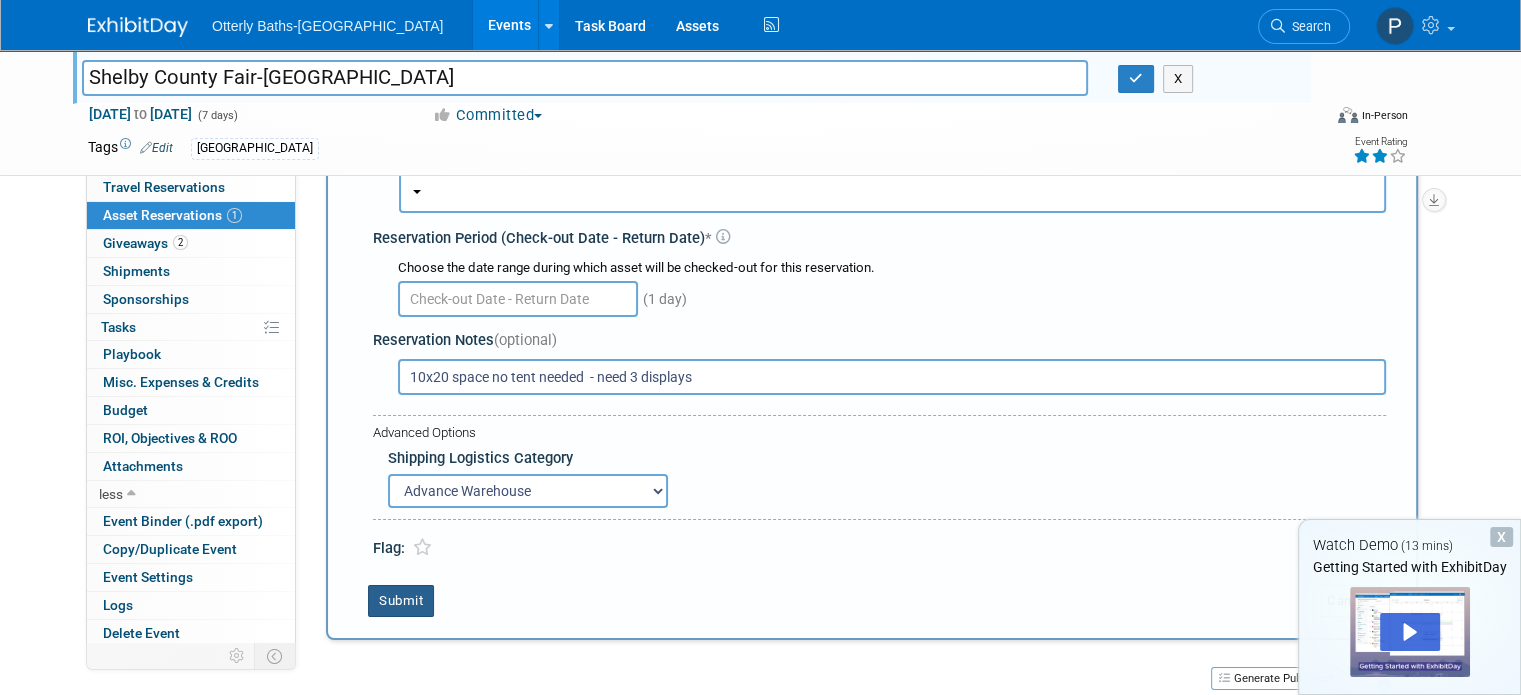 click on "Submit" at bounding box center (401, 601) 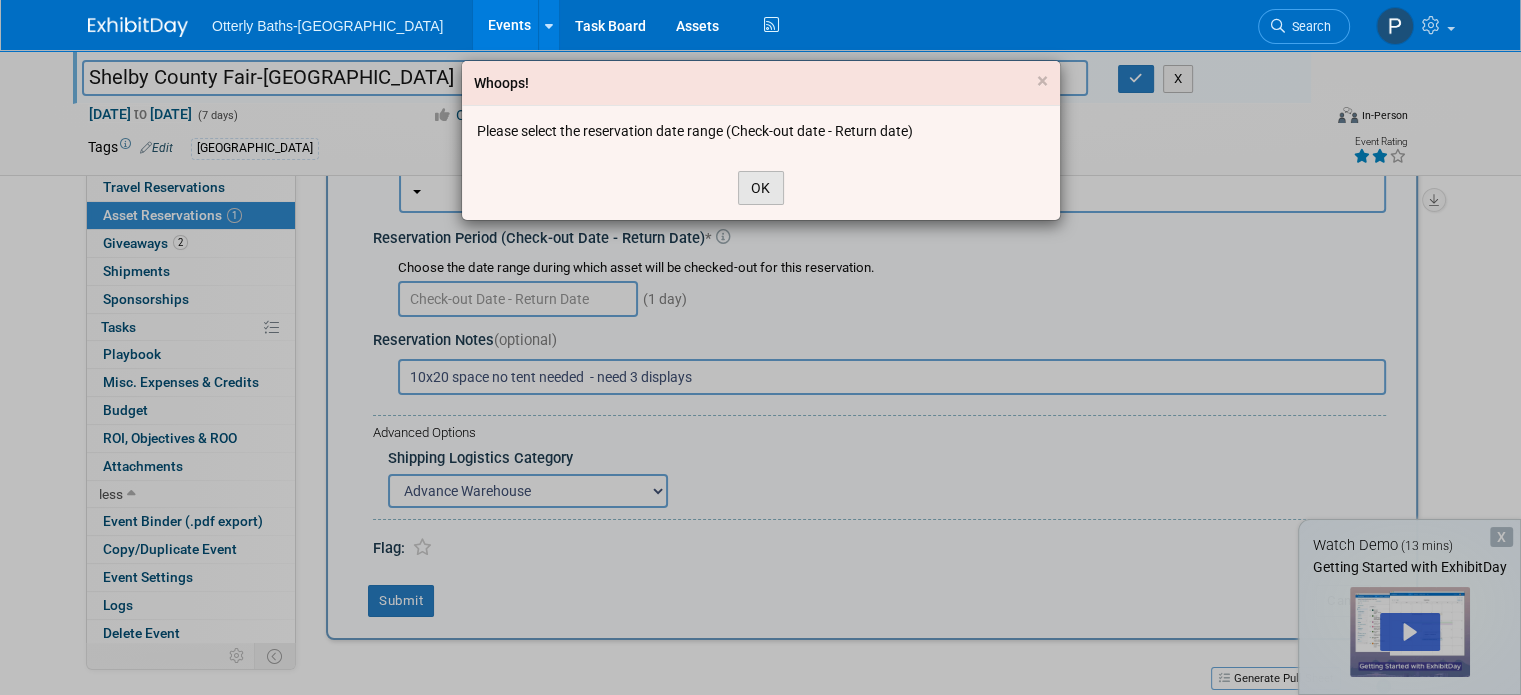click on "OK" at bounding box center [761, 188] 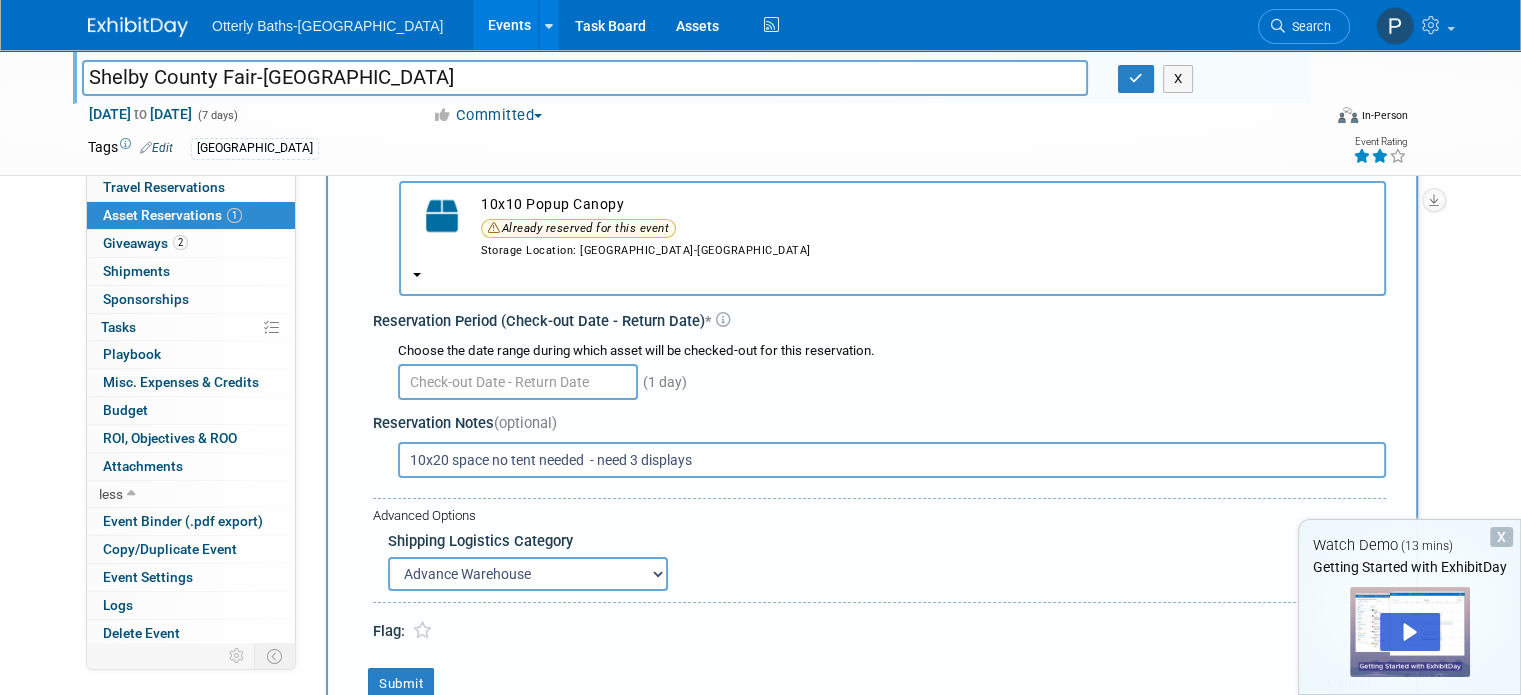scroll, scrollTop: 0, scrollLeft: 0, axis: both 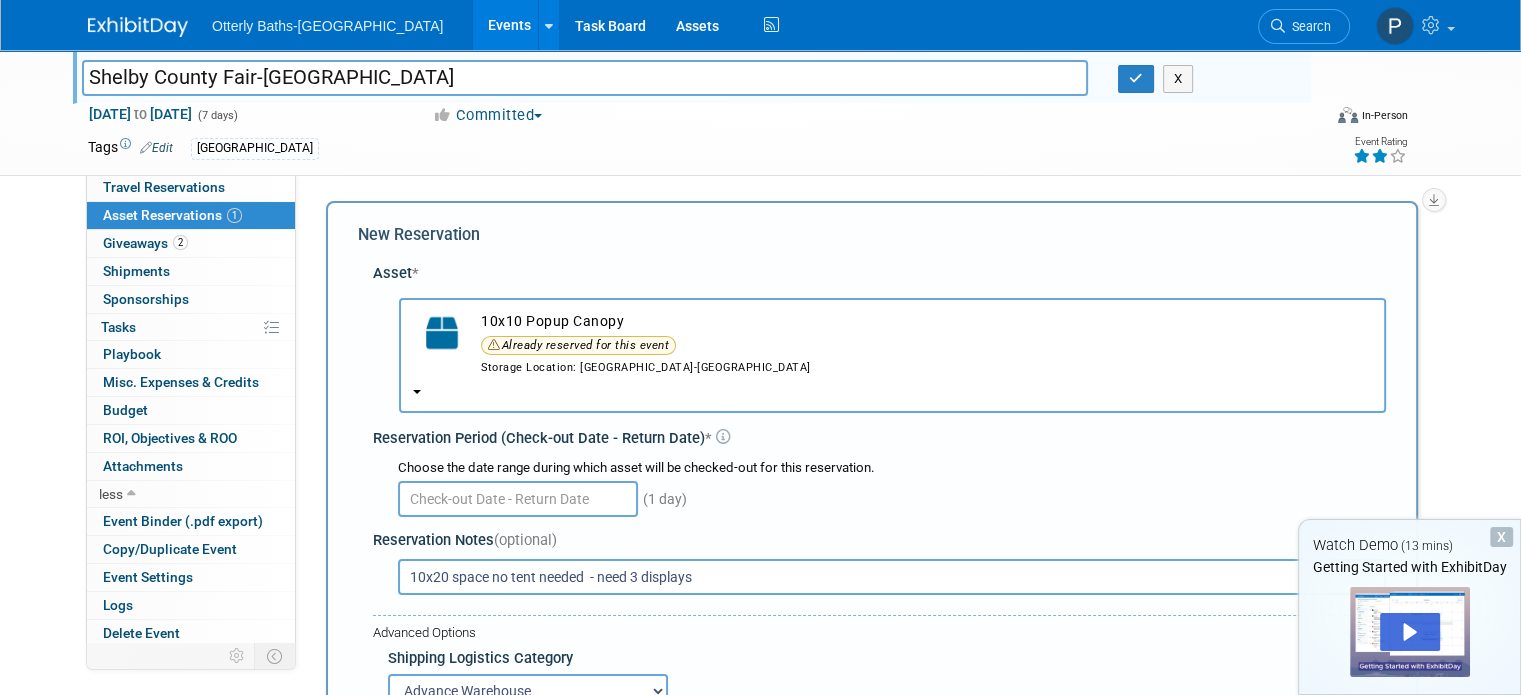 click on "10x10 Popup Canopy  Already reserved for this event  Storage Location: [GEOGRAPHIC_DATA]-[GEOGRAPHIC_DATA]" at bounding box center (892, 355) 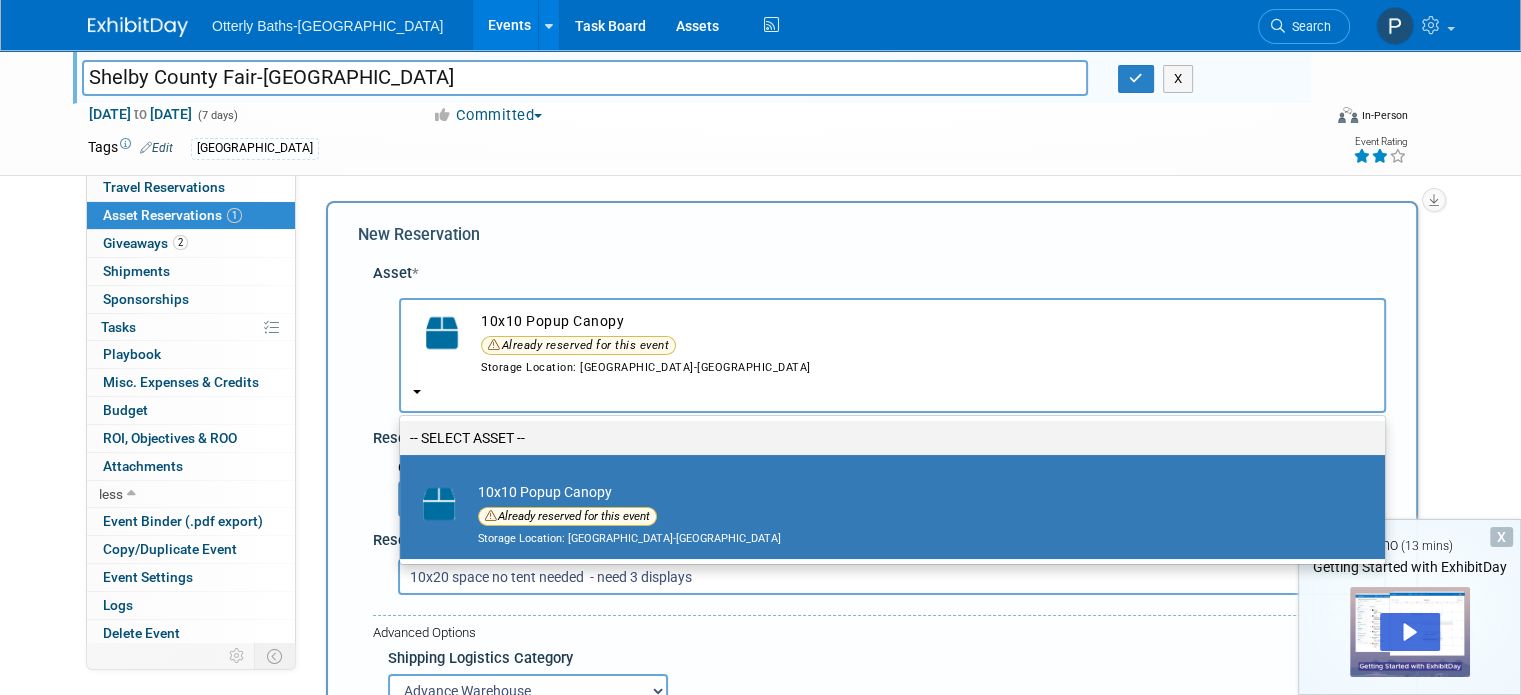 click on "-- SELECT ASSET --" at bounding box center [887, 438] 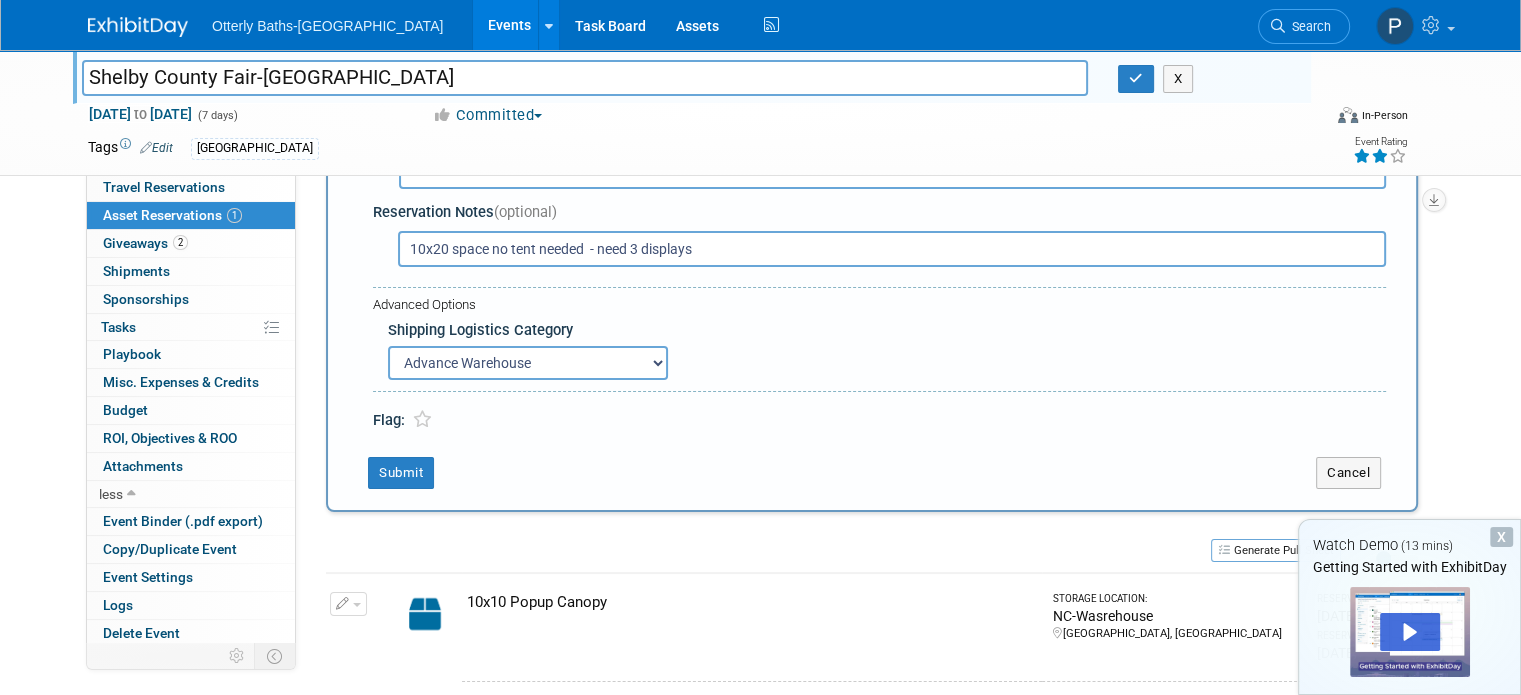 scroll, scrollTop: 200, scrollLeft: 0, axis: vertical 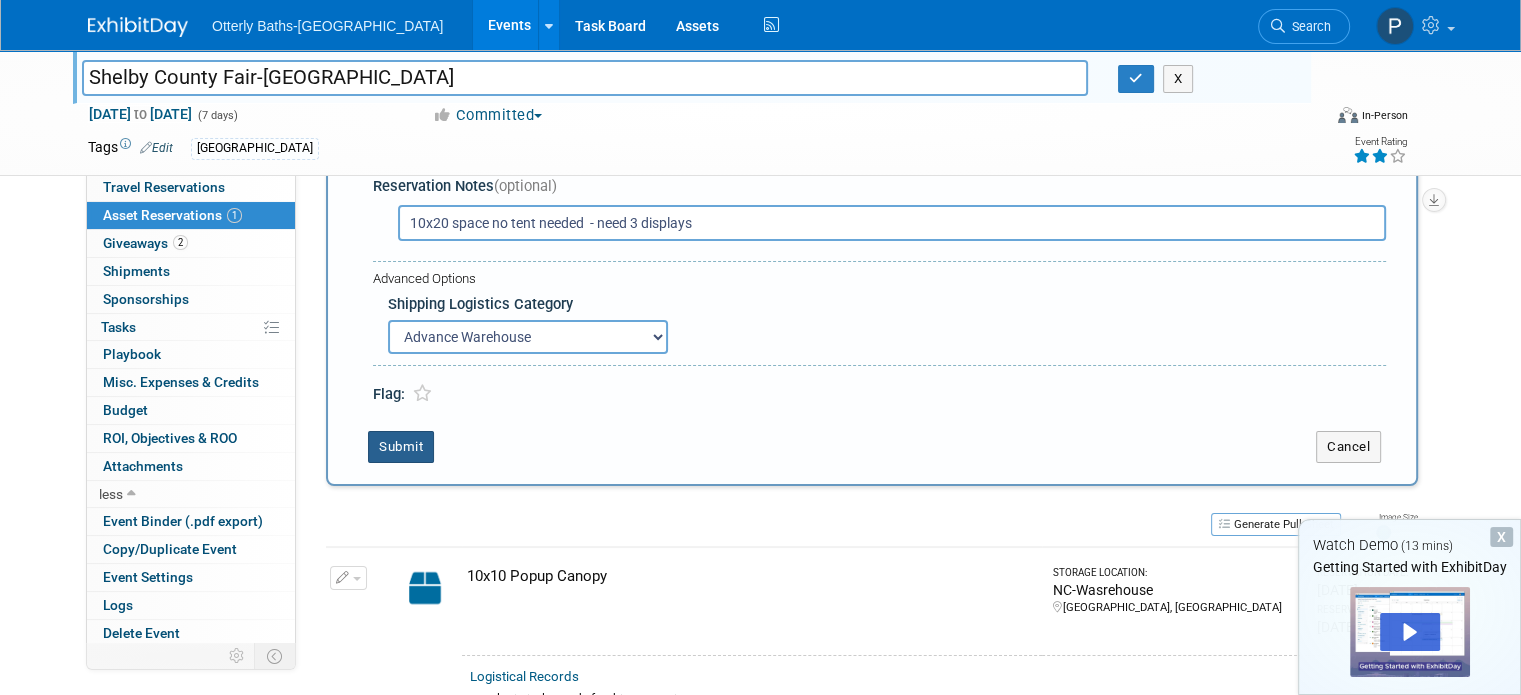 click on "Submit" at bounding box center (401, 447) 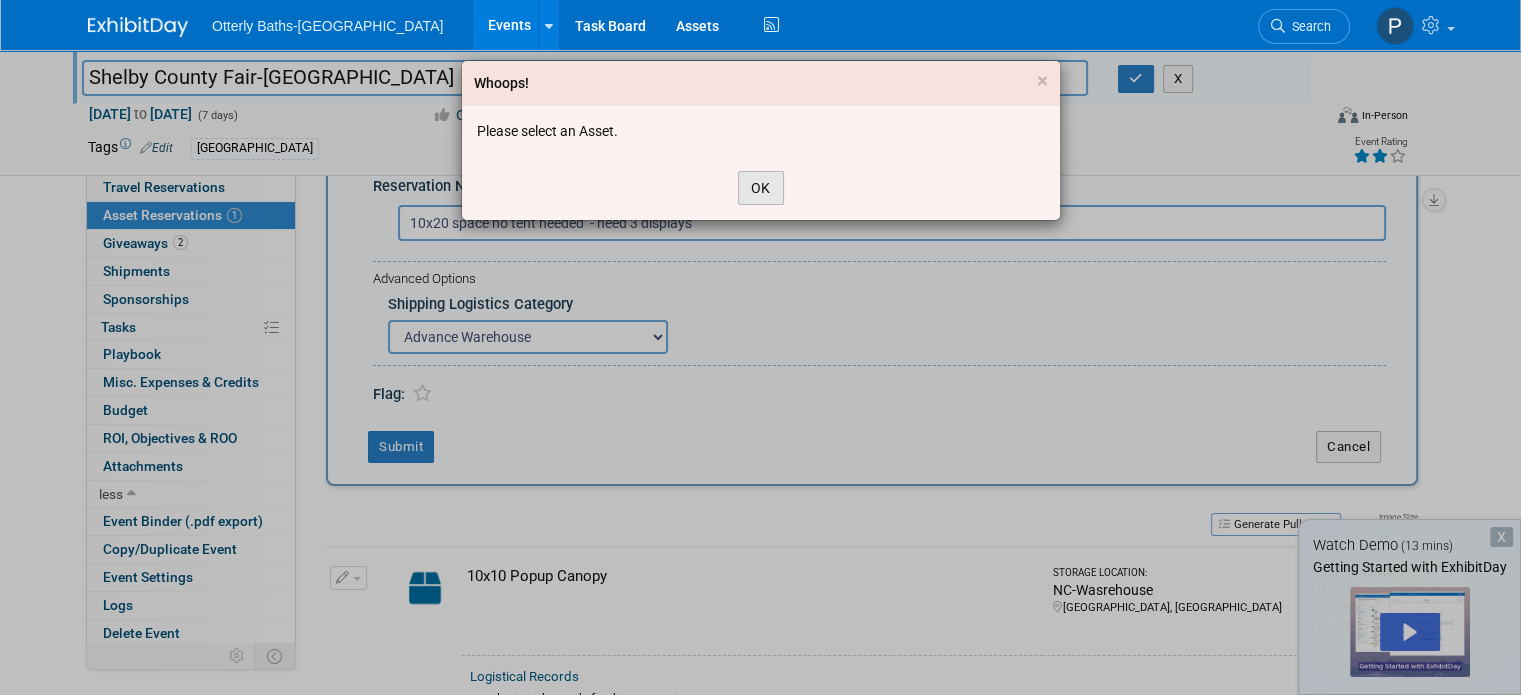 drag, startPoint x: 771, startPoint y: 189, endPoint x: 760, endPoint y: 191, distance: 11.18034 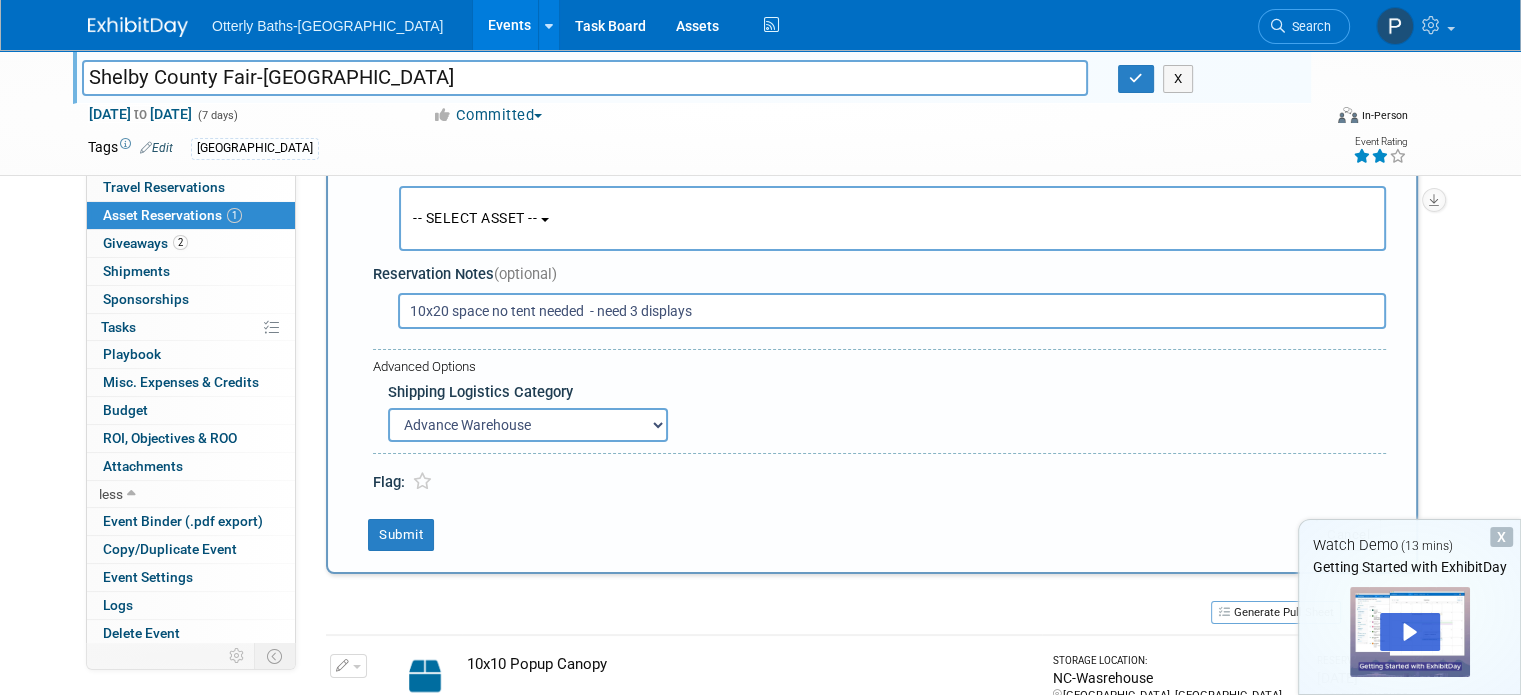 scroll, scrollTop: 0, scrollLeft: 0, axis: both 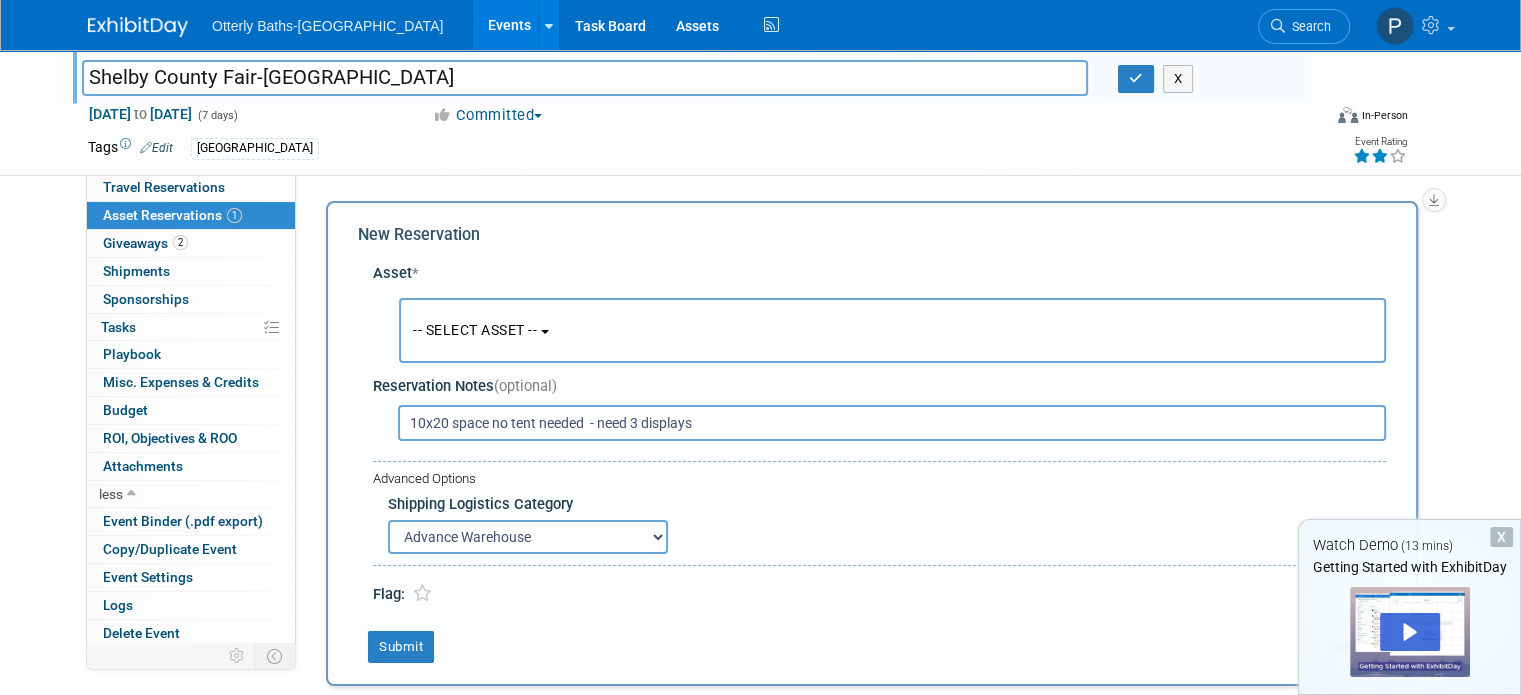 click on "-- SELECT ASSET --" at bounding box center [475, 330] 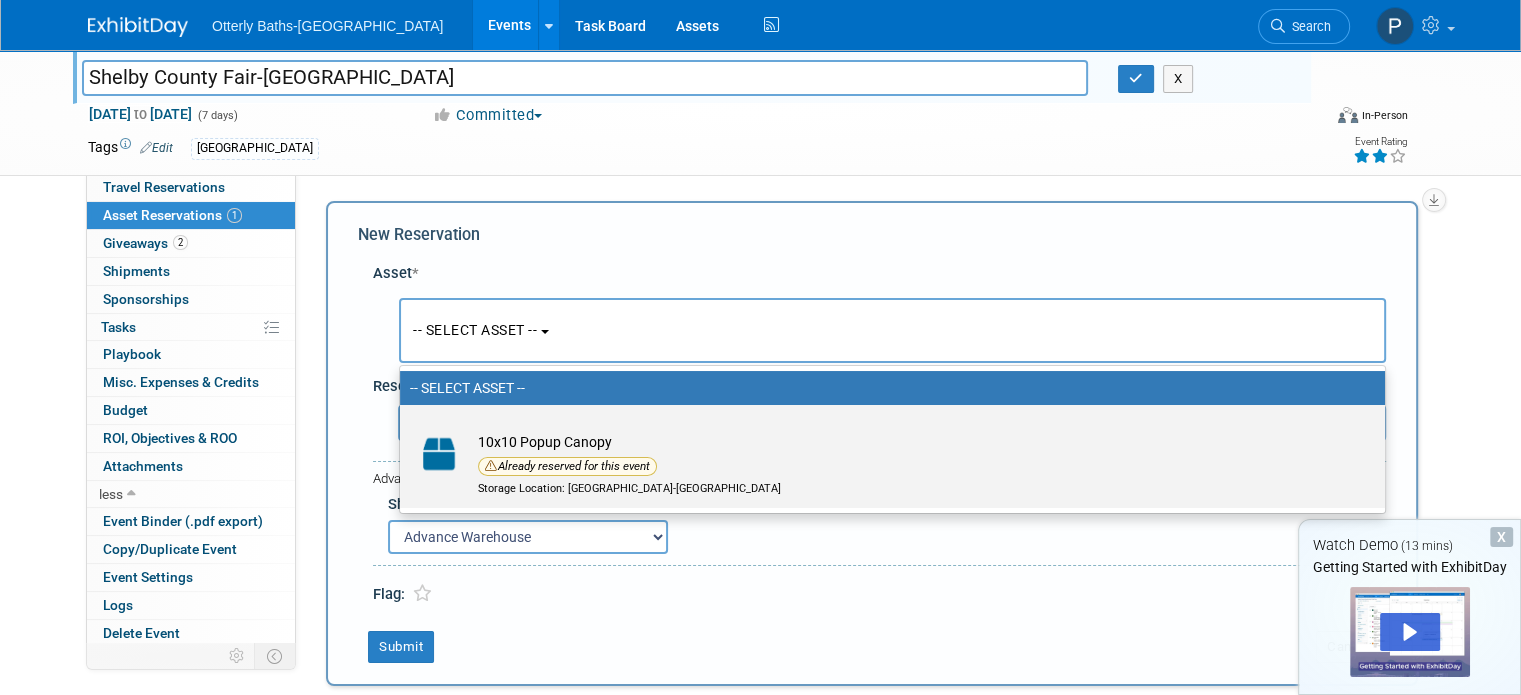 click on "10x10 Popup Canopy  Already reserved for this event  Storage Location: [GEOGRAPHIC_DATA]-[GEOGRAPHIC_DATA]" at bounding box center (906, 464) 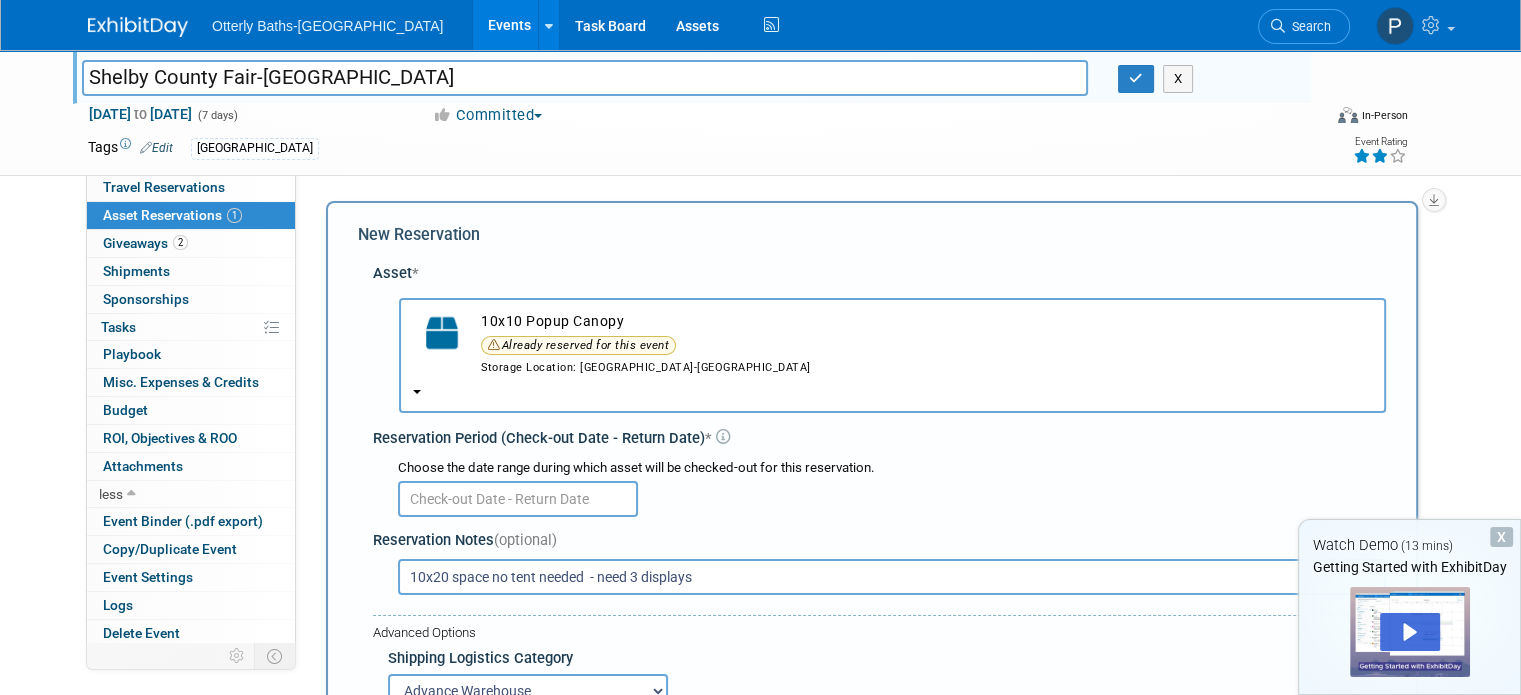 click at bounding box center [518, 499] 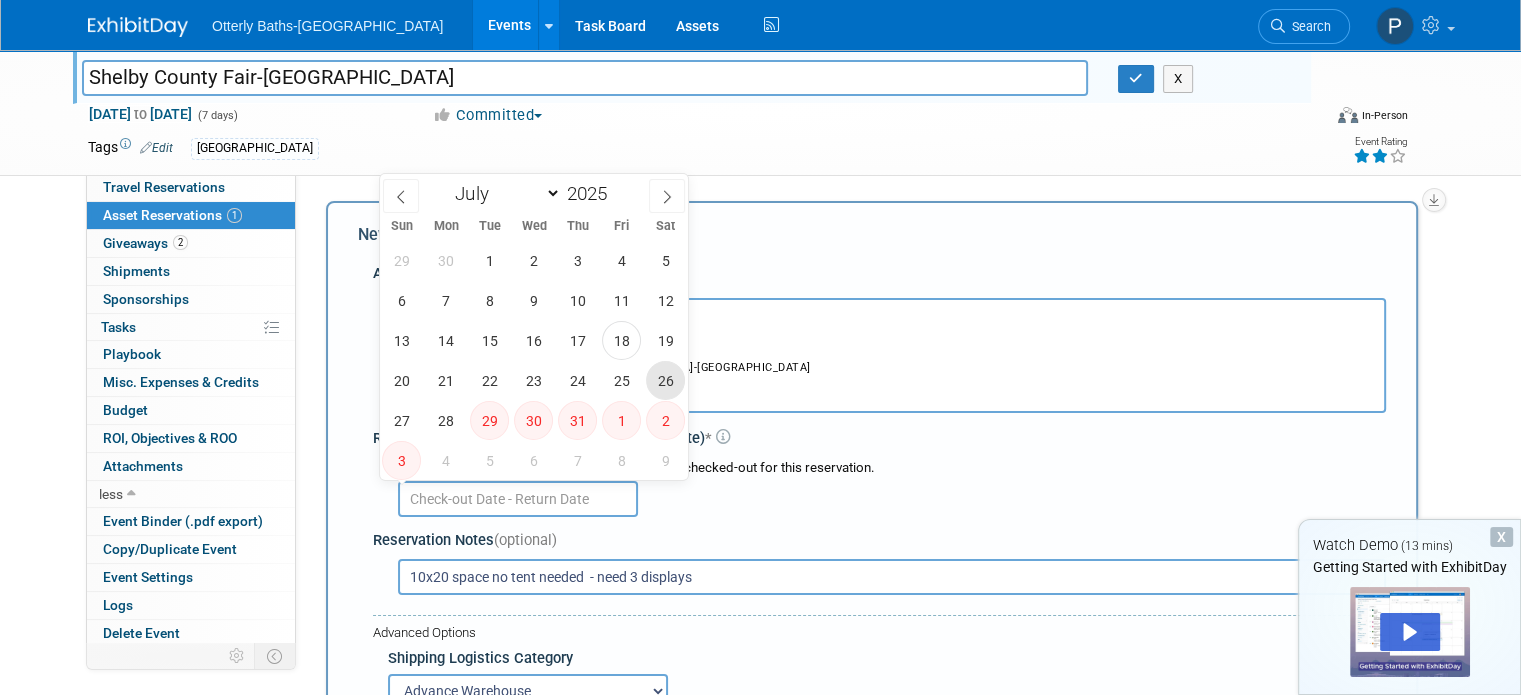 click on "26" at bounding box center (665, 380) 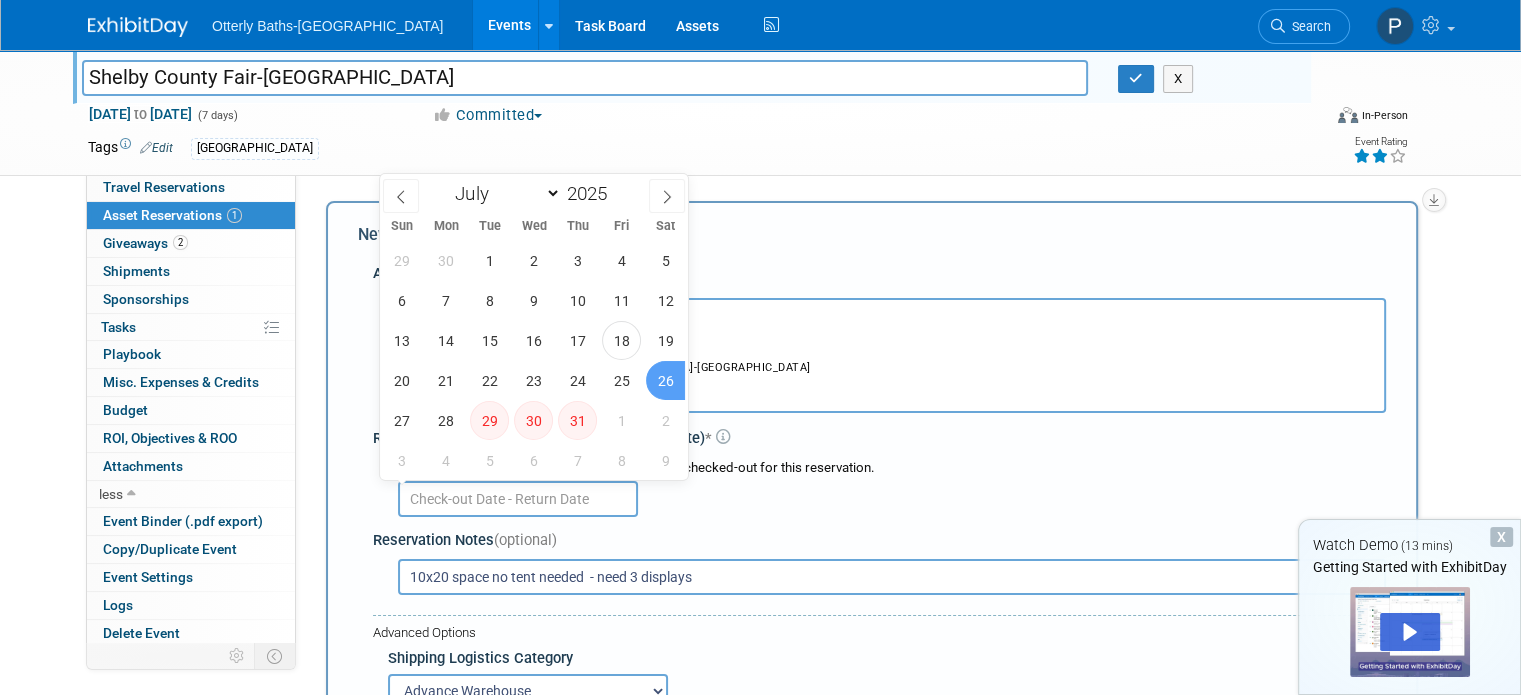 click on "10x20 space no tent needed  - need 3 displays" at bounding box center (892, 577) 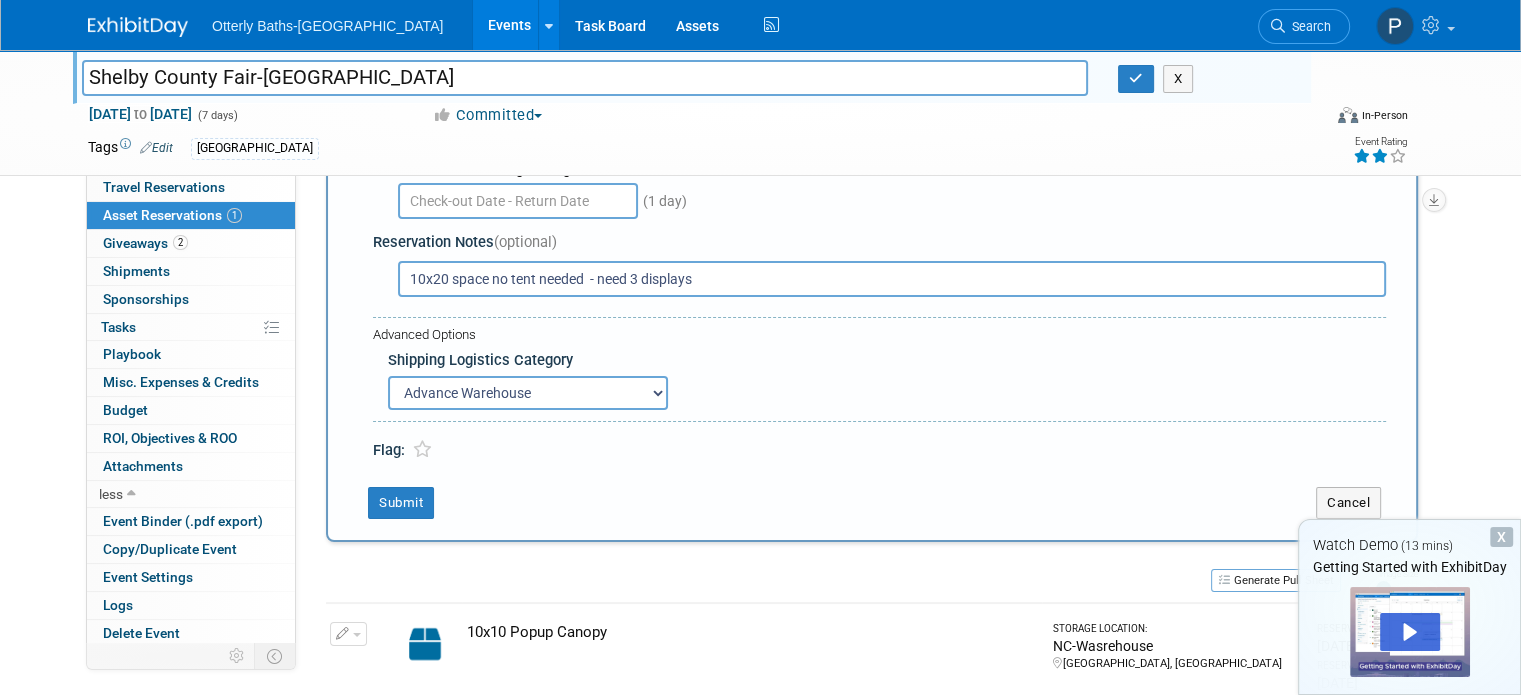 scroll, scrollTop: 300, scrollLeft: 0, axis: vertical 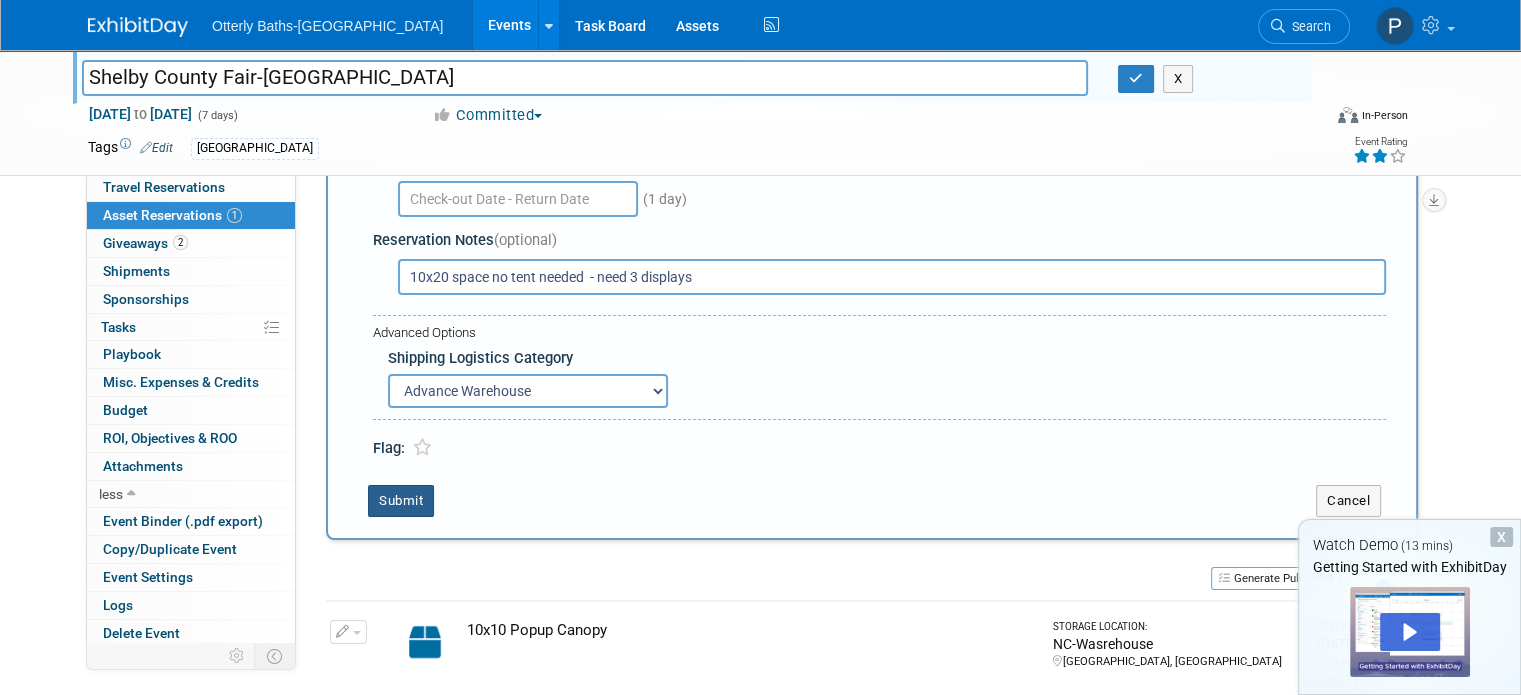 click on "Submit" at bounding box center [401, 501] 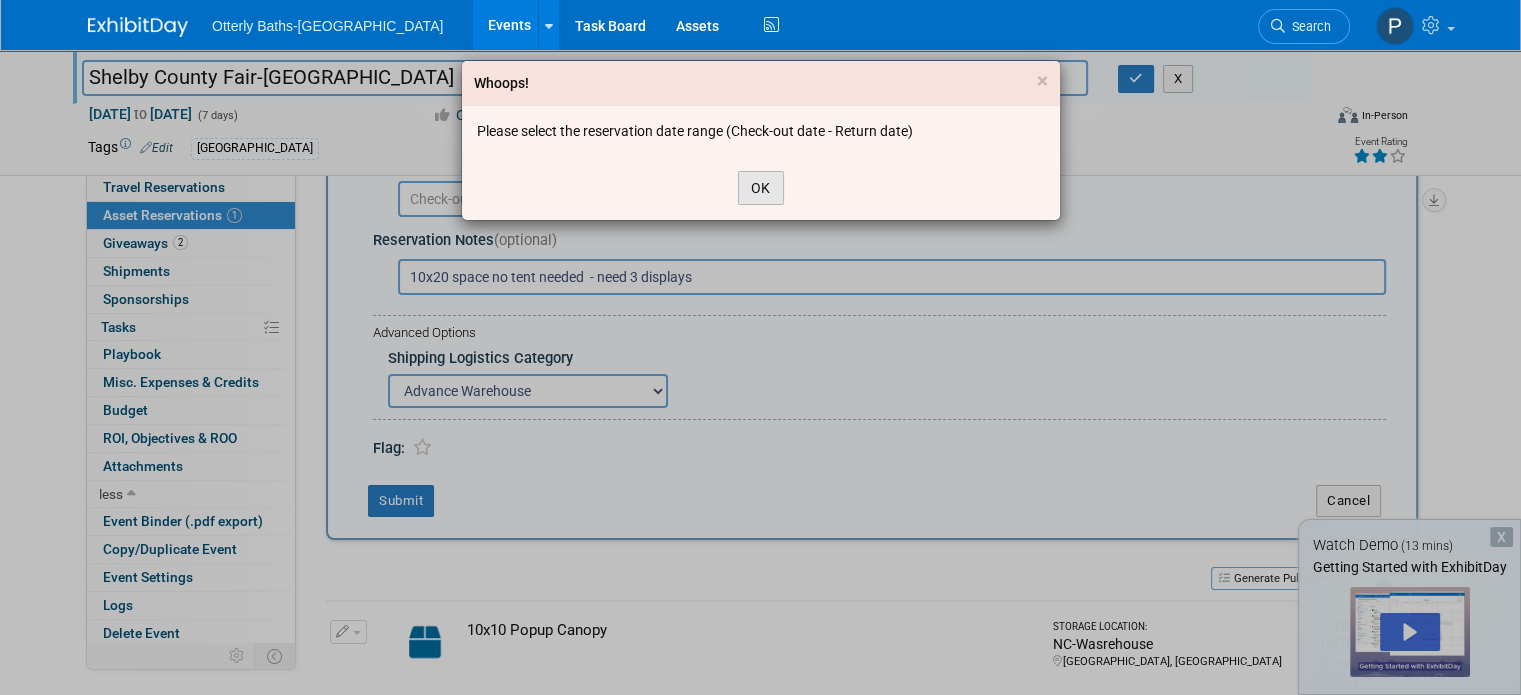 click on "OK" at bounding box center [761, 188] 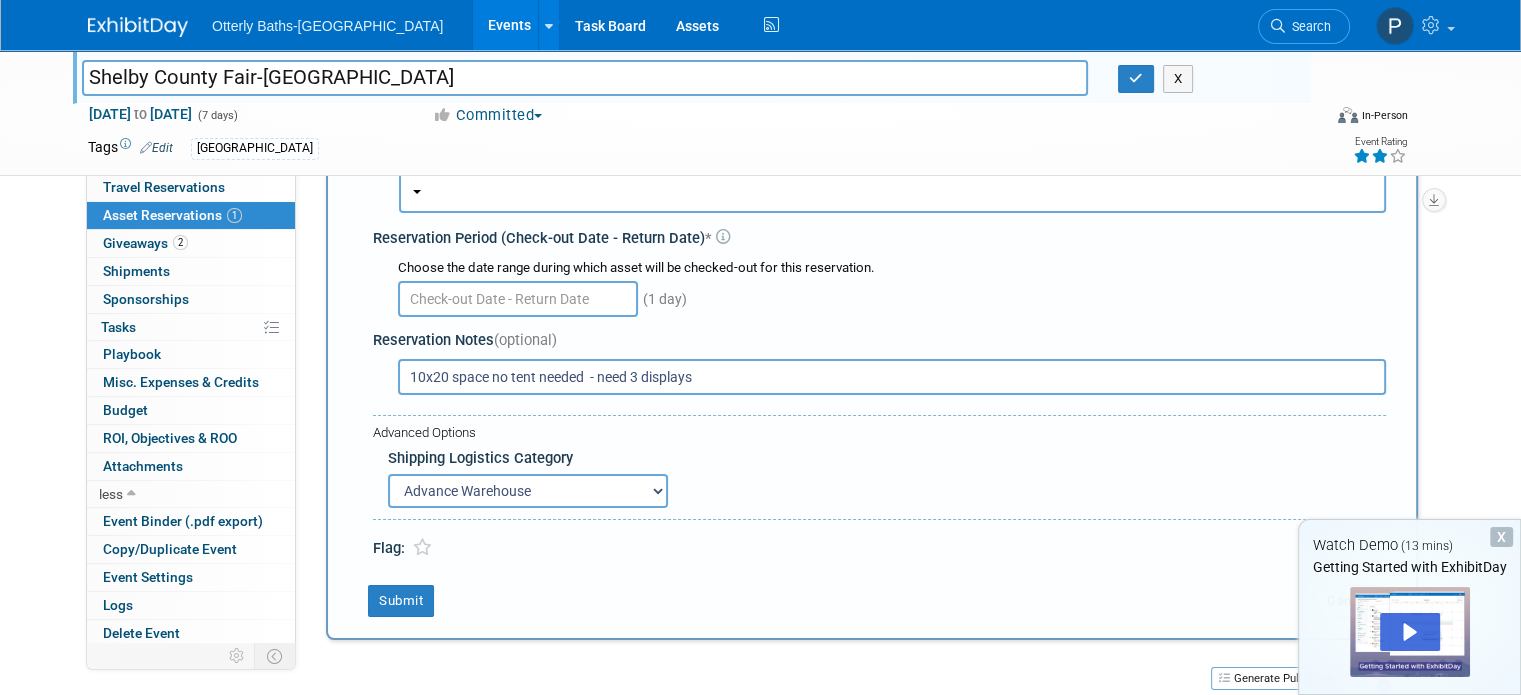 scroll, scrollTop: 100, scrollLeft: 0, axis: vertical 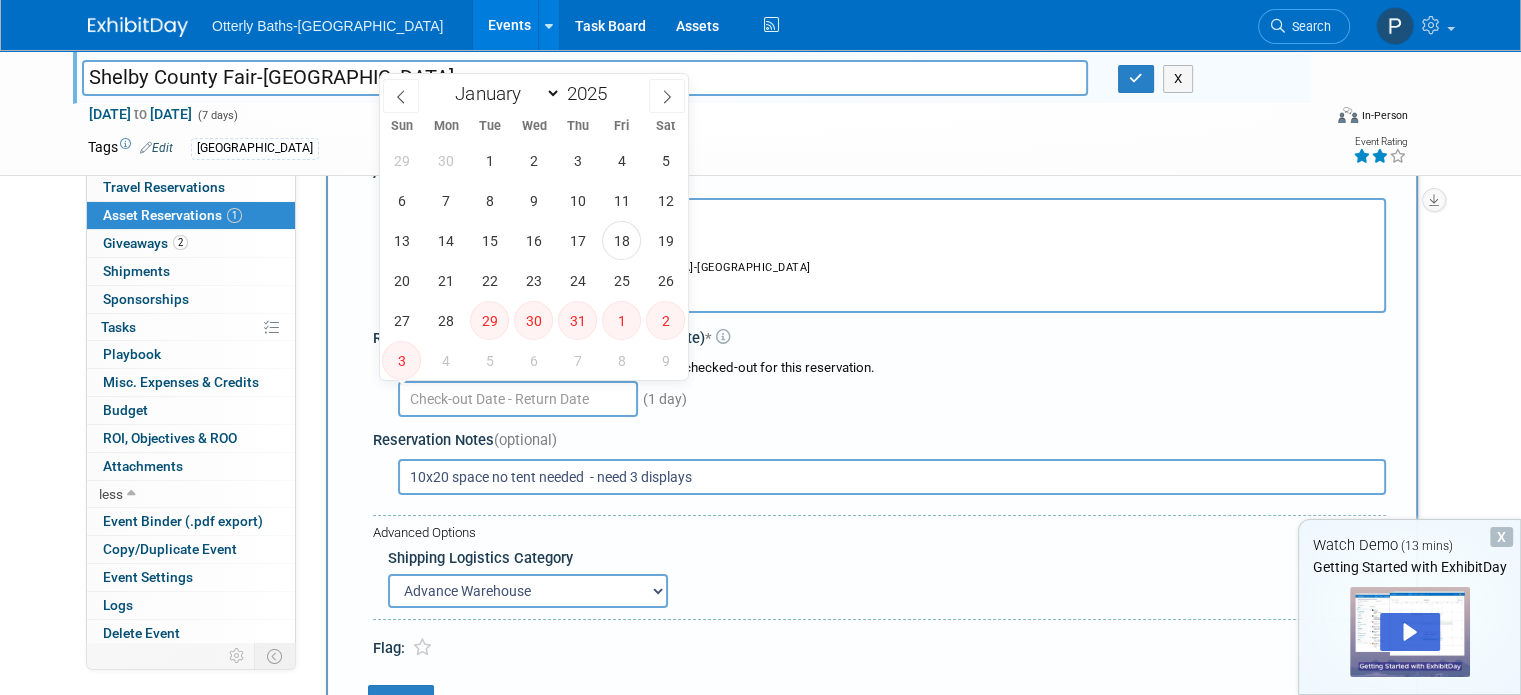 click at bounding box center (518, 399) 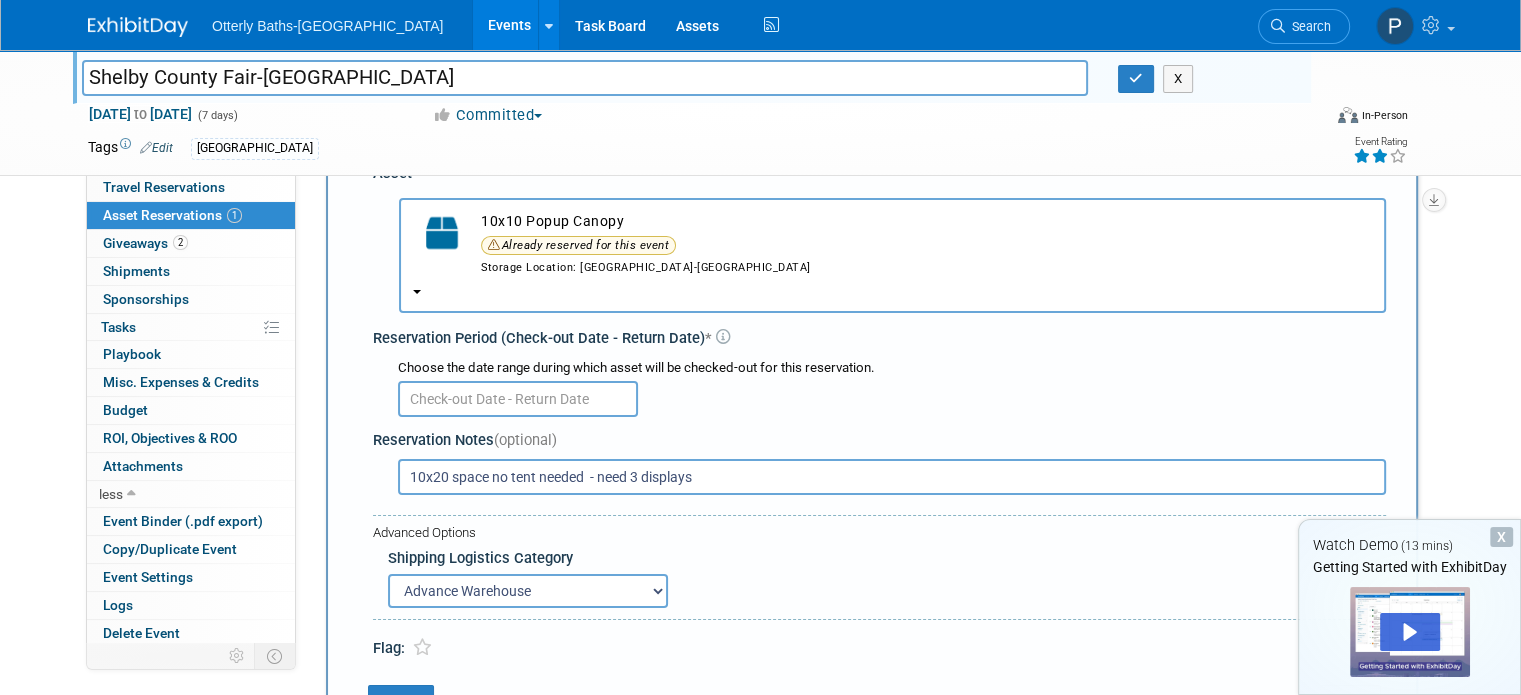 click at bounding box center (892, 397) 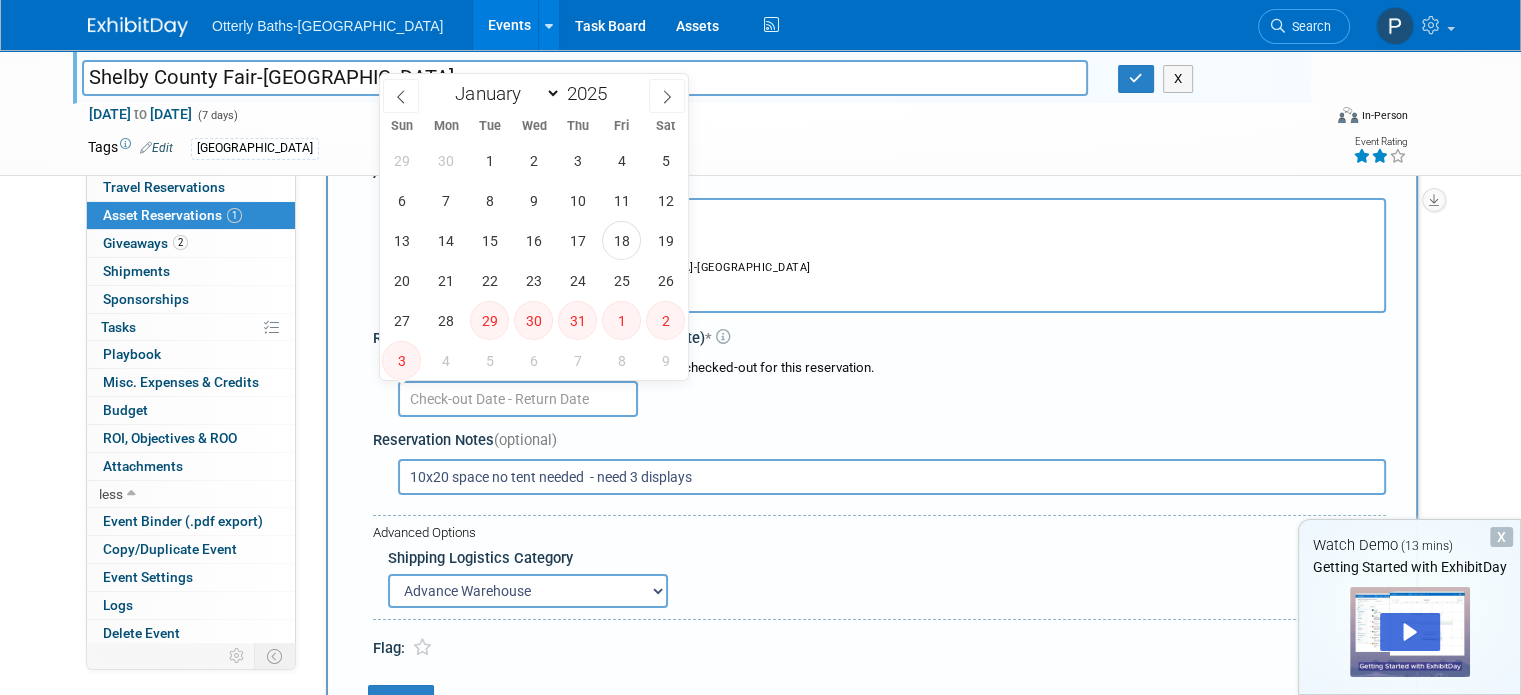 click at bounding box center (518, 399) 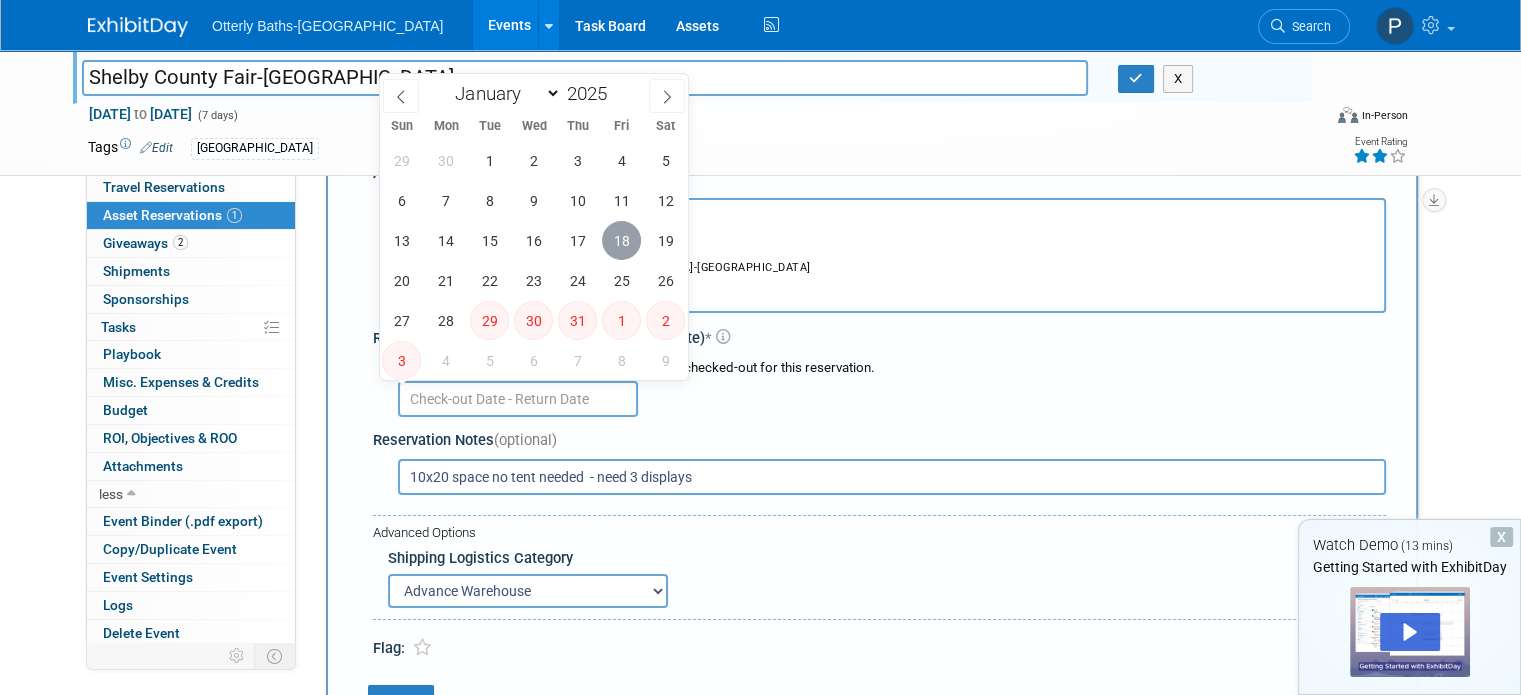 click on "18" at bounding box center (621, 240) 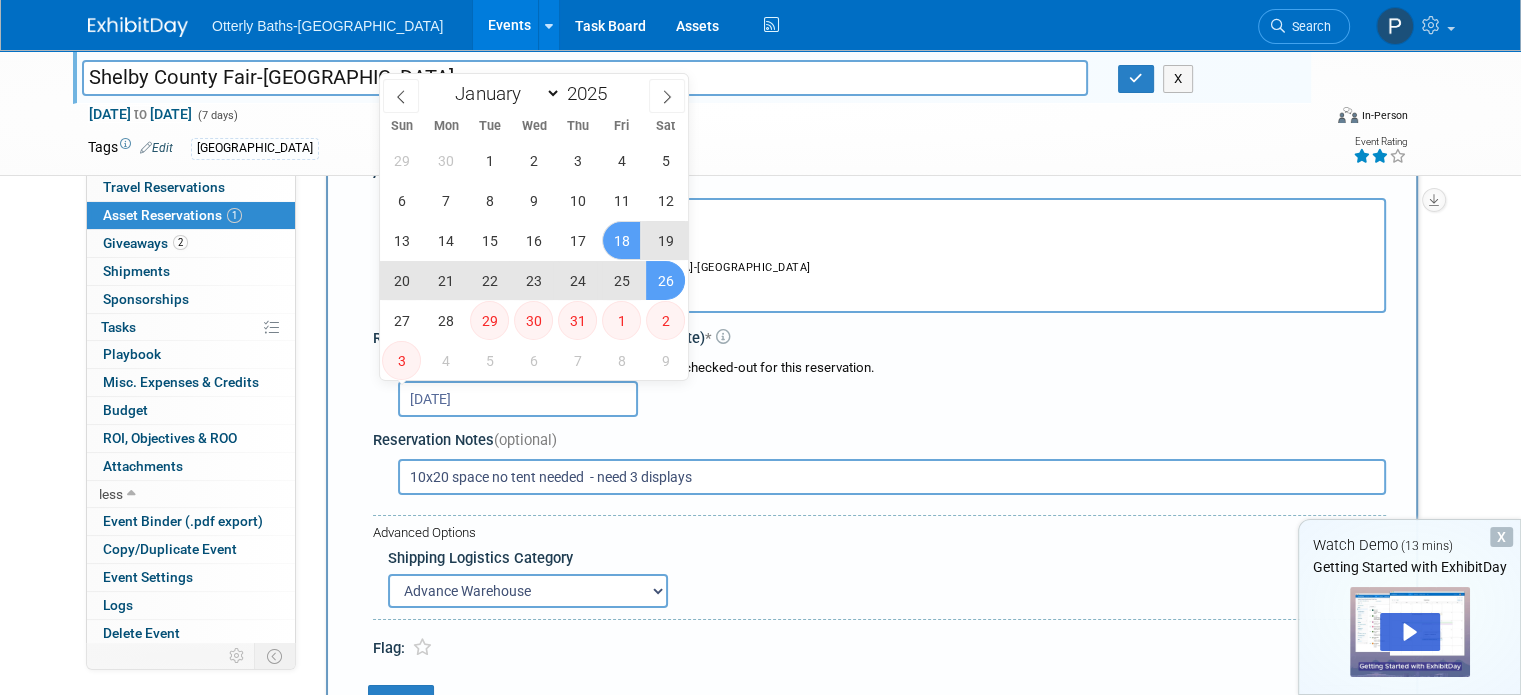 click on "26" at bounding box center [665, 280] 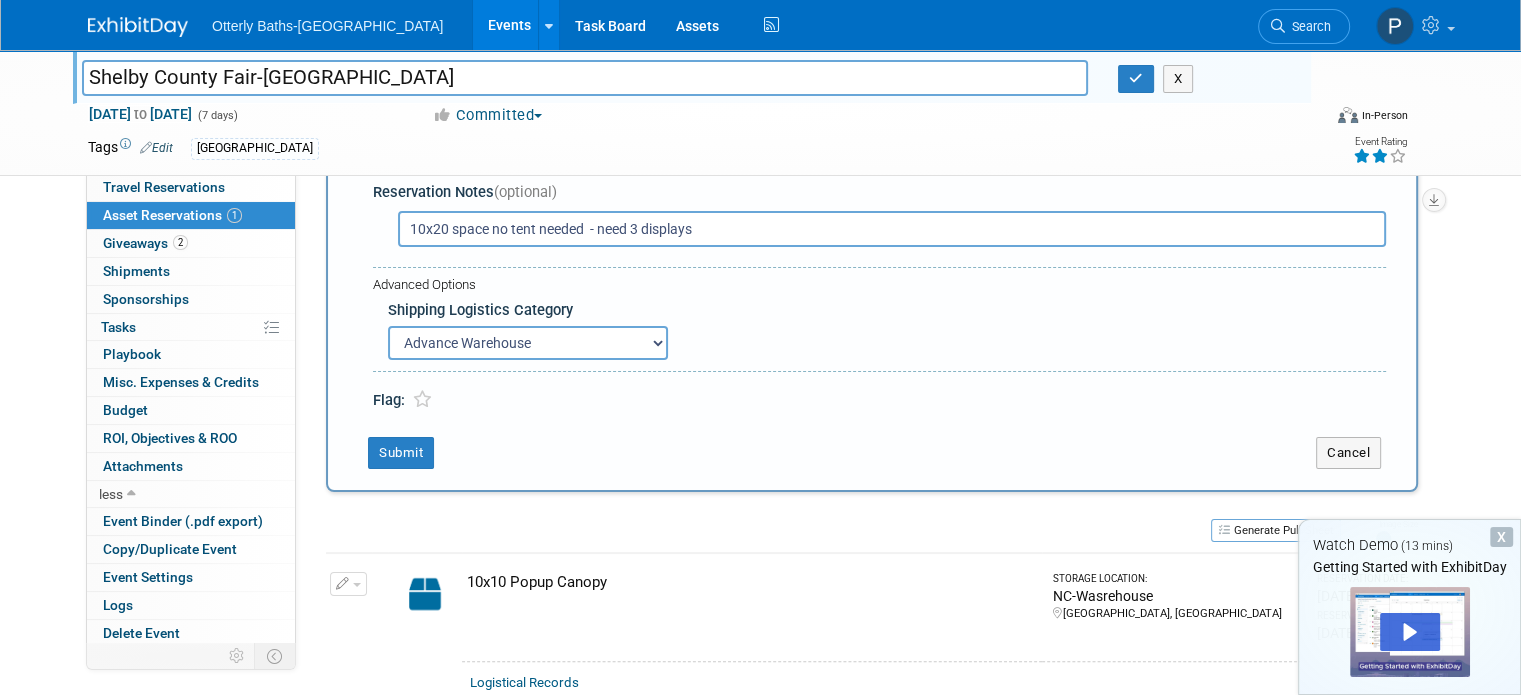 scroll, scrollTop: 400, scrollLeft: 0, axis: vertical 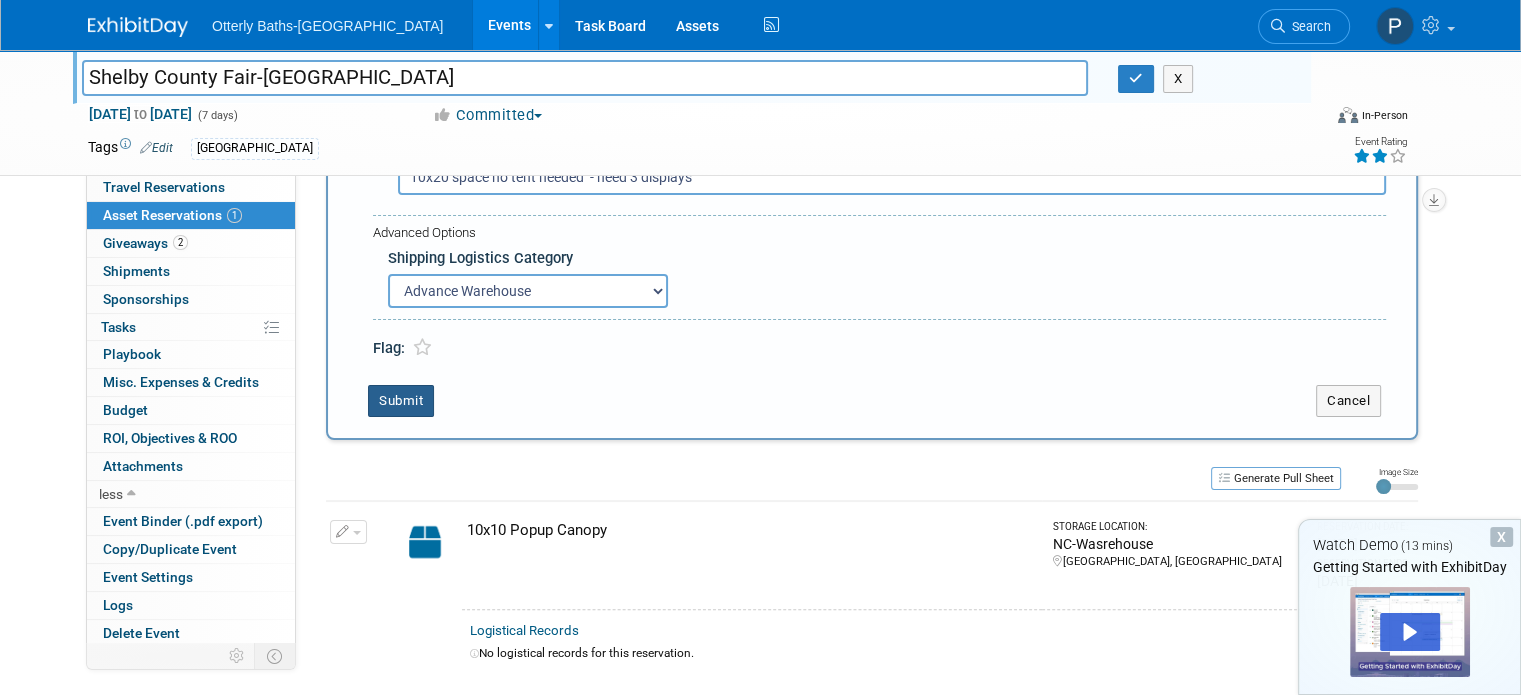 click on "Submit" at bounding box center (401, 401) 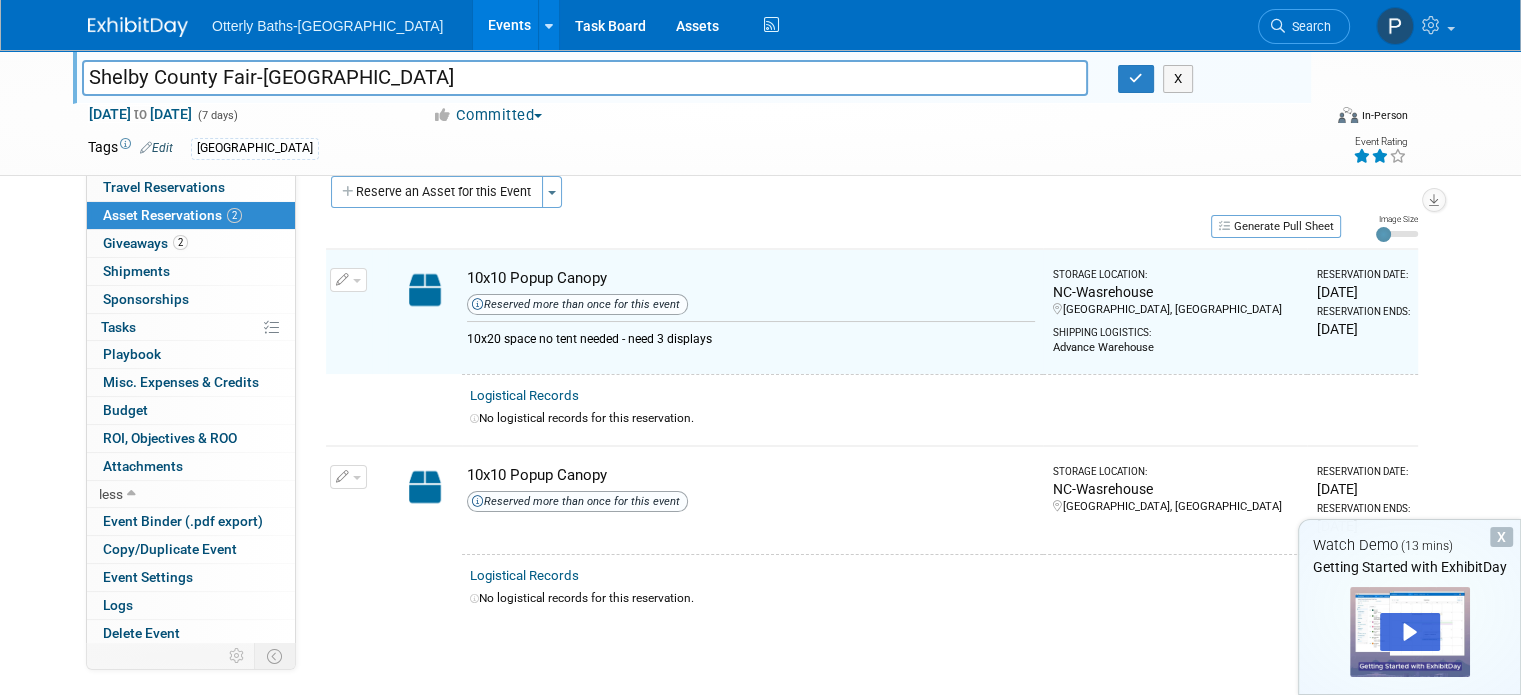 scroll, scrollTop: 23, scrollLeft: 0, axis: vertical 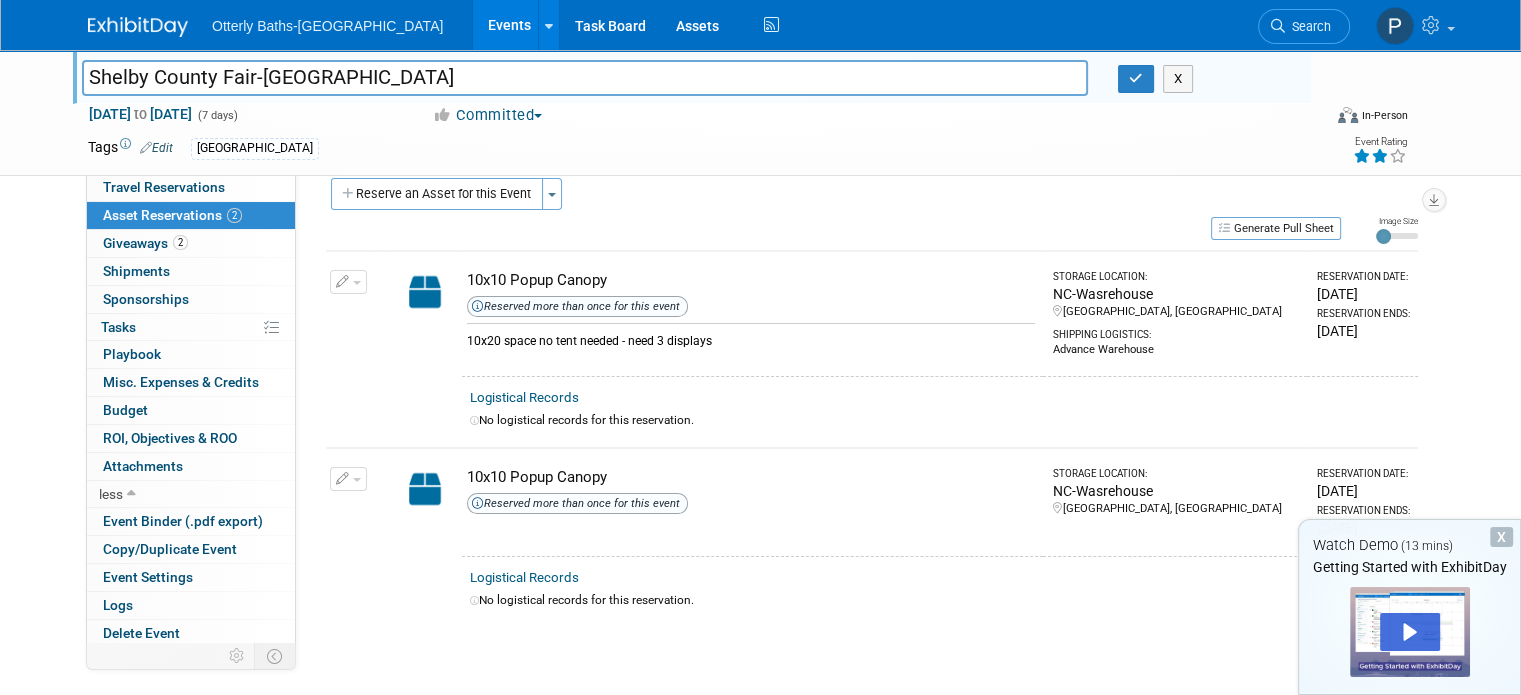 click at bounding box center [348, 479] 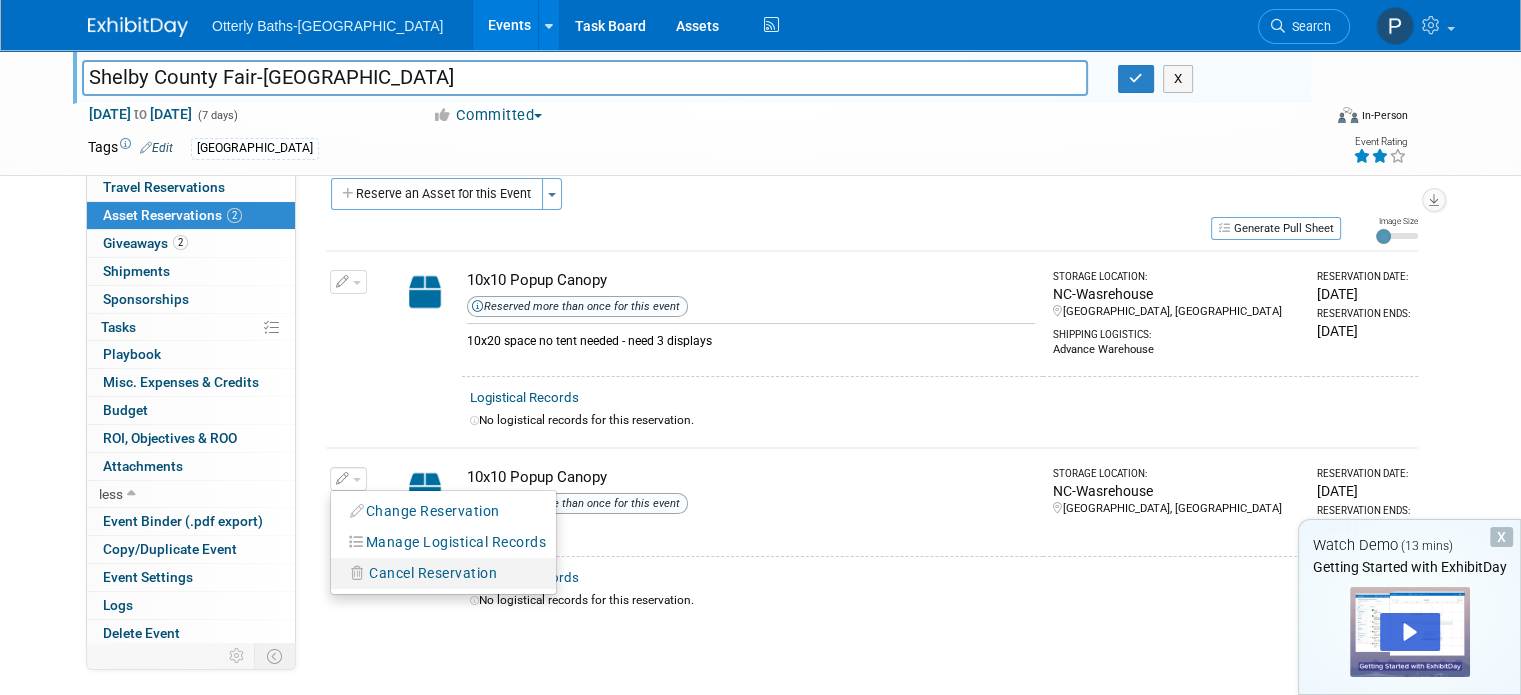 click on "Cancel Reservation" at bounding box center [433, 573] 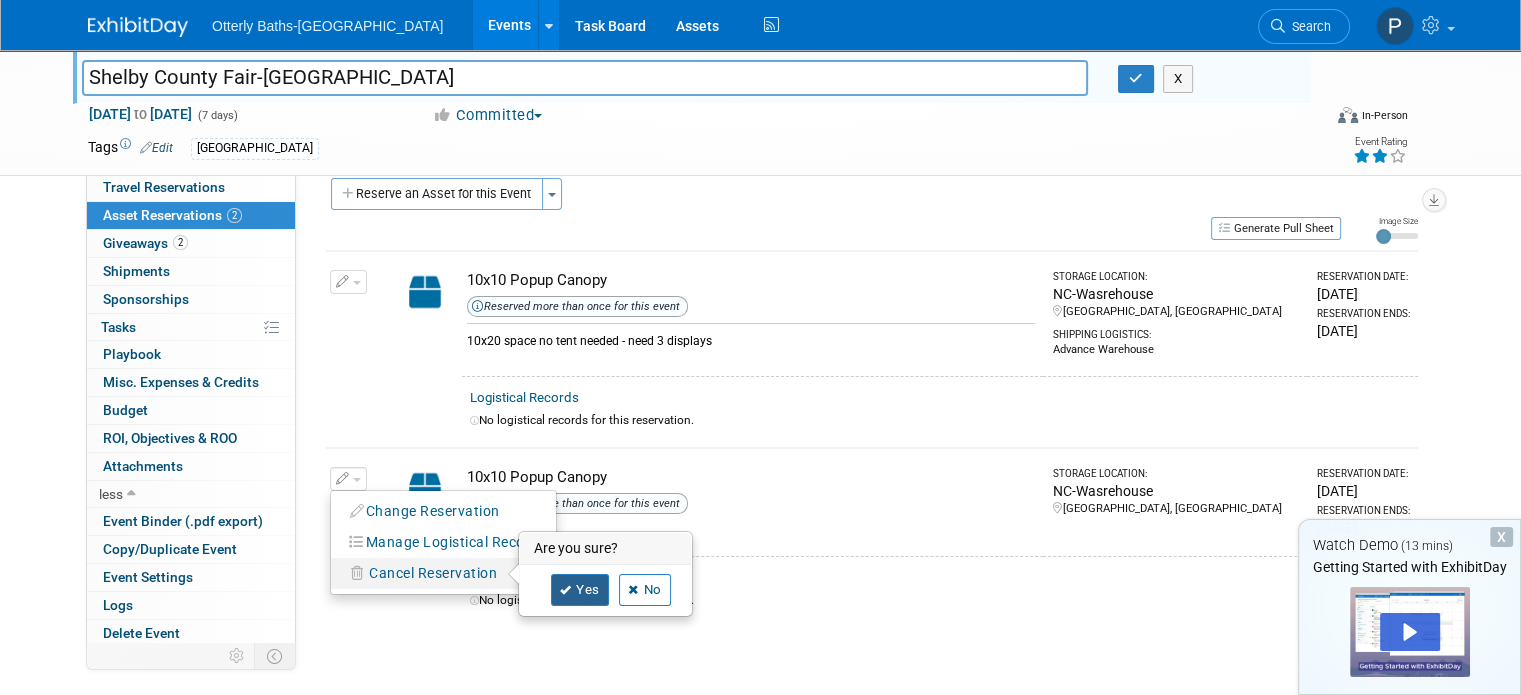 click on "Yes" at bounding box center (580, 590) 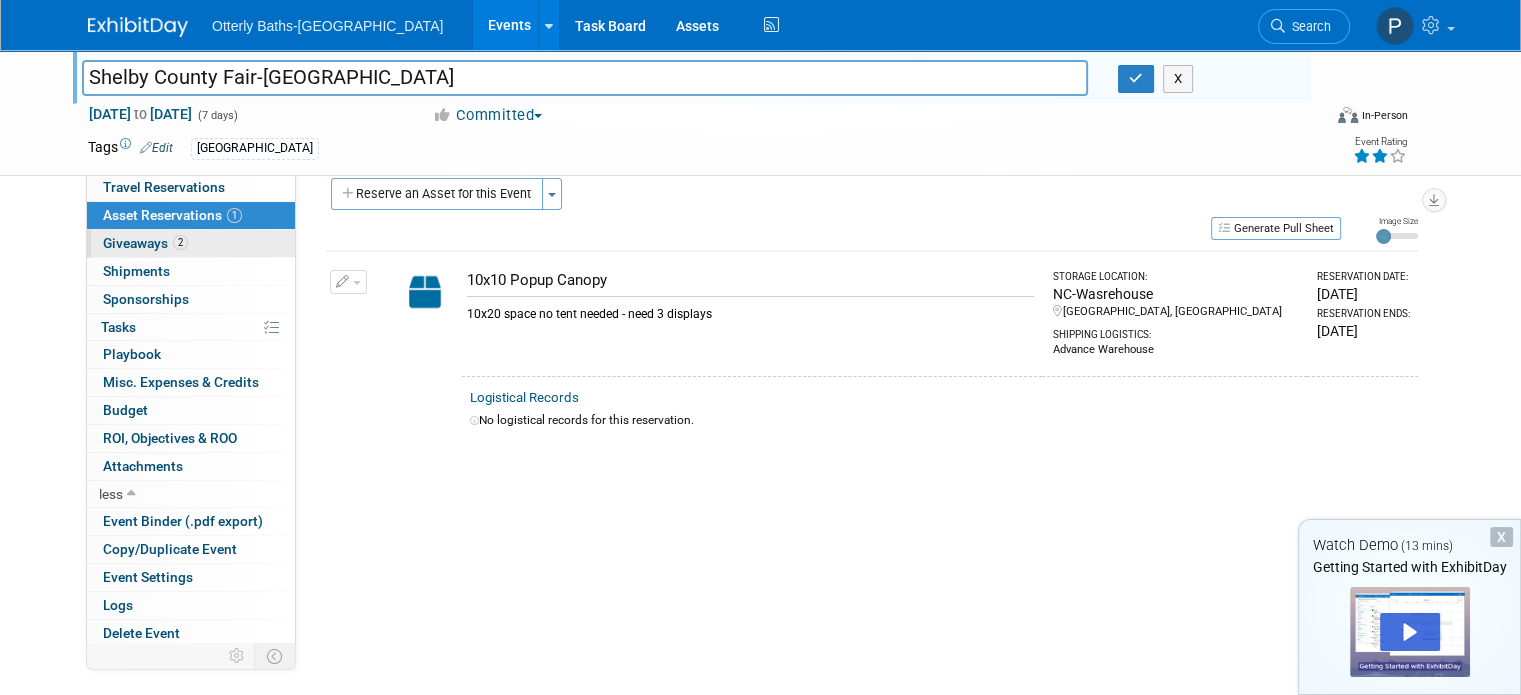 click on "Giveaways 2" at bounding box center [145, 243] 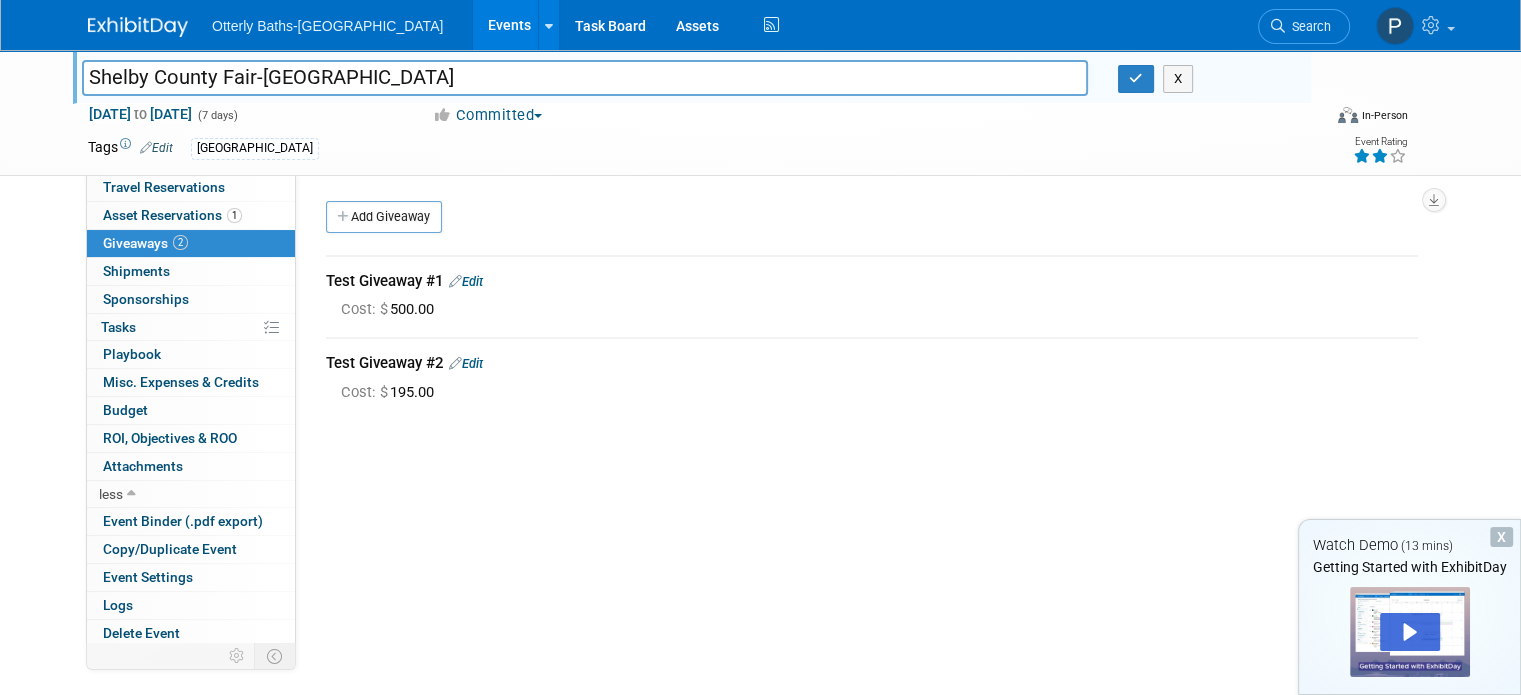 click at bounding box center (455, 281) 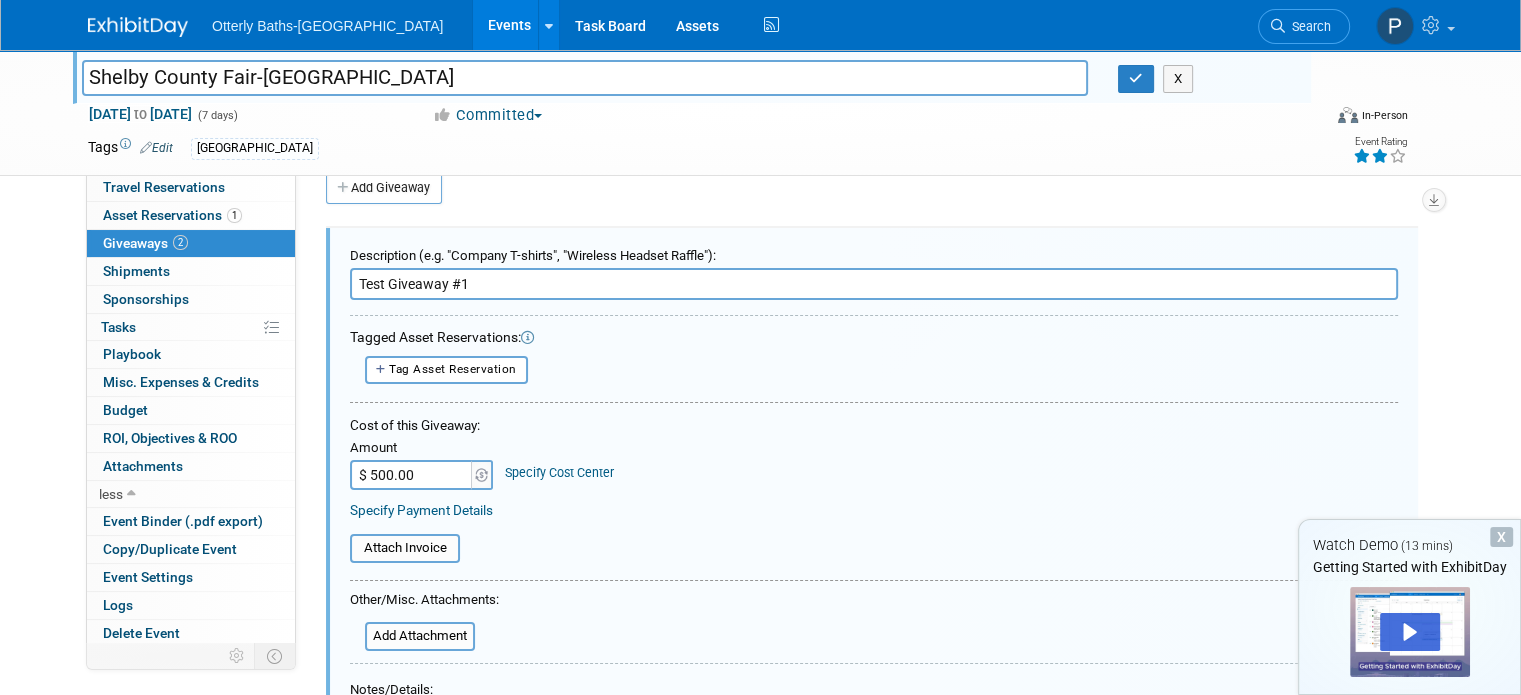 scroll, scrollTop: 0, scrollLeft: 0, axis: both 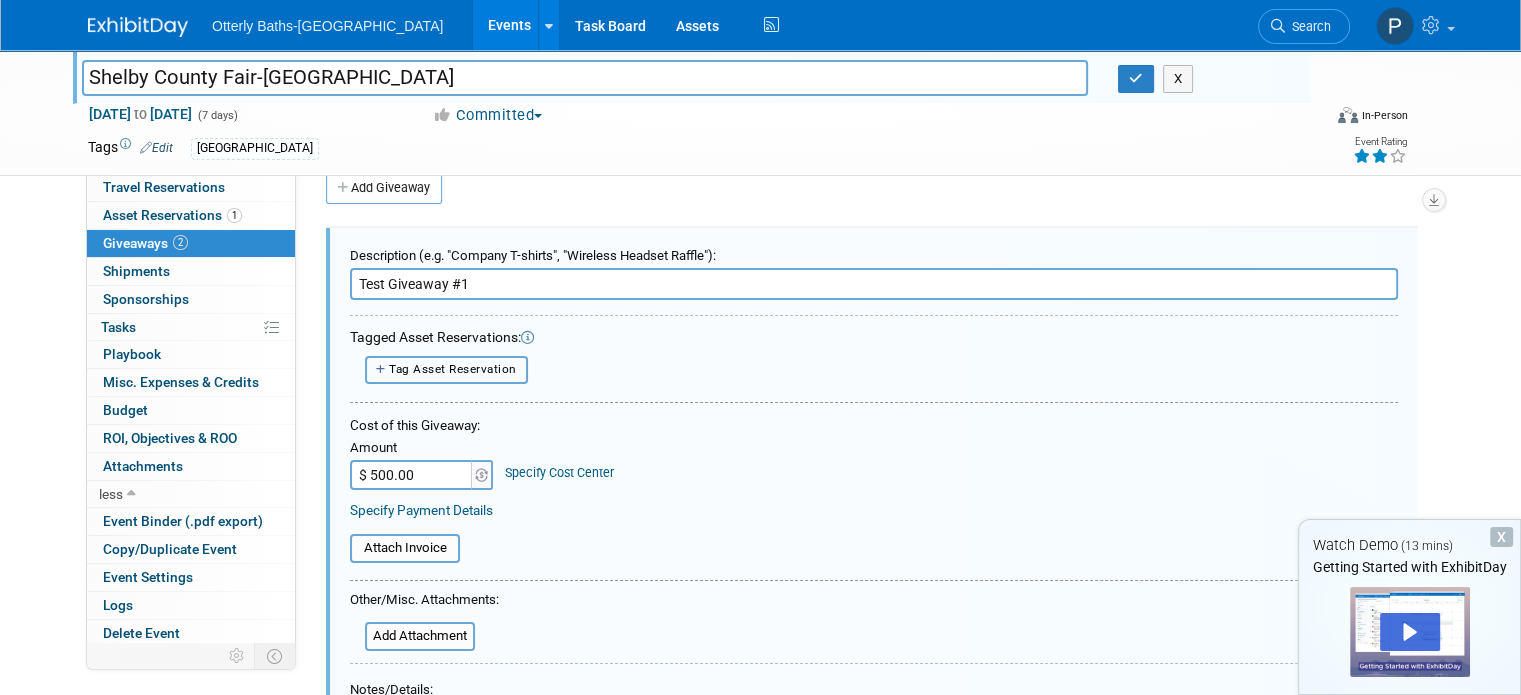 click on "Tag Asset Reservation" at bounding box center (453, 369) 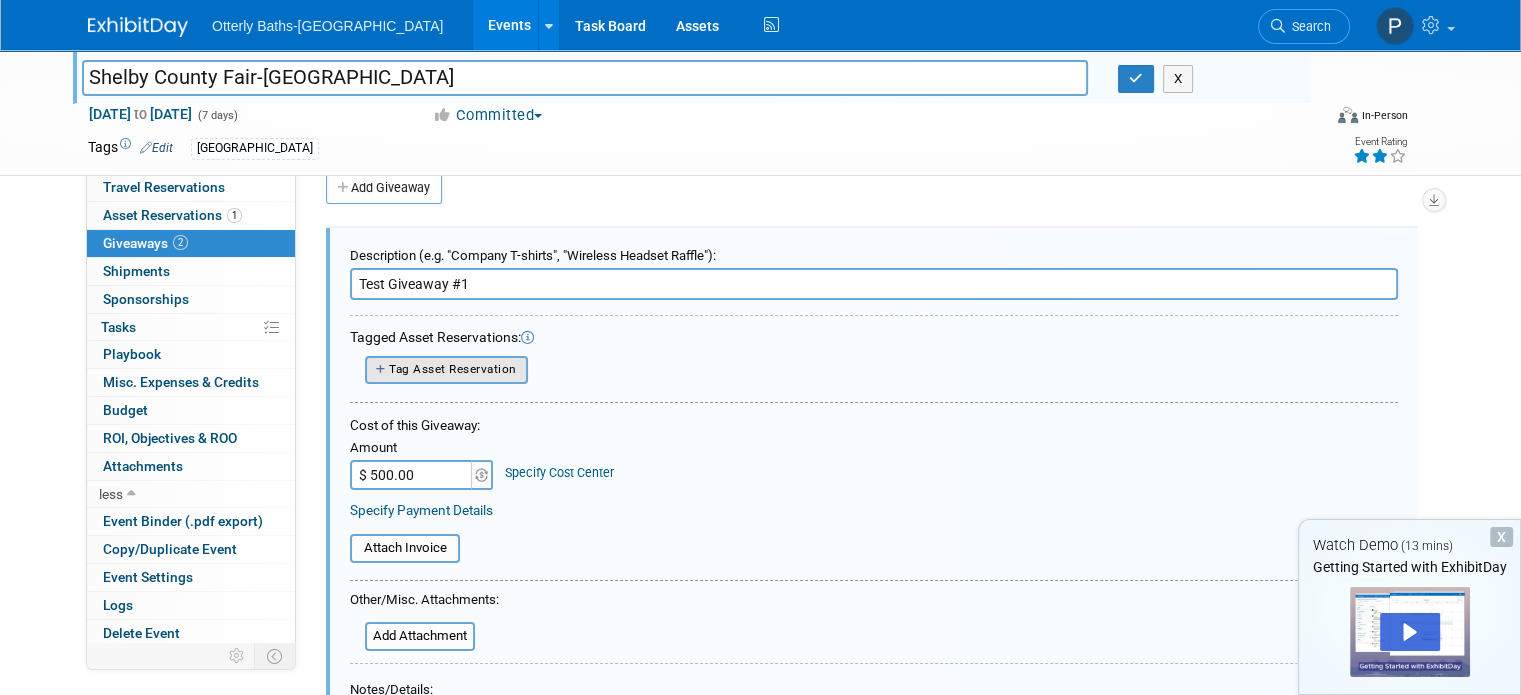 select 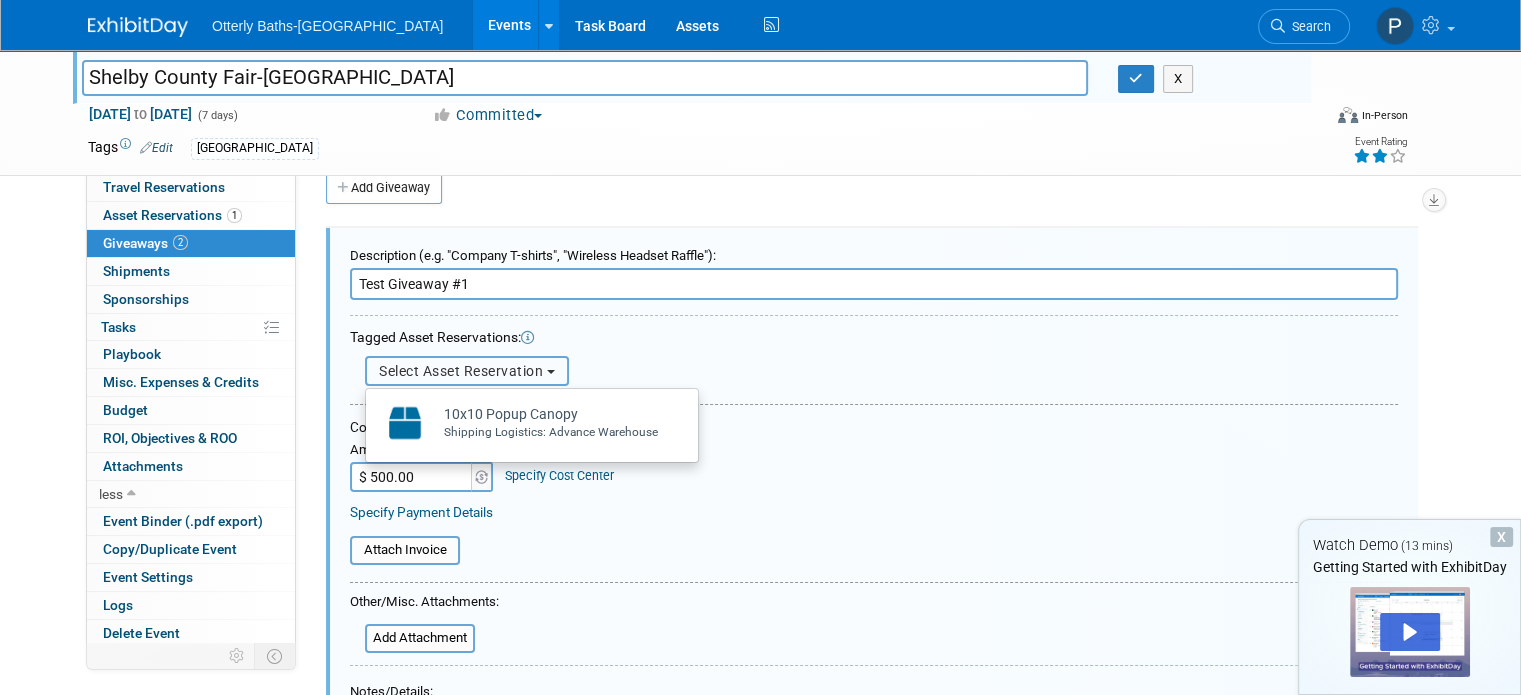click on "Select Asset Reservation" at bounding box center (461, 371) 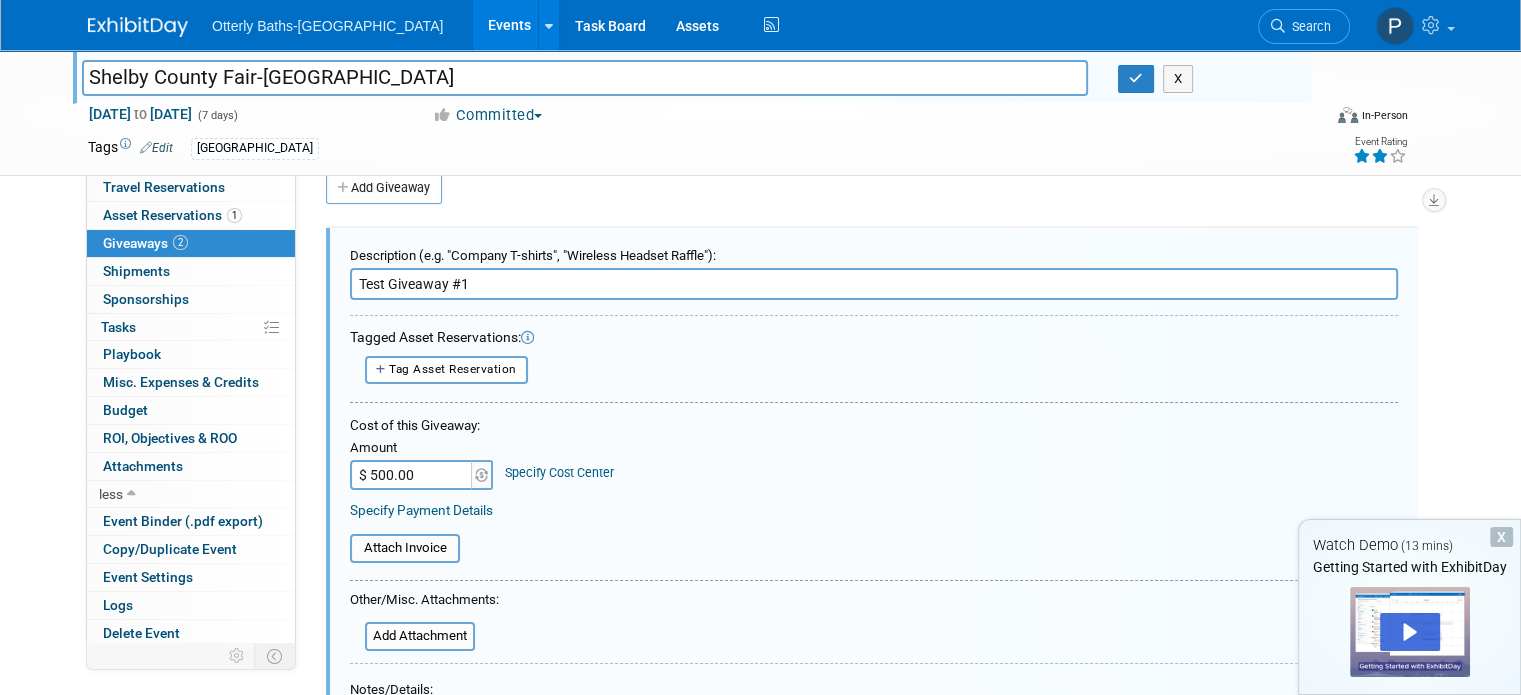 click on "Test Giveaway #1" at bounding box center [874, 284] 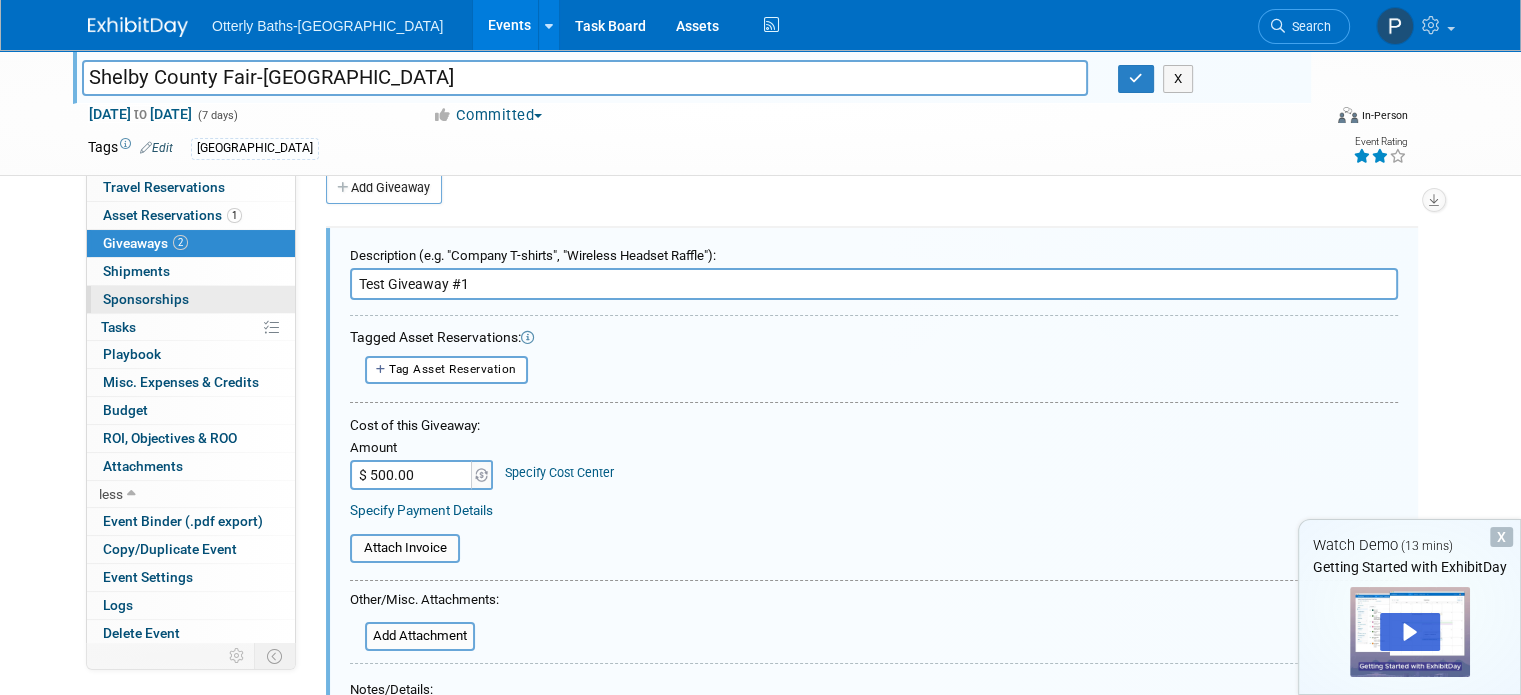 drag, startPoint x: 436, startPoint y: 285, endPoint x: 189, endPoint y: 303, distance: 247.655 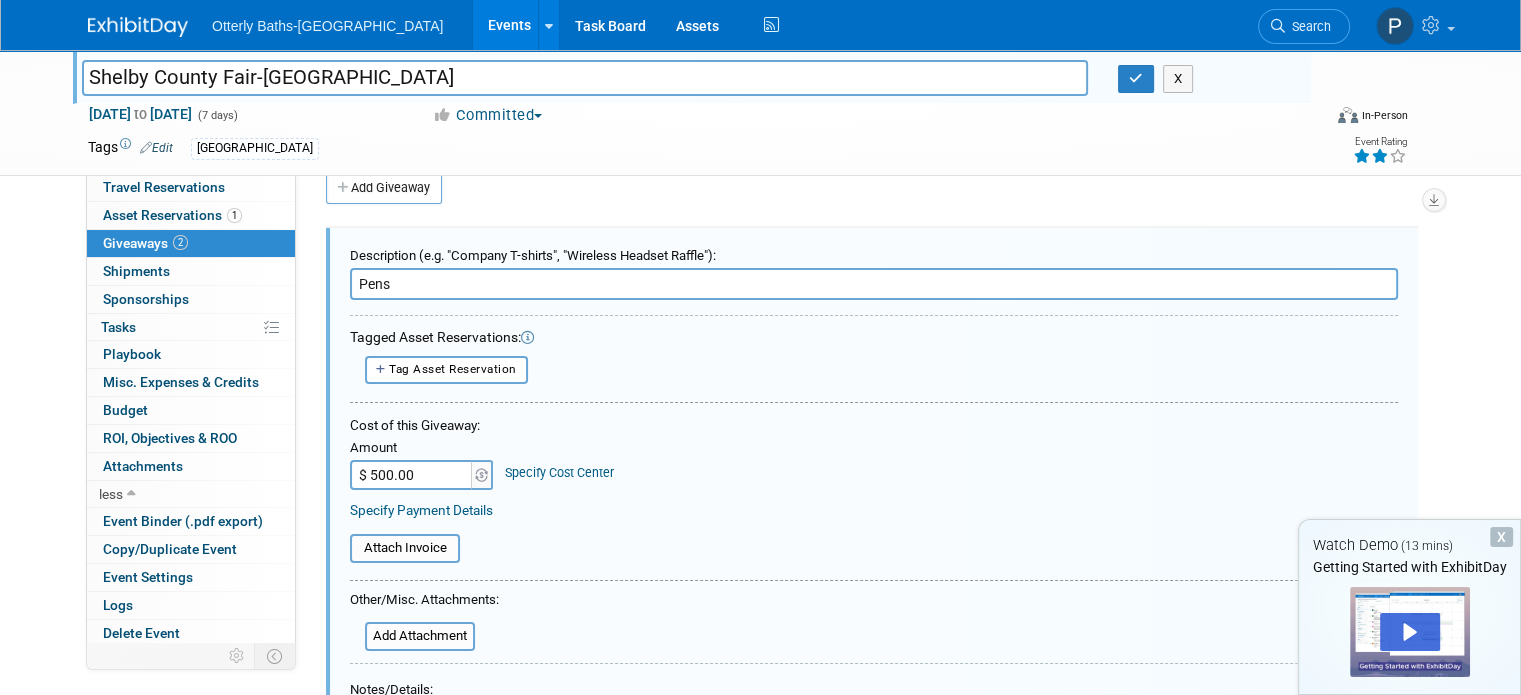 click on "Pens" at bounding box center (874, 284) 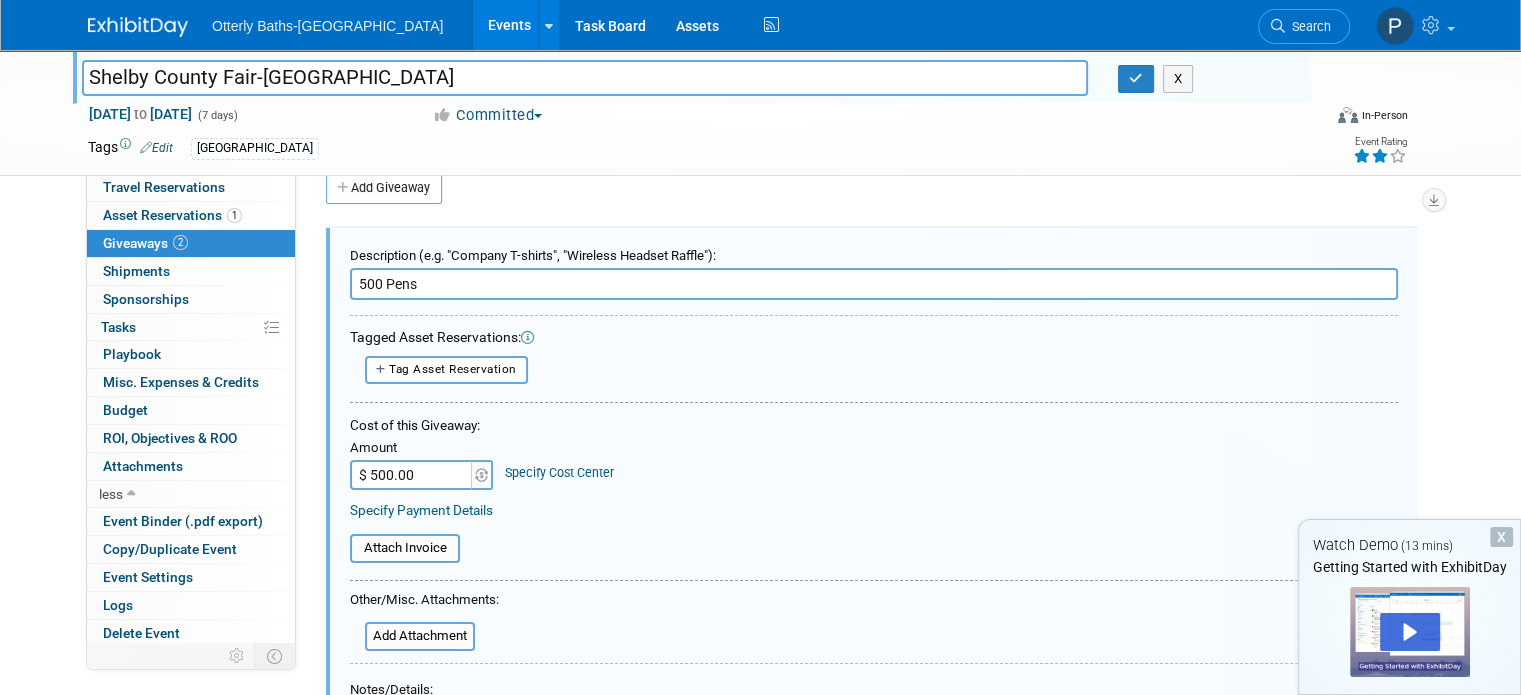 type on "500 Pens" 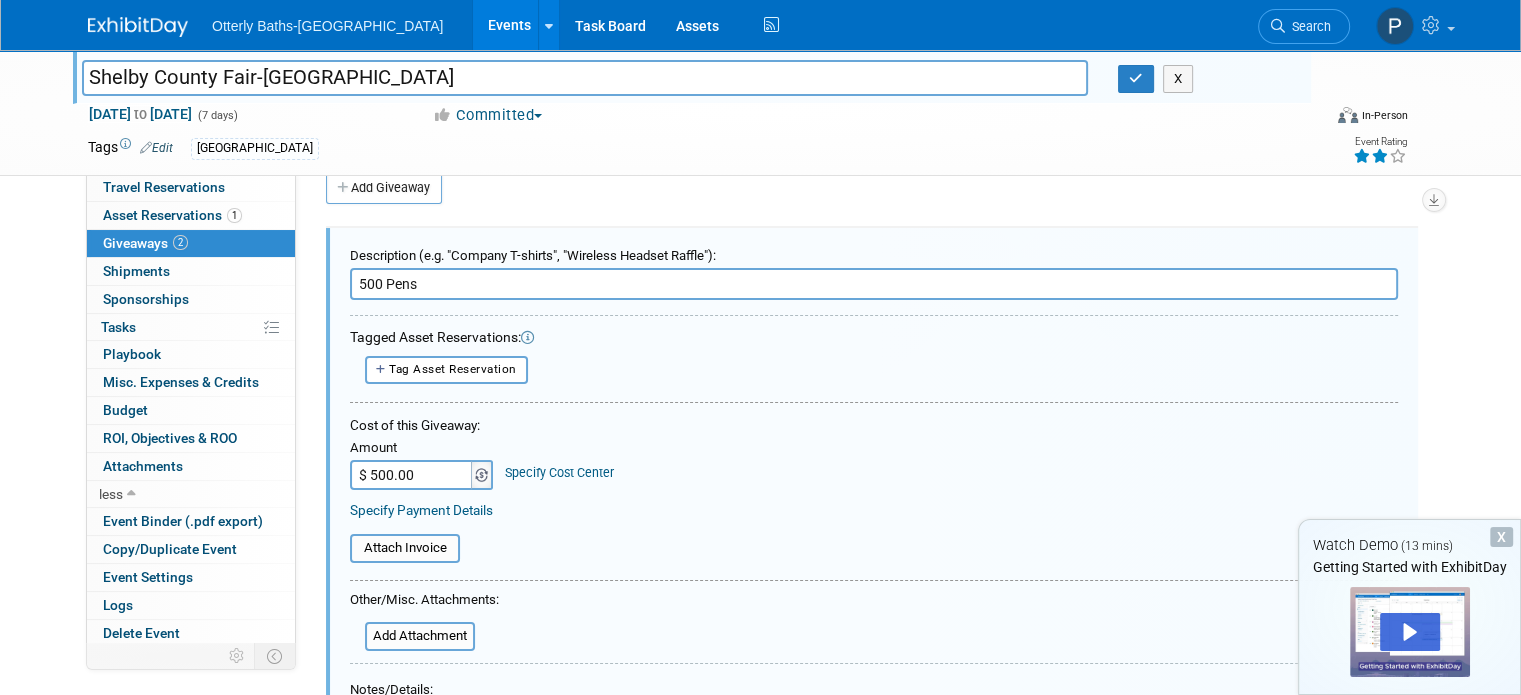 click at bounding box center [481, 475] 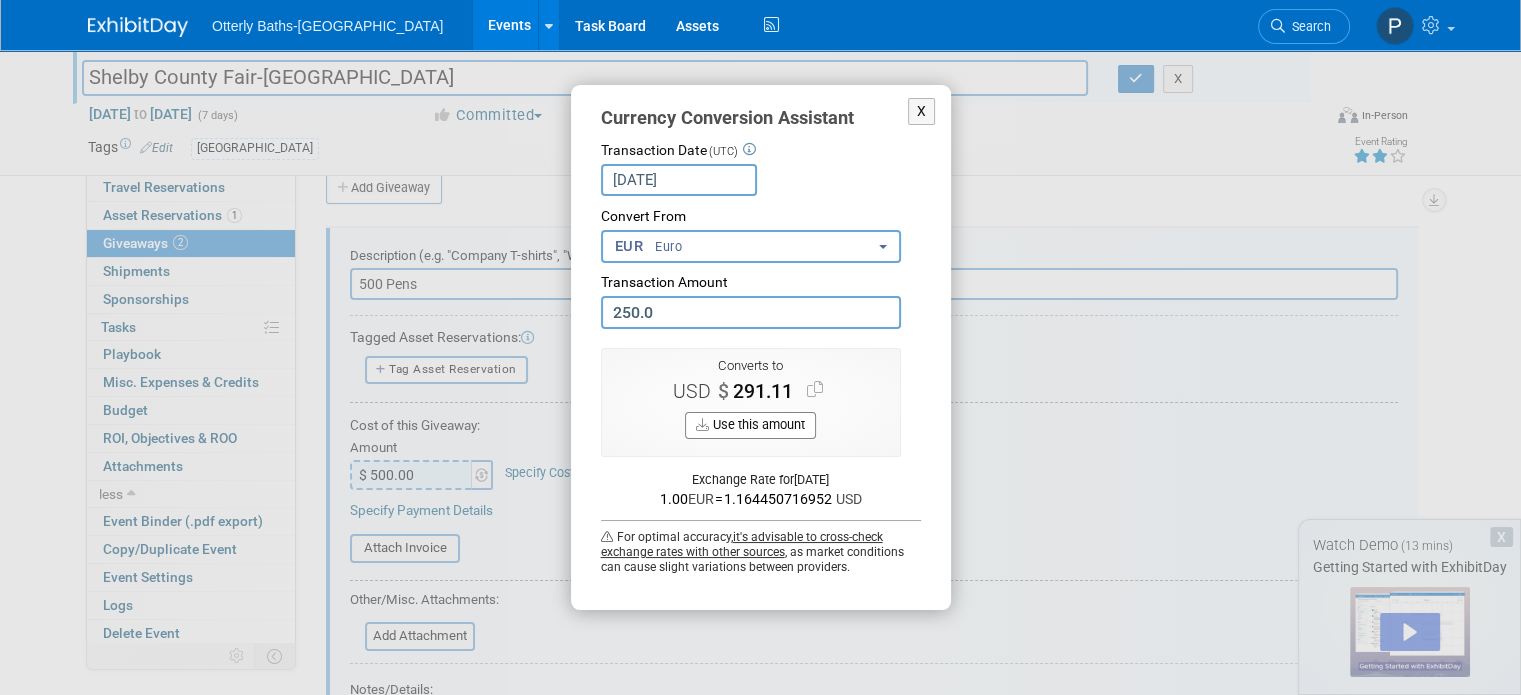 type on "250.00" 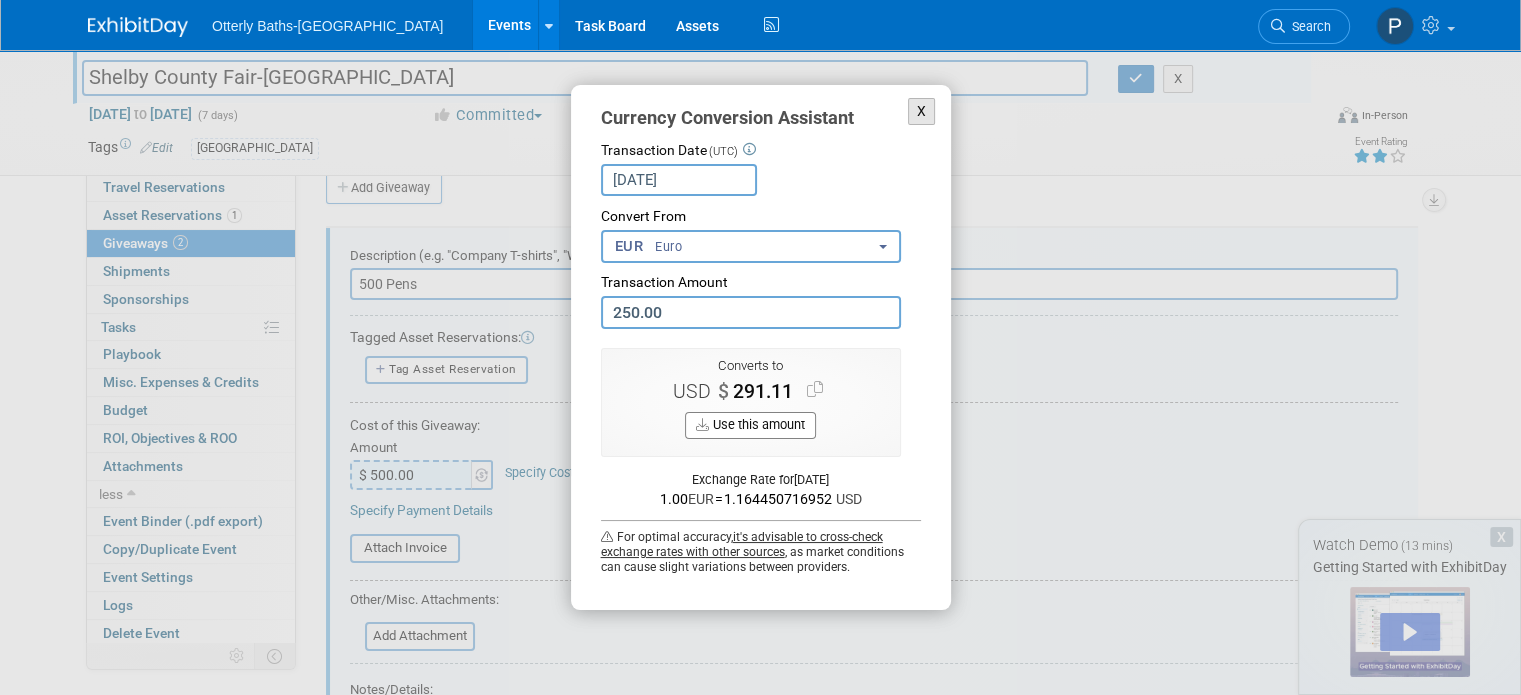 click on "X" at bounding box center [922, 111] 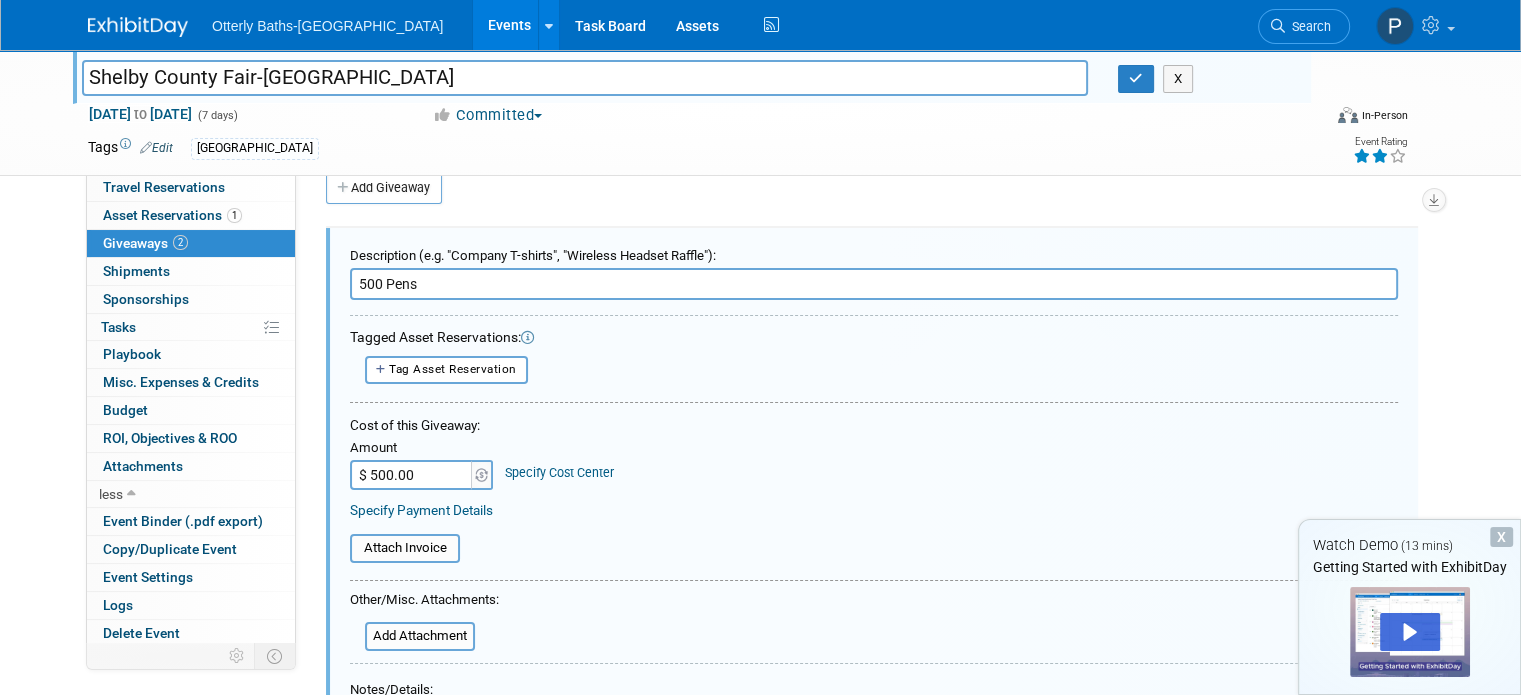click on "$ 500.00" at bounding box center [412, 475] 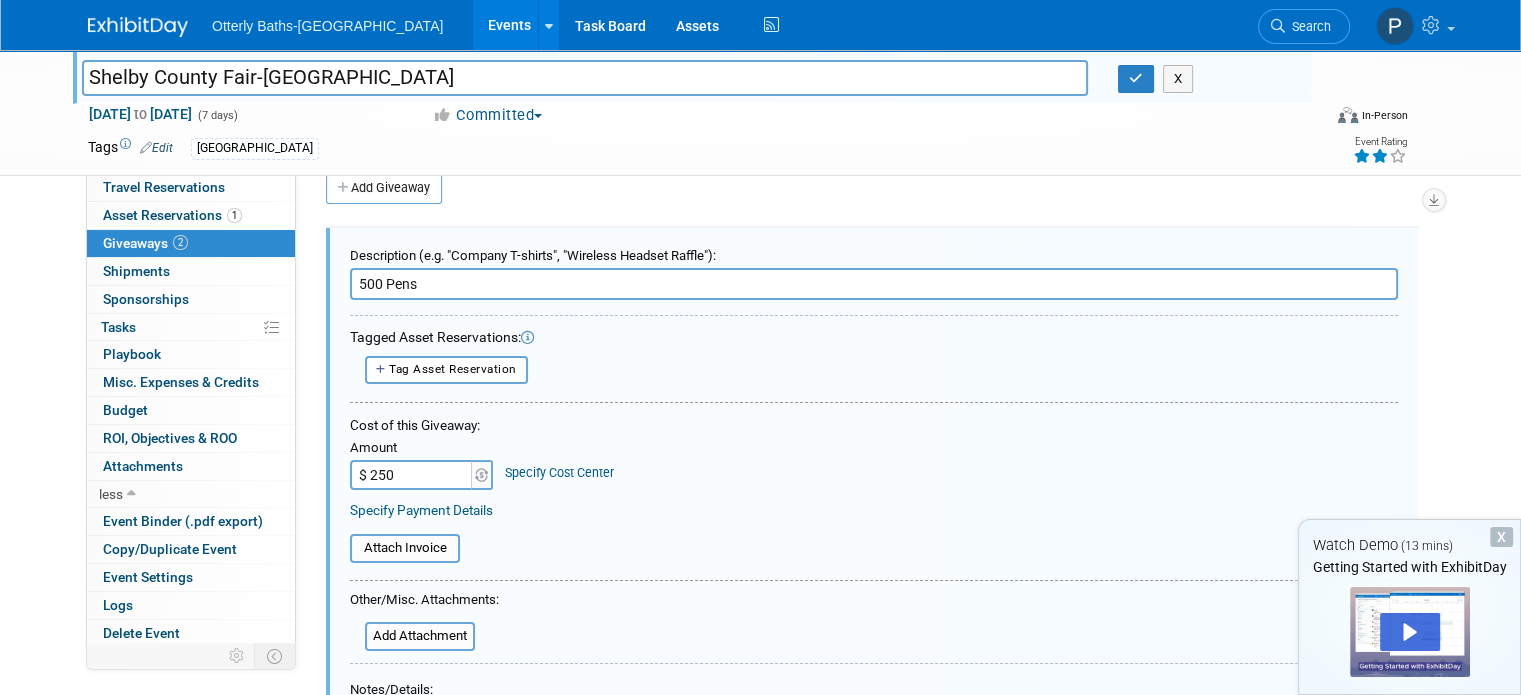 type on "$ 250.00" 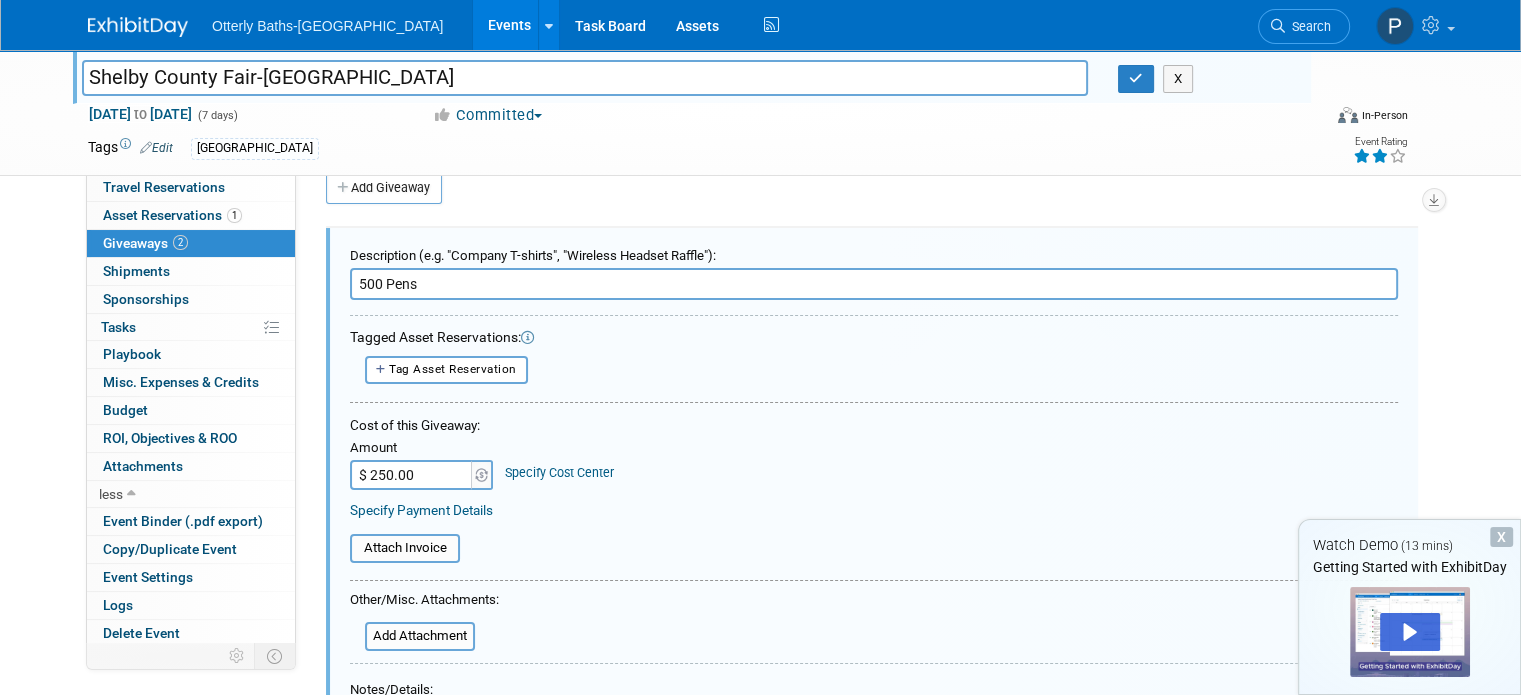 click on "Attach Invoice" at bounding box center (874, 546) 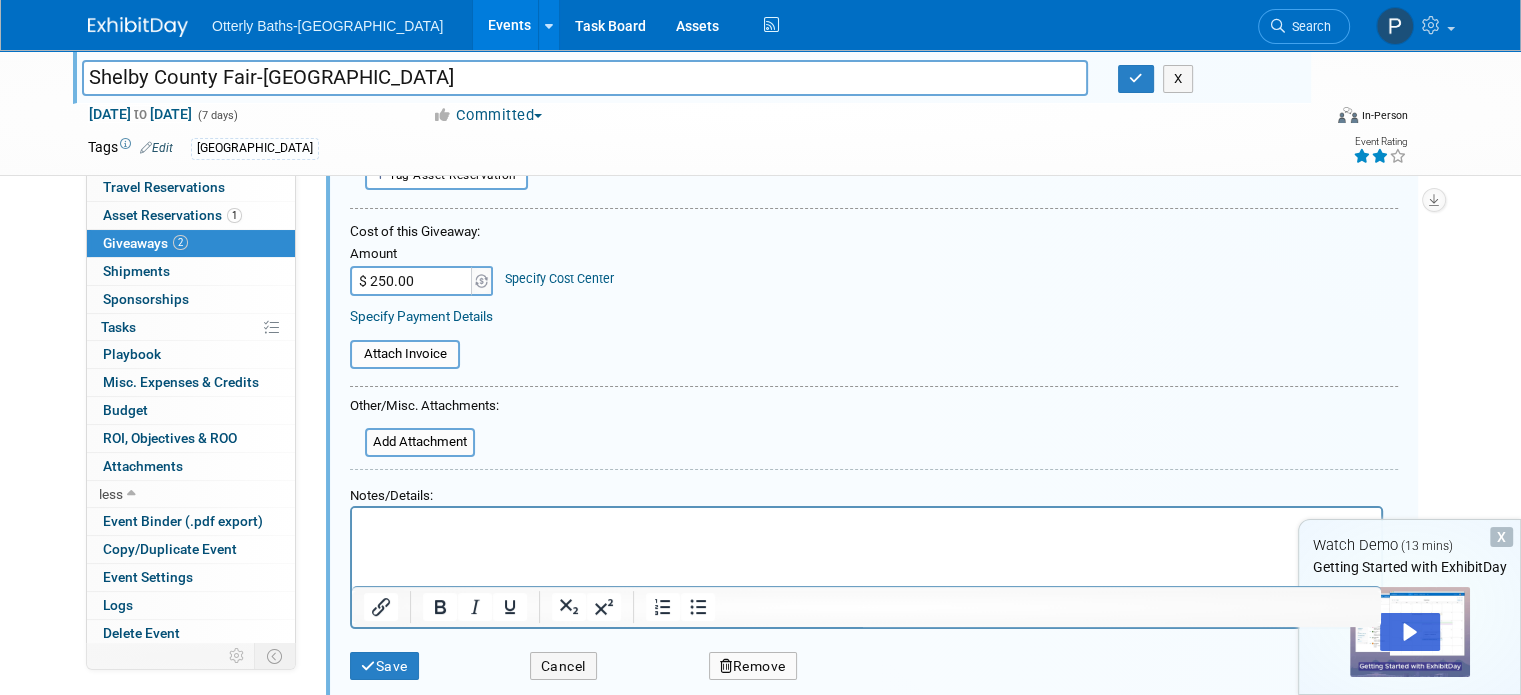 scroll, scrollTop: 229, scrollLeft: 0, axis: vertical 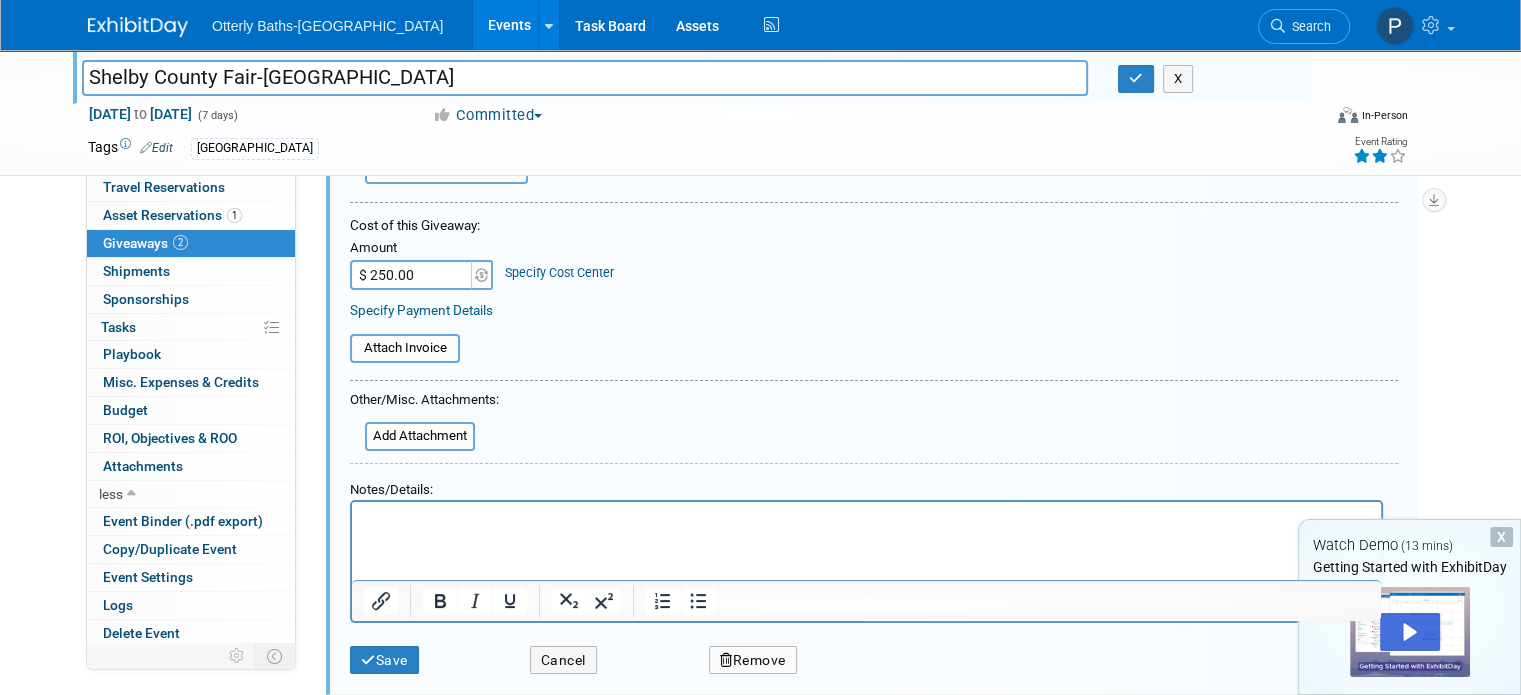 click at bounding box center [867, 519] 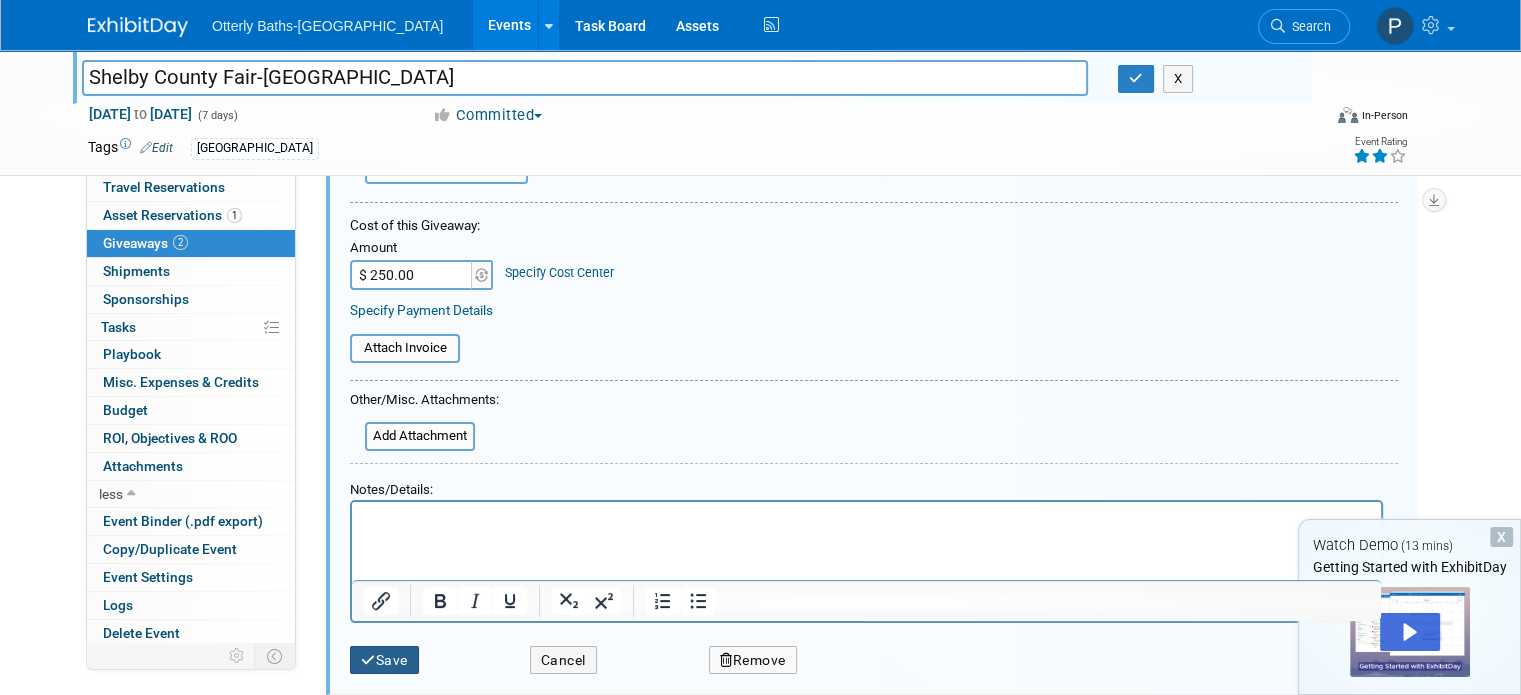 click on "Save" at bounding box center (384, 660) 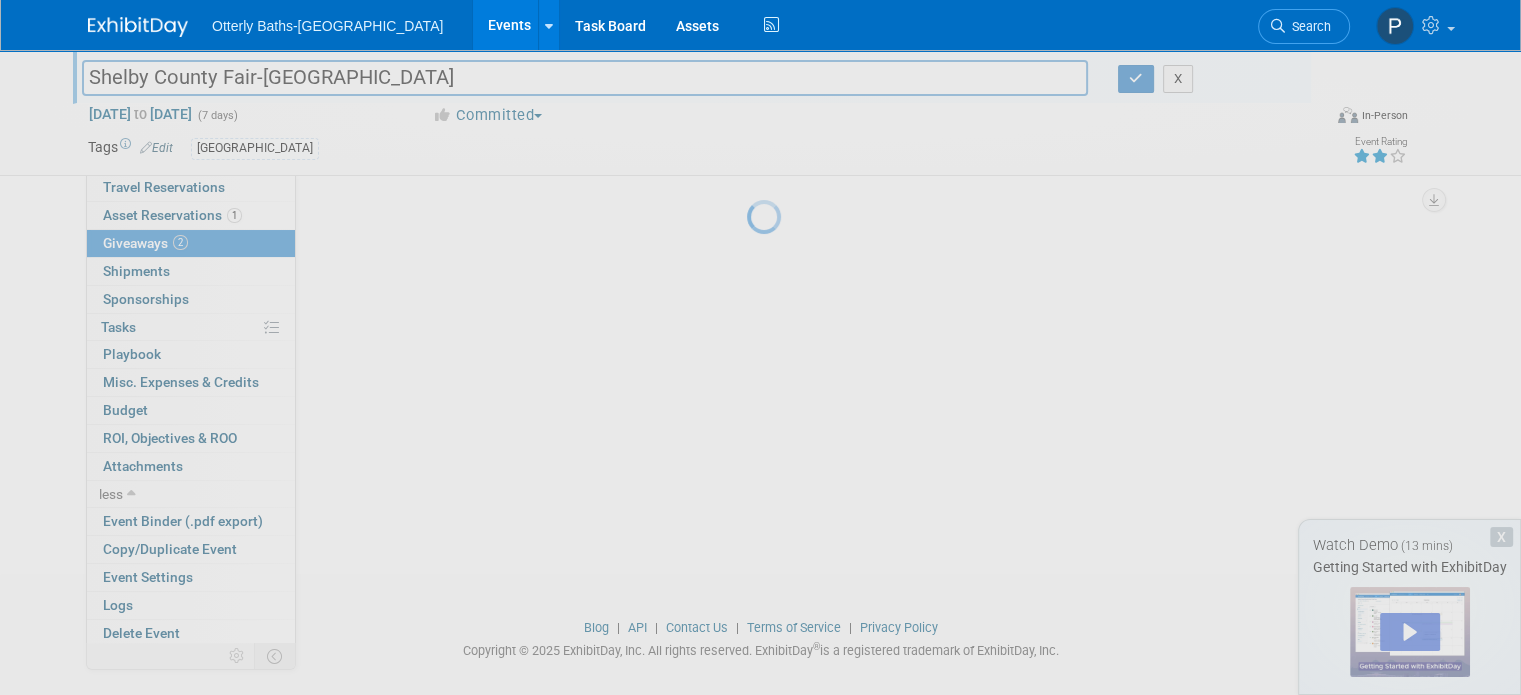 scroll, scrollTop: 29, scrollLeft: 0, axis: vertical 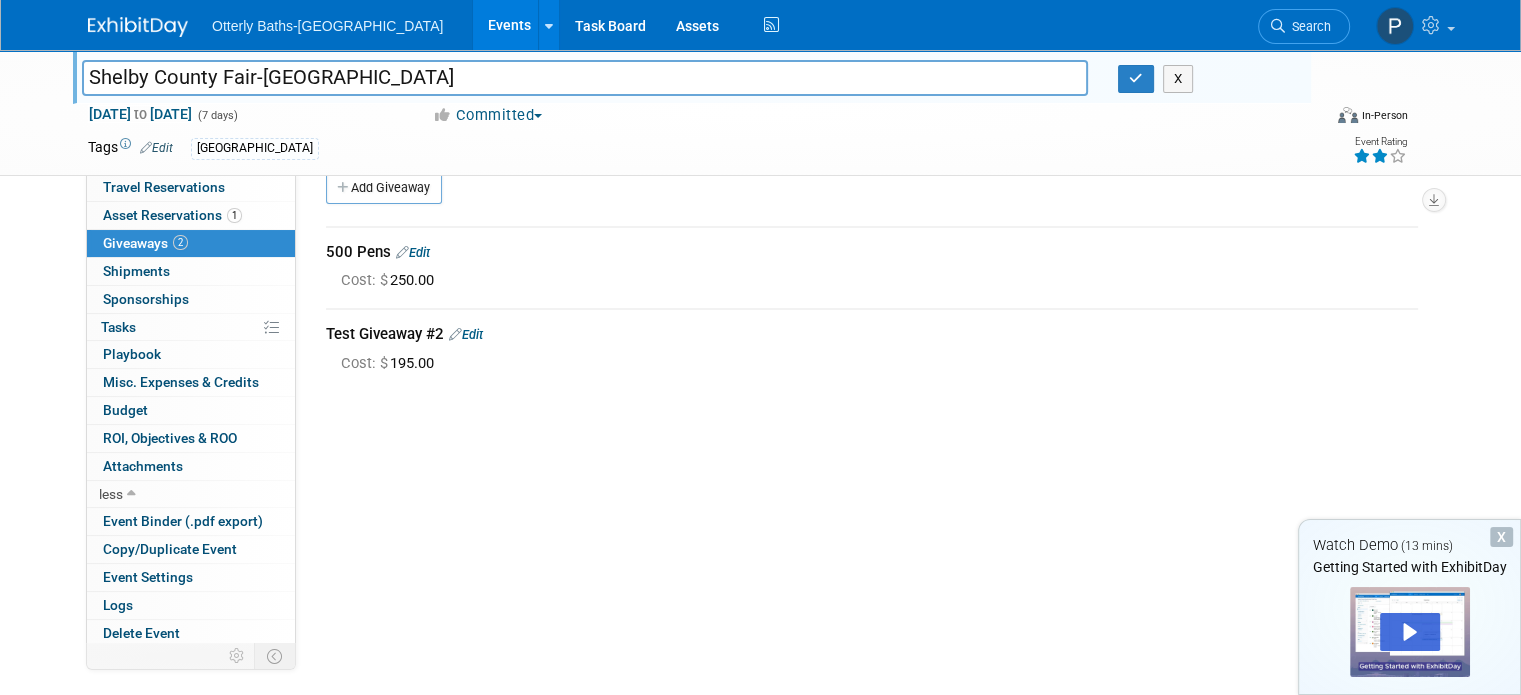 click at bounding box center (455, 334) 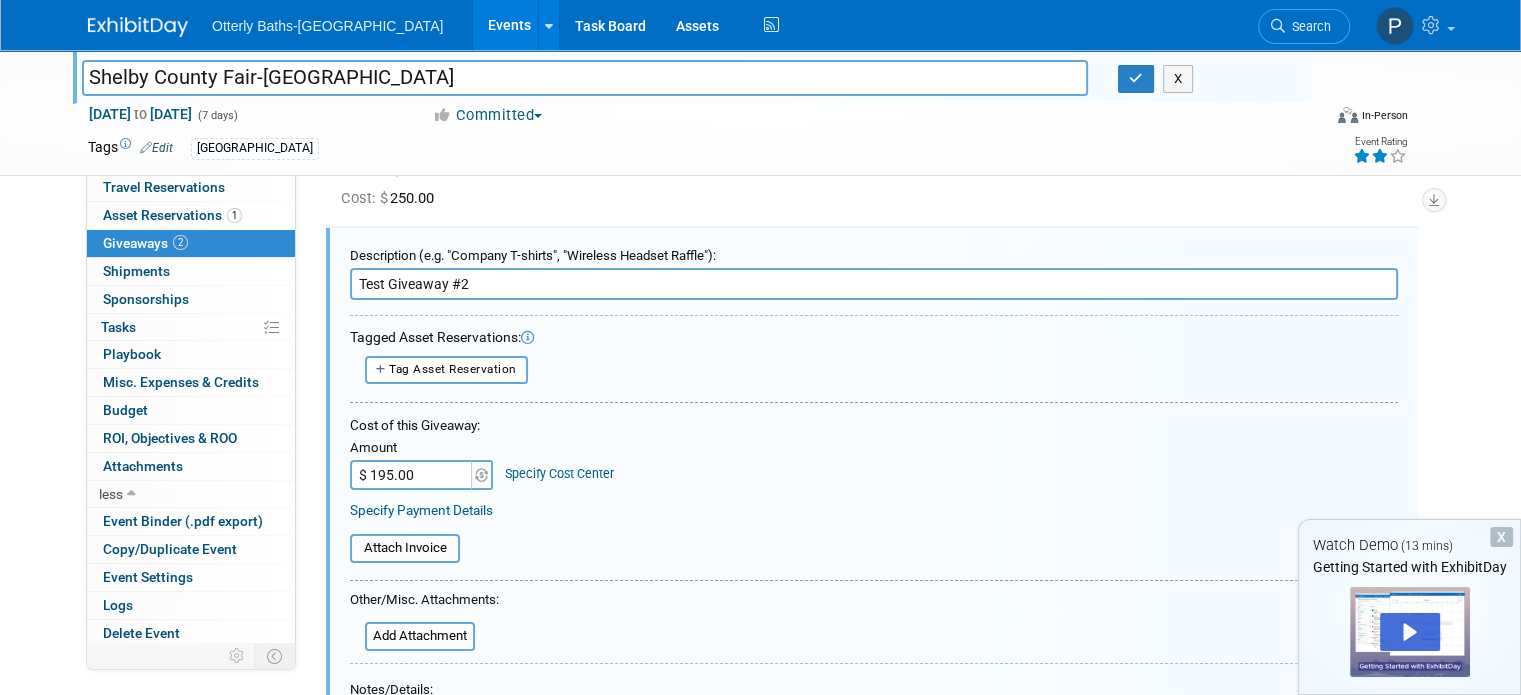 scroll, scrollTop: 0, scrollLeft: 0, axis: both 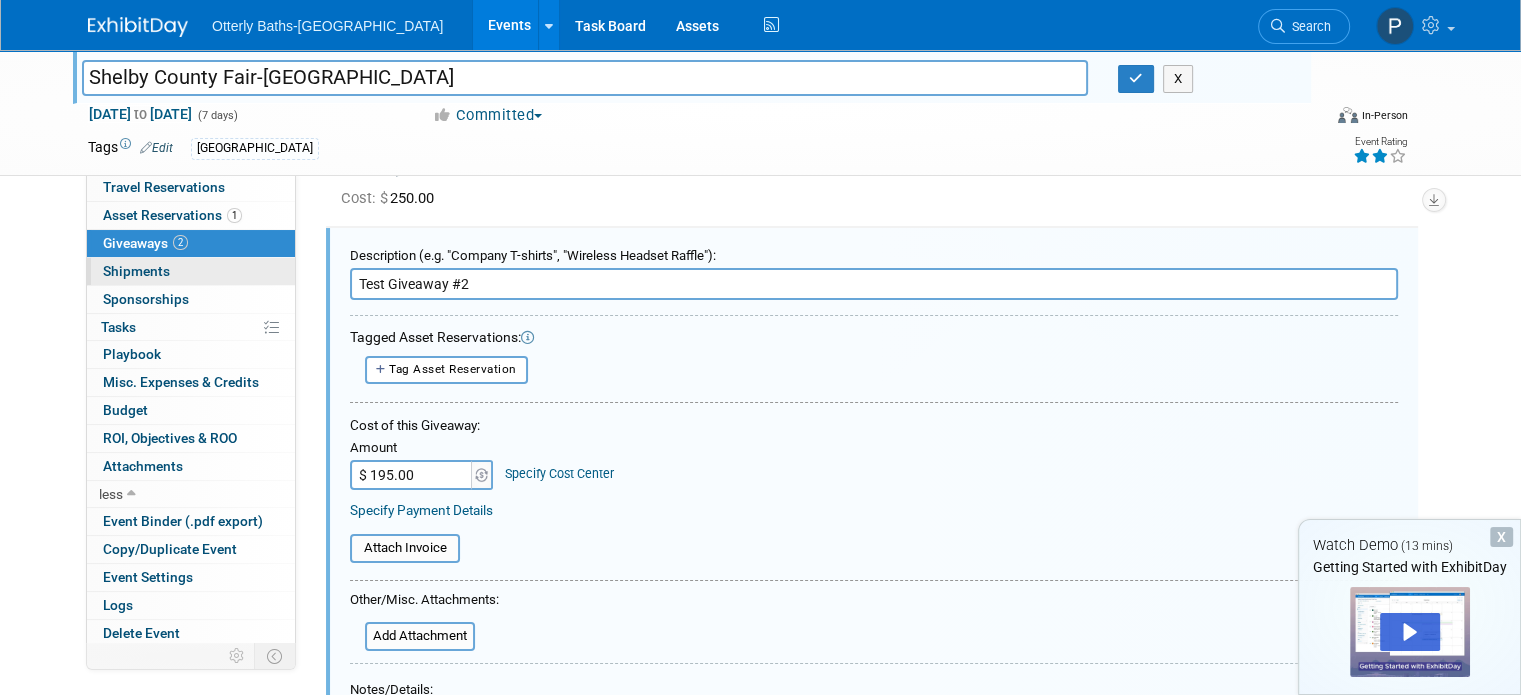drag, startPoint x: 430, startPoint y: 282, endPoint x: 169, endPoint y: 271, distance: 261.2317 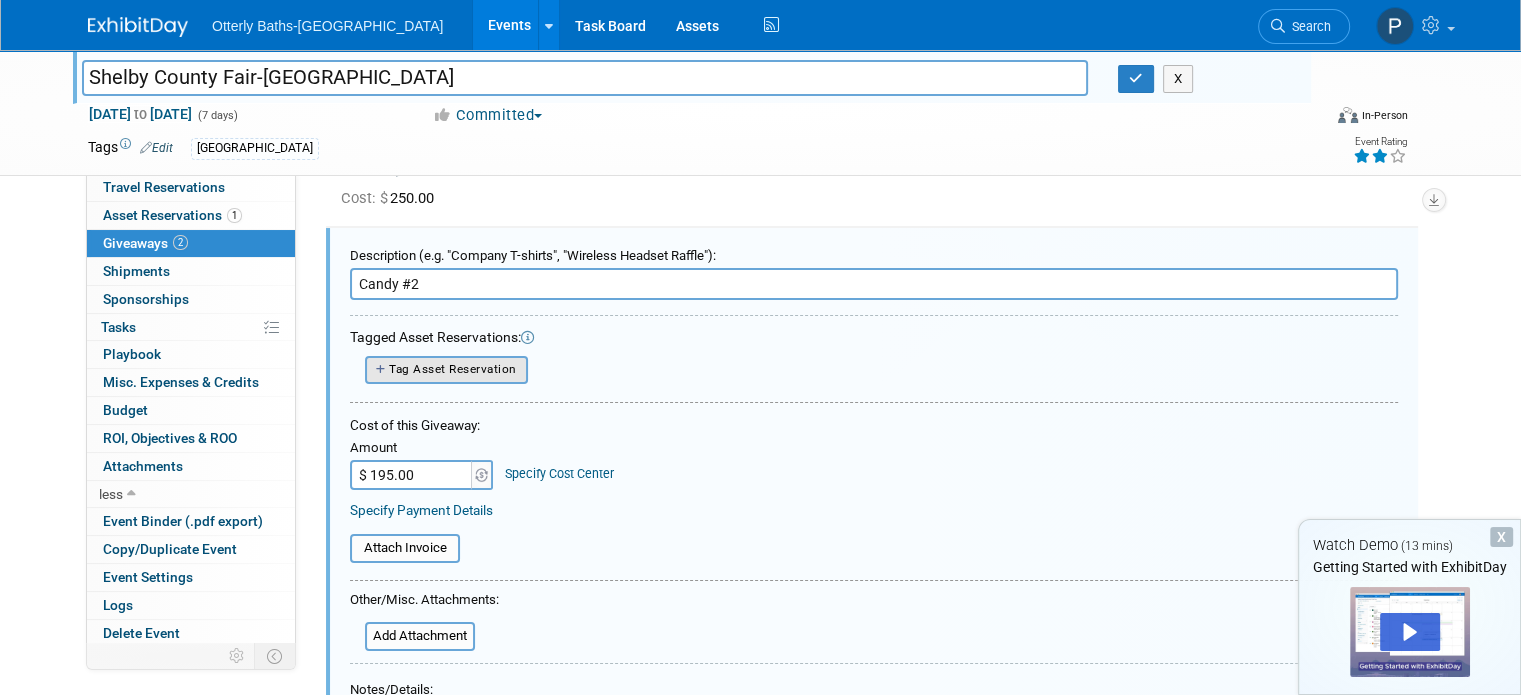 type on "Candy #2" 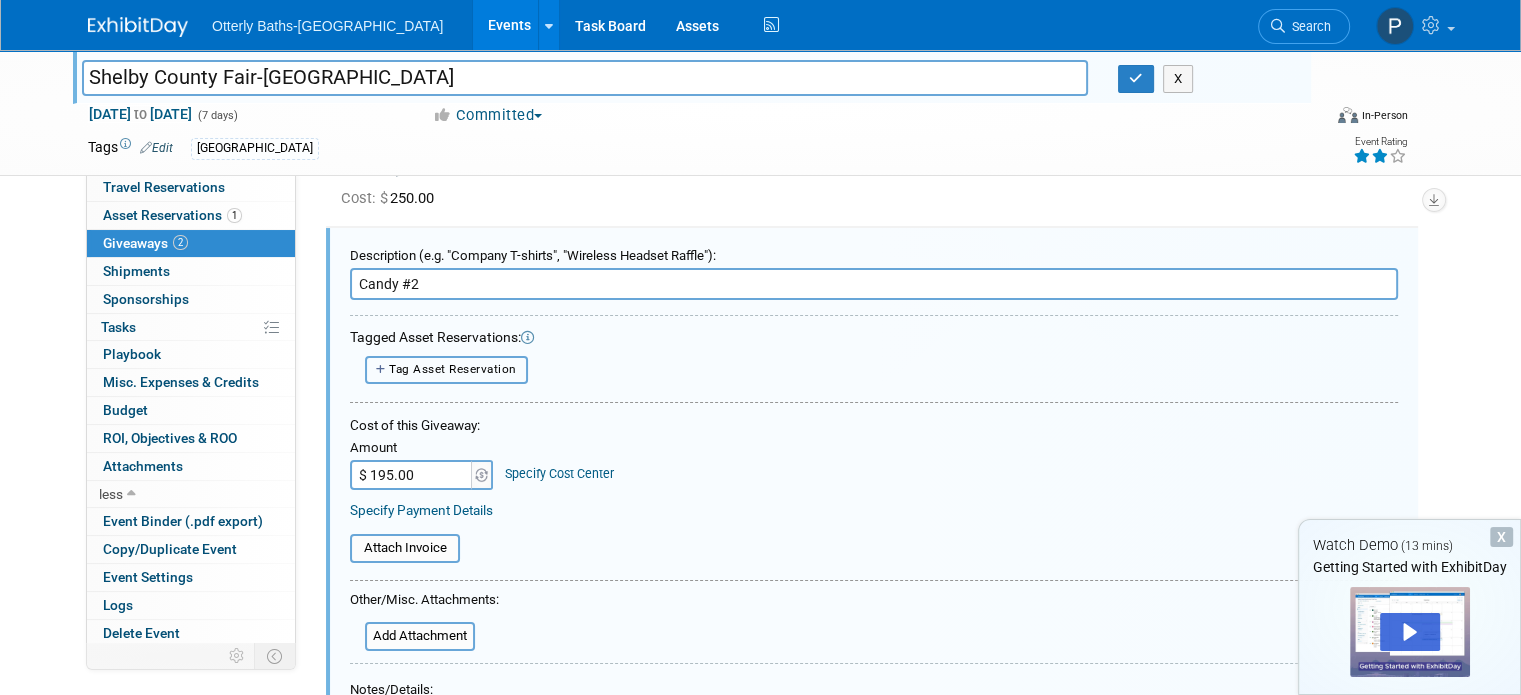drag, startPoint x: 417, startPoint y: 371, endPoint x: 427, endPoint y: 367, distance: 10.770329 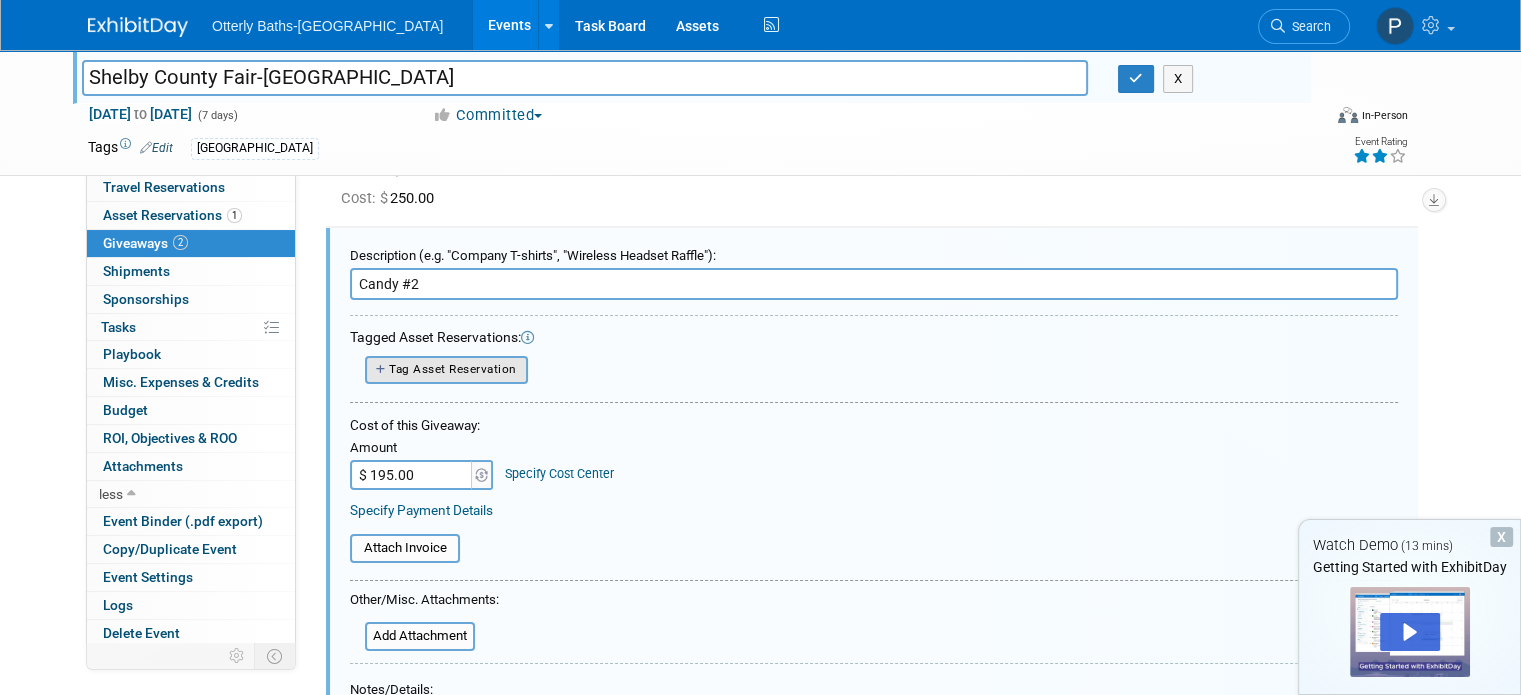 select 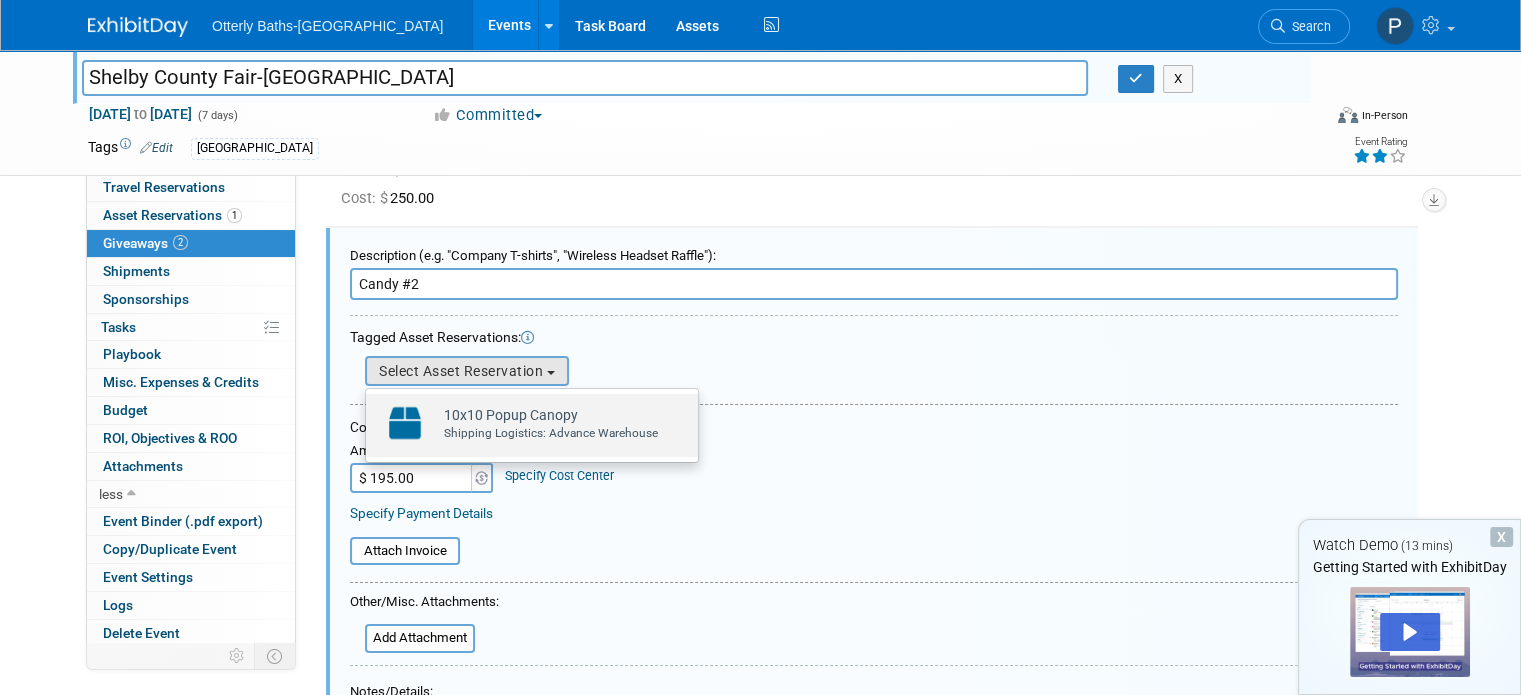 click on "10x10 Popup Canopy Already tagged in this giveaway Shipping Logistics: Advance Warehouse" at bounding box center [546, 423] 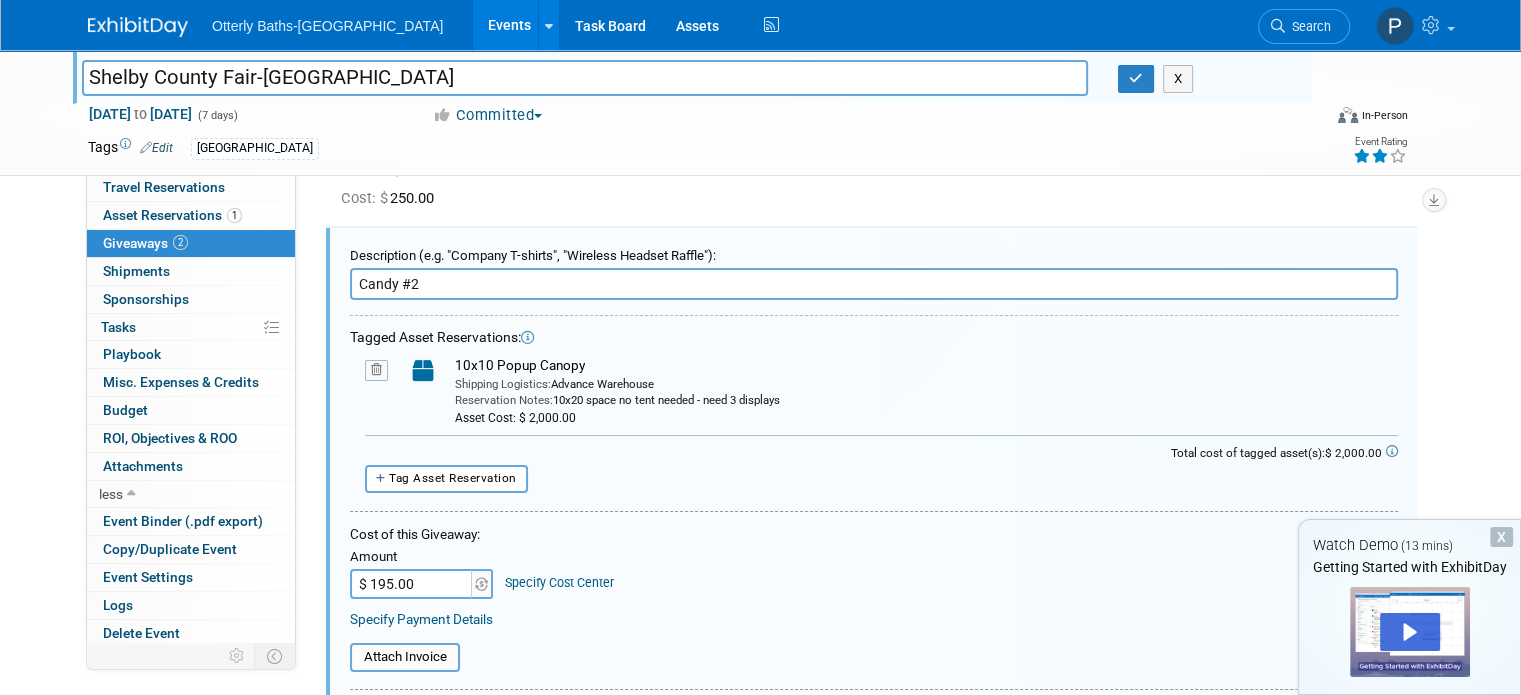 click at bounding box center (376, 370) 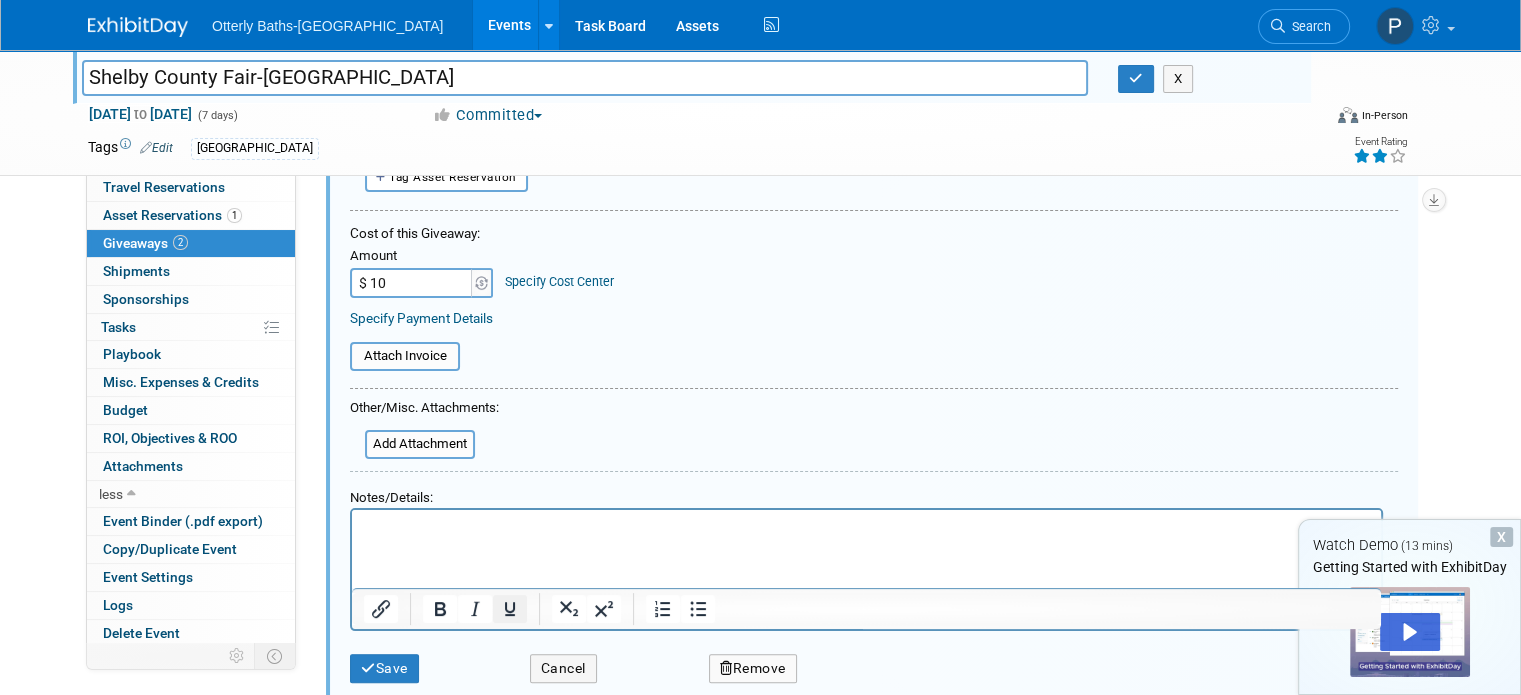 scroll, scrollTop: 311, scrollLeft: 0, axis: vertical 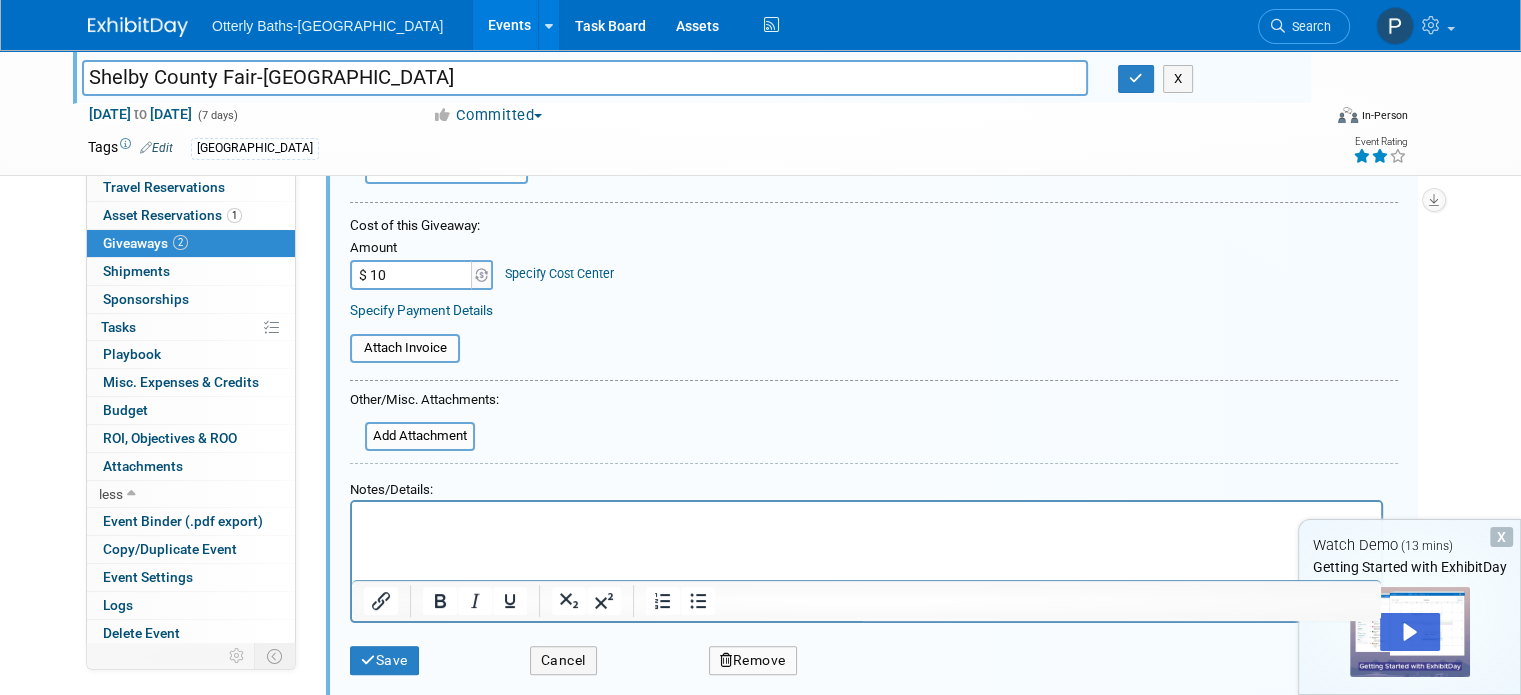 type on "$ 10.00" 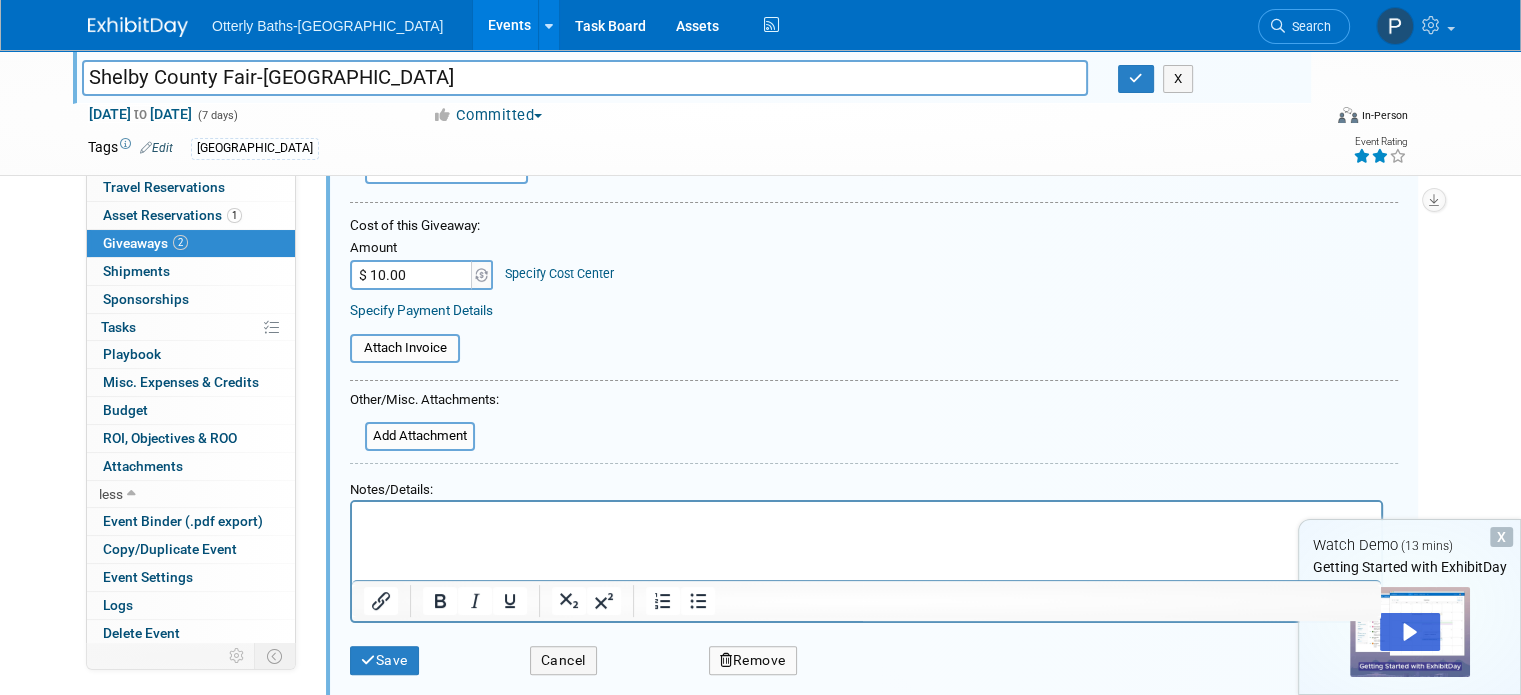 click at bounding box center (867, 520) 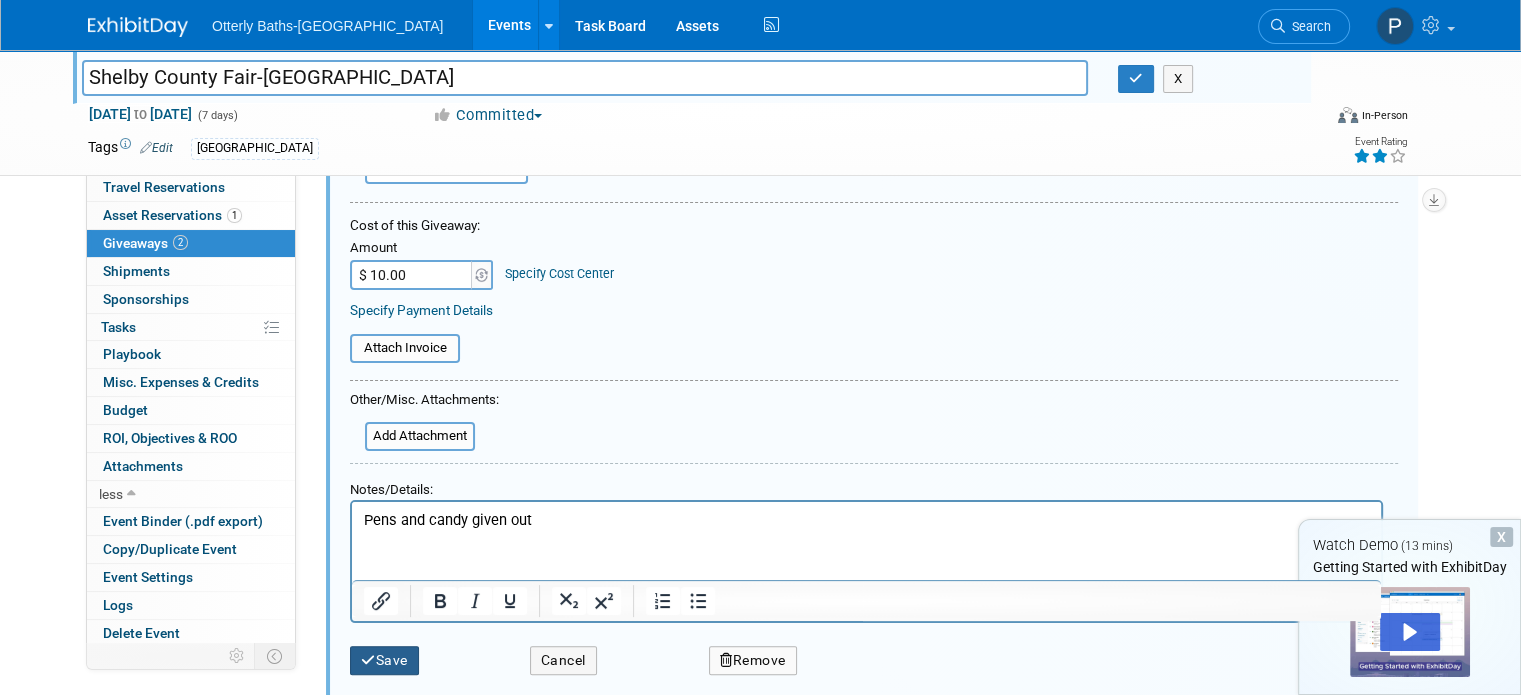 click on "Save" at bounding box center (384, 660) 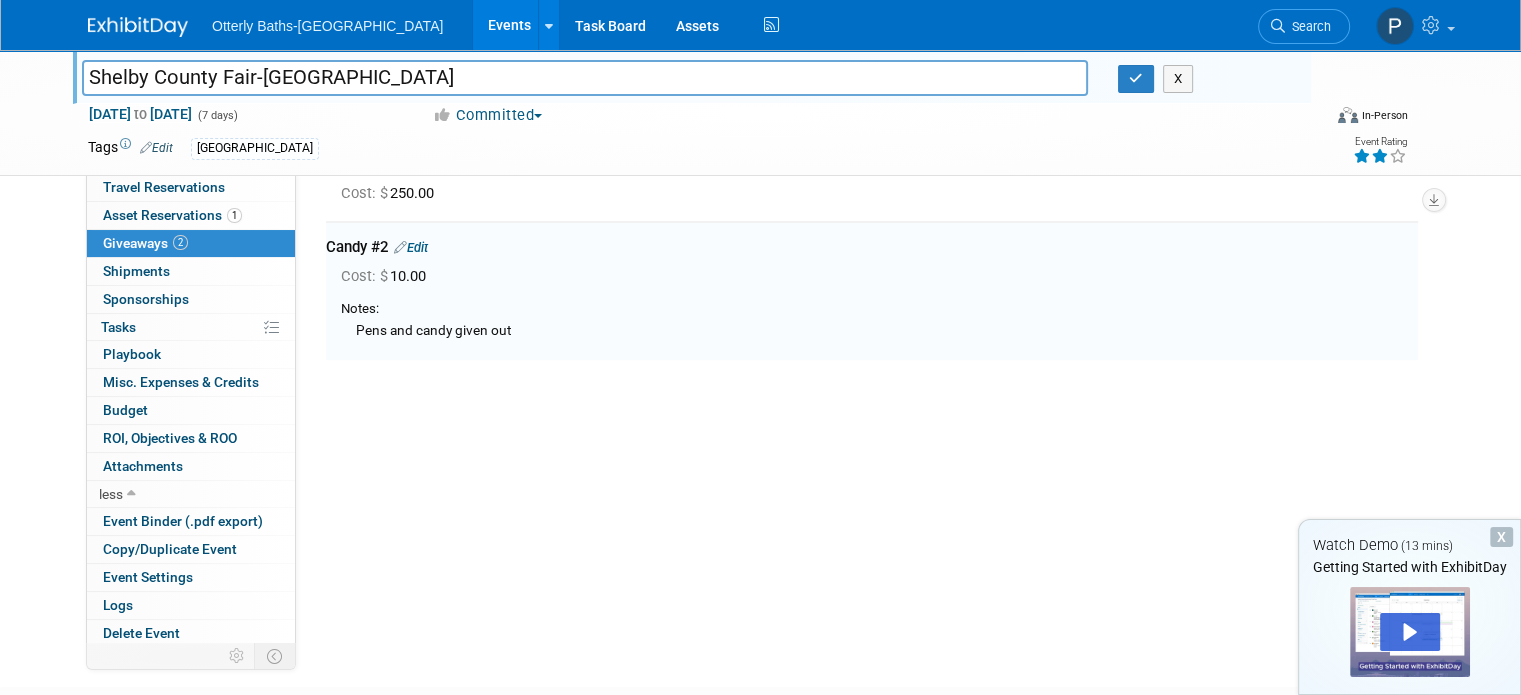 scroll, scrollTop: 111, scrollLeft: 0, axis: vertical 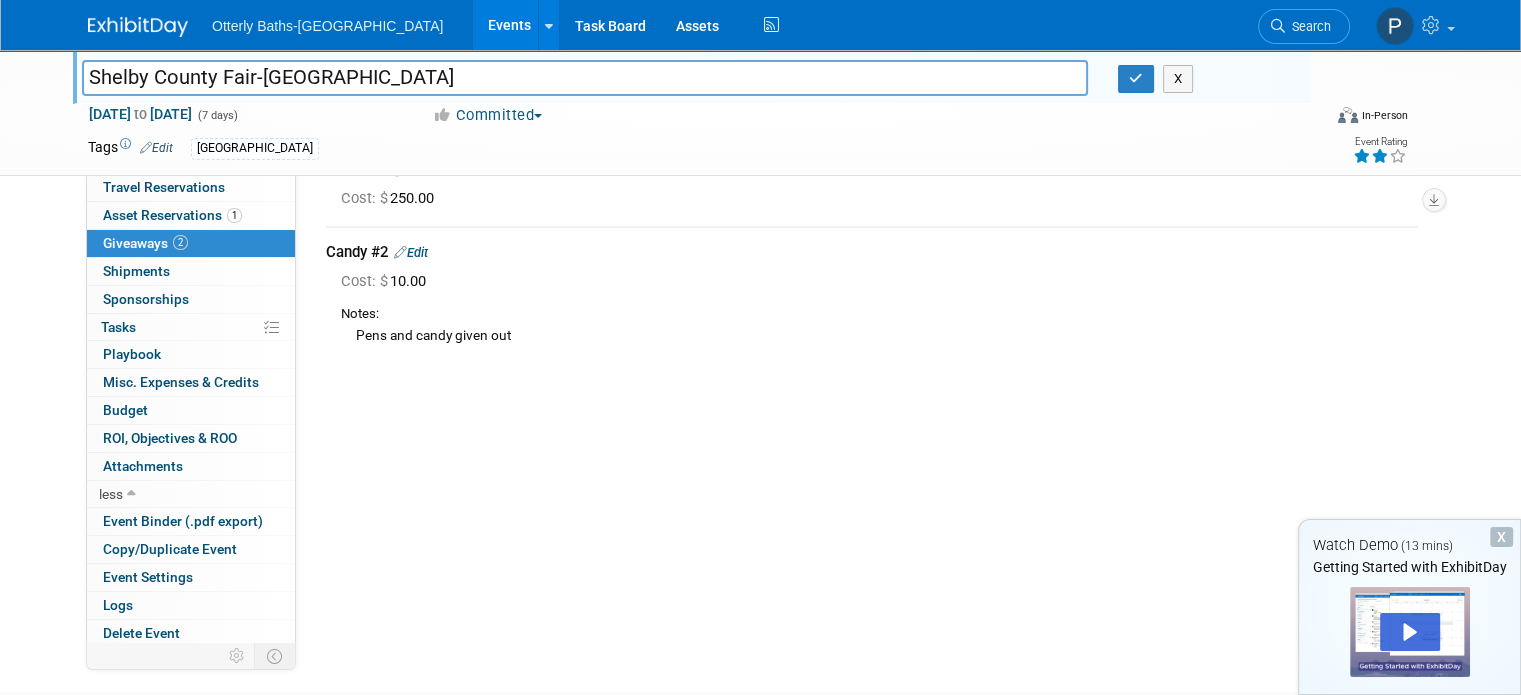 click on "X" at bounding box center (1501, 537) 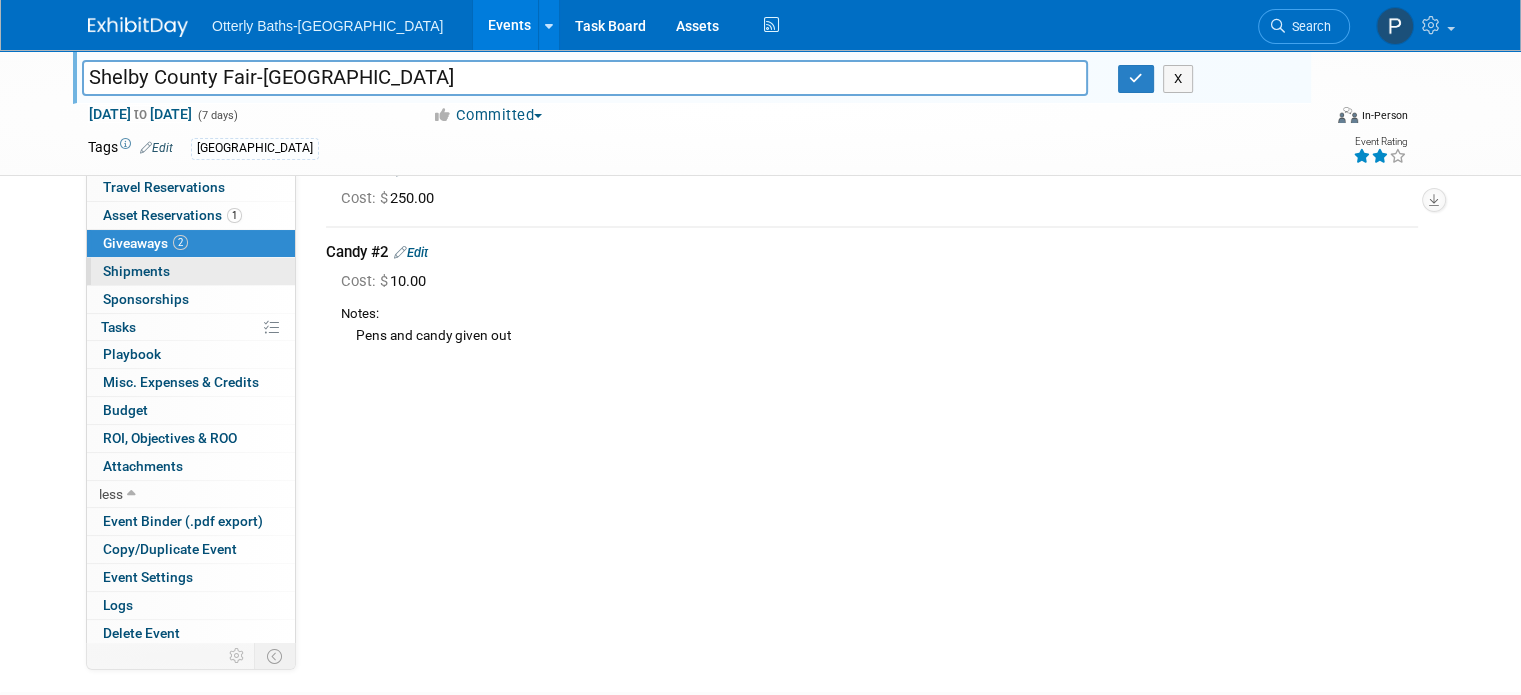 click on "Shipments 0" at bounding box center (136, 271) 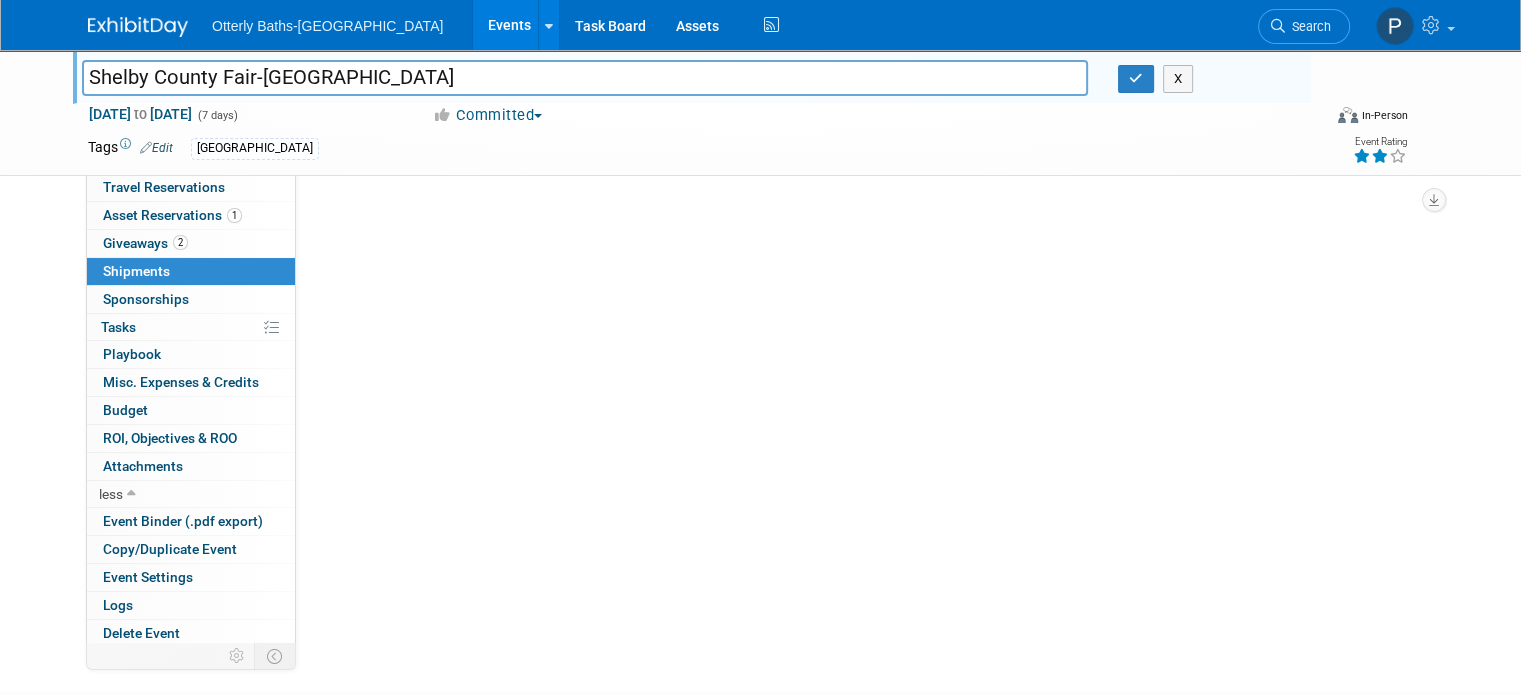 scroll, scrollTop: 0, scrollLeft: 0, axis: both 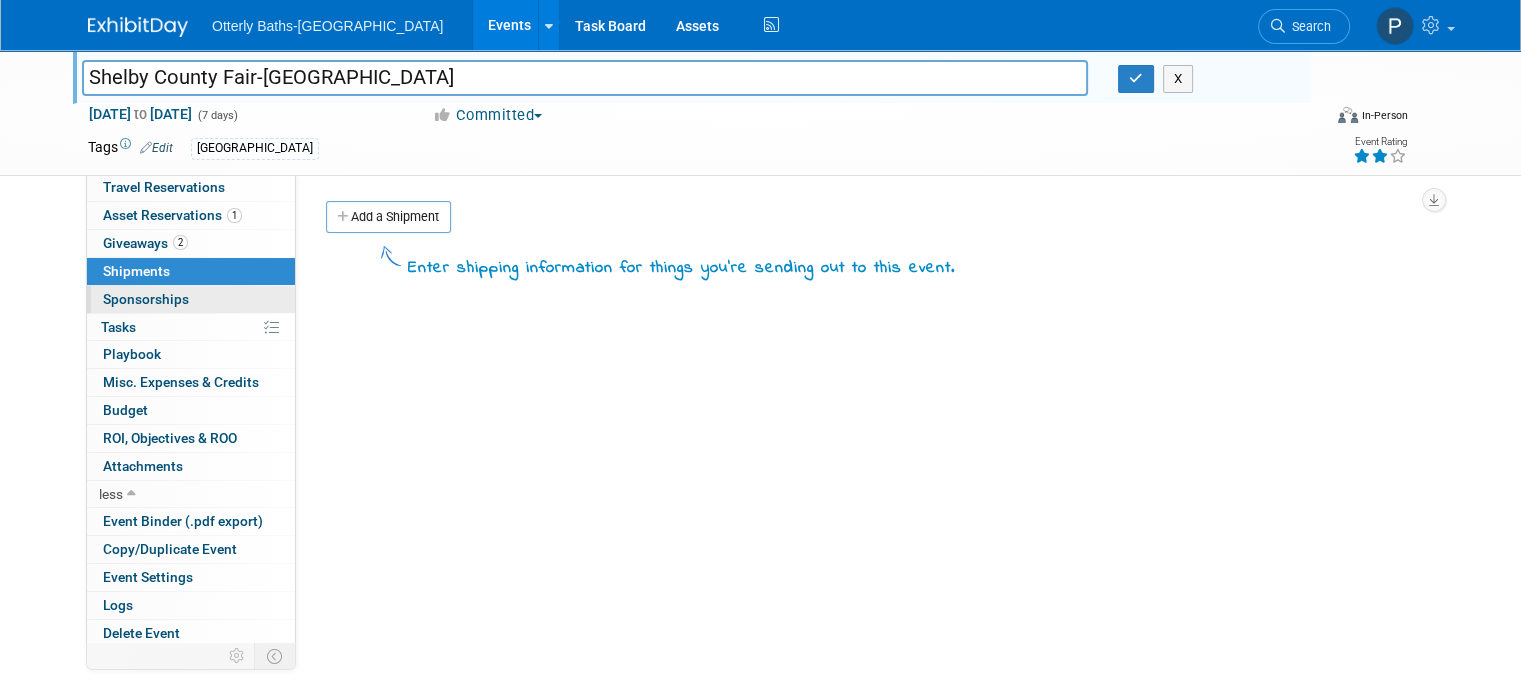 click on "Sponsorships 0" at bounding box center (146, 299) 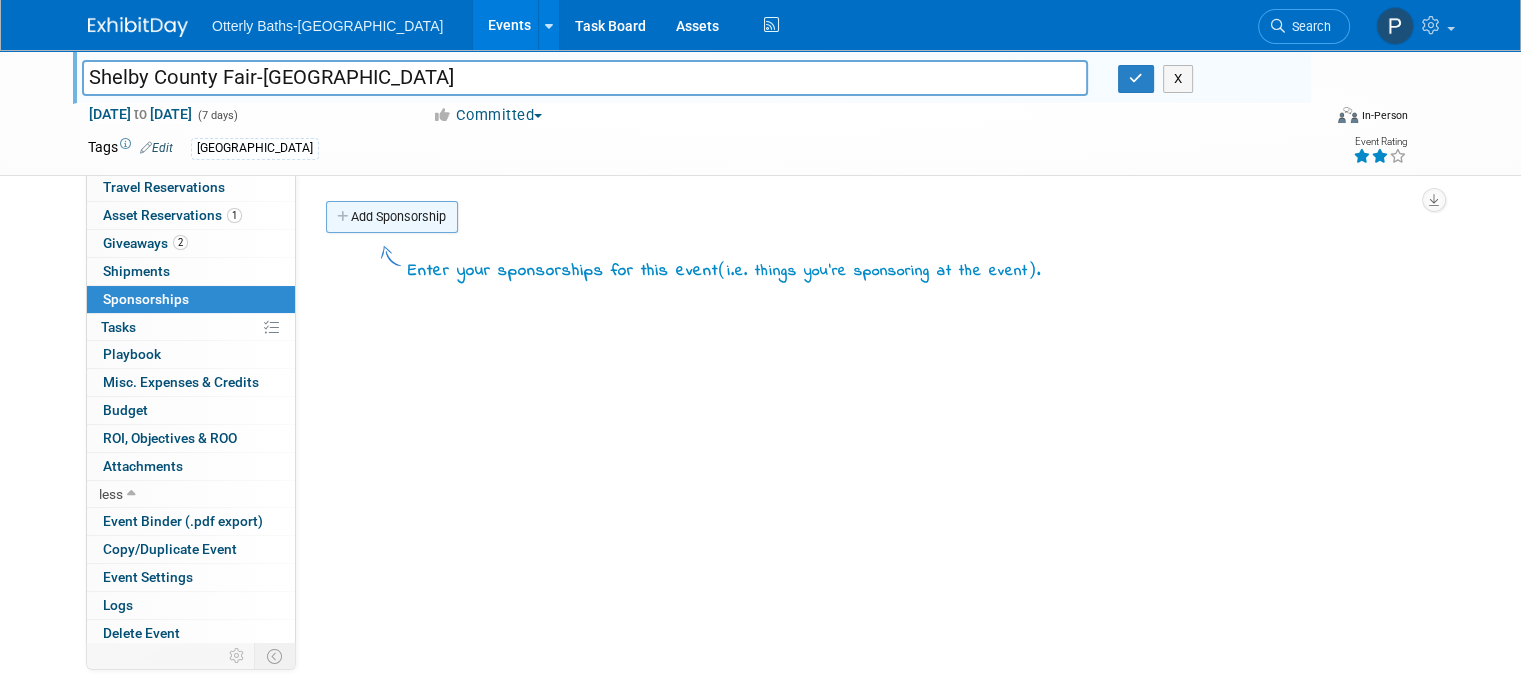 click on "Add Sponsorship" at bounding box center [392, 217] 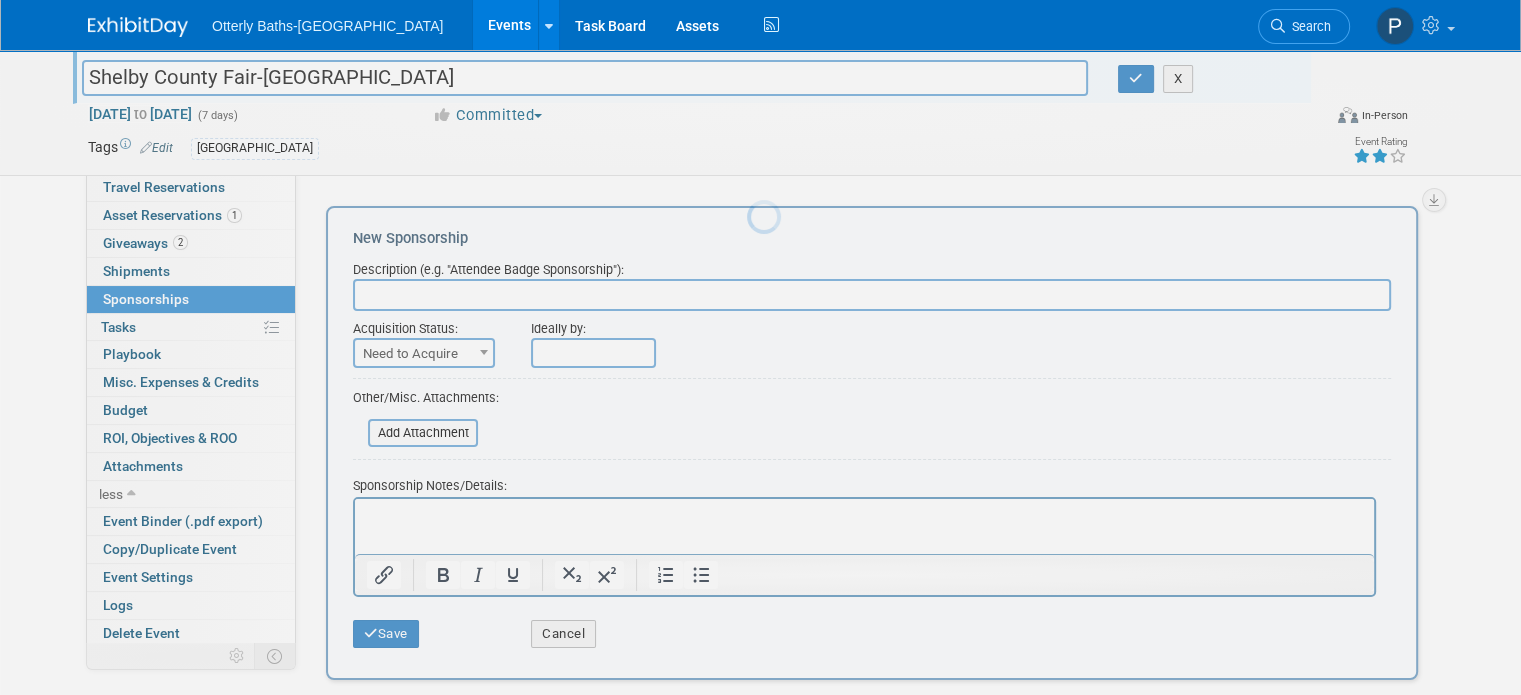 scroll, scrollTop: 0, scrollLeft: 0, axis: both 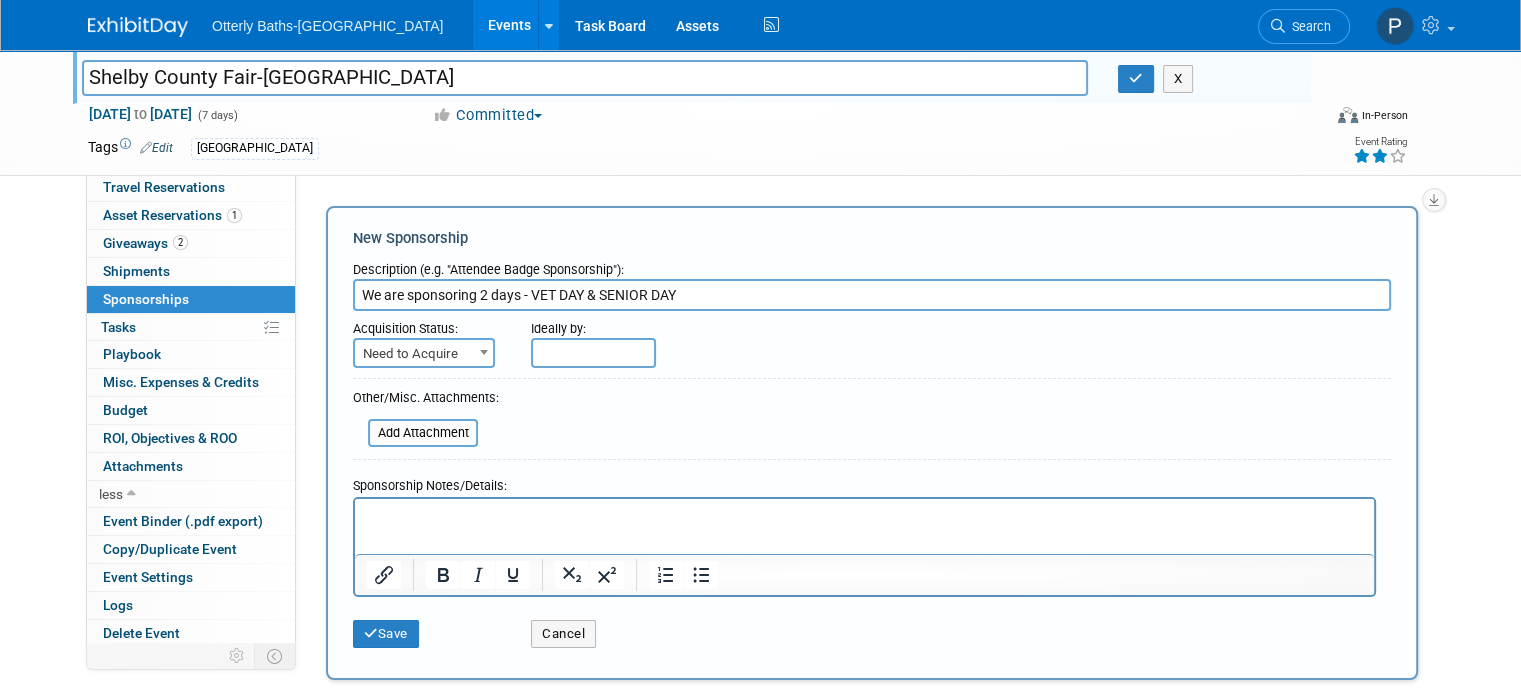 type on "We are sponsoring 2 days - VET DAY & SENIOR DAY" 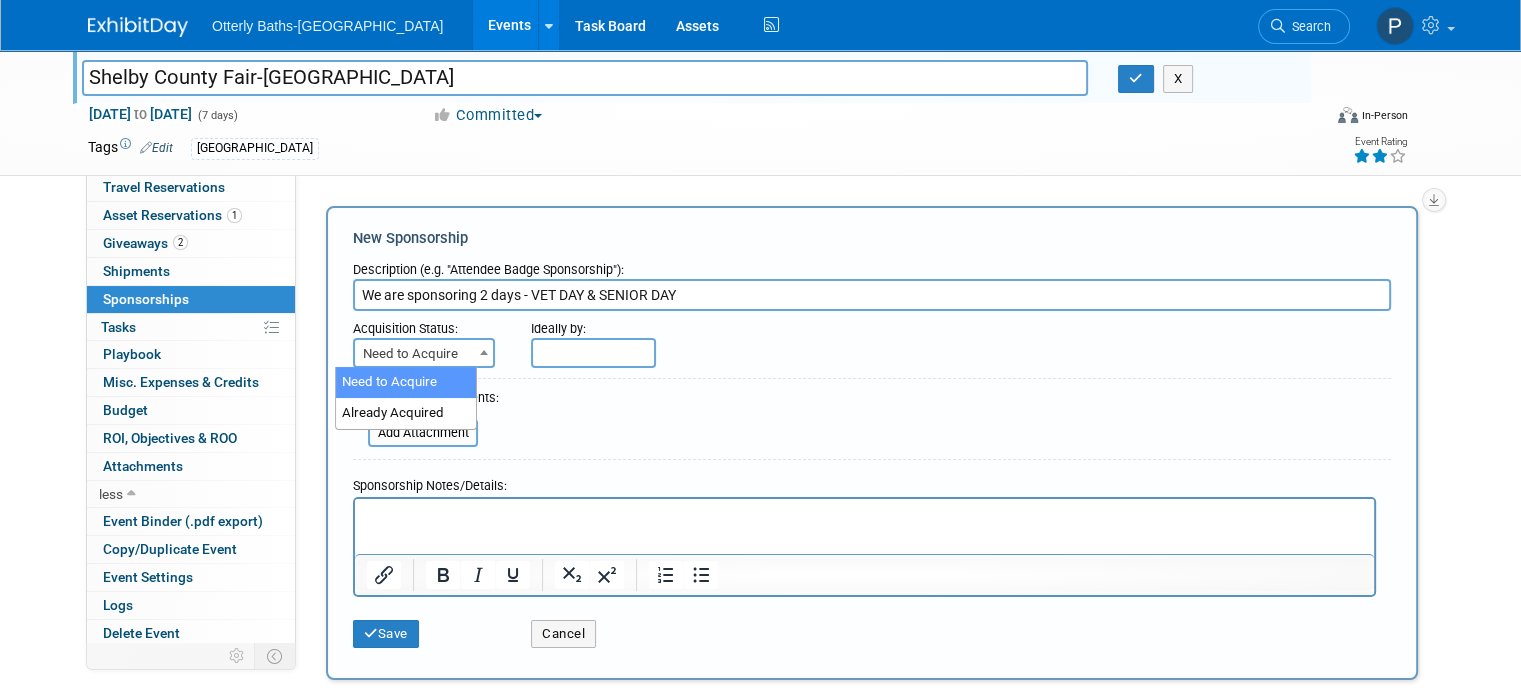 click on "Need to Acquire" at bounding box center (424, 354) 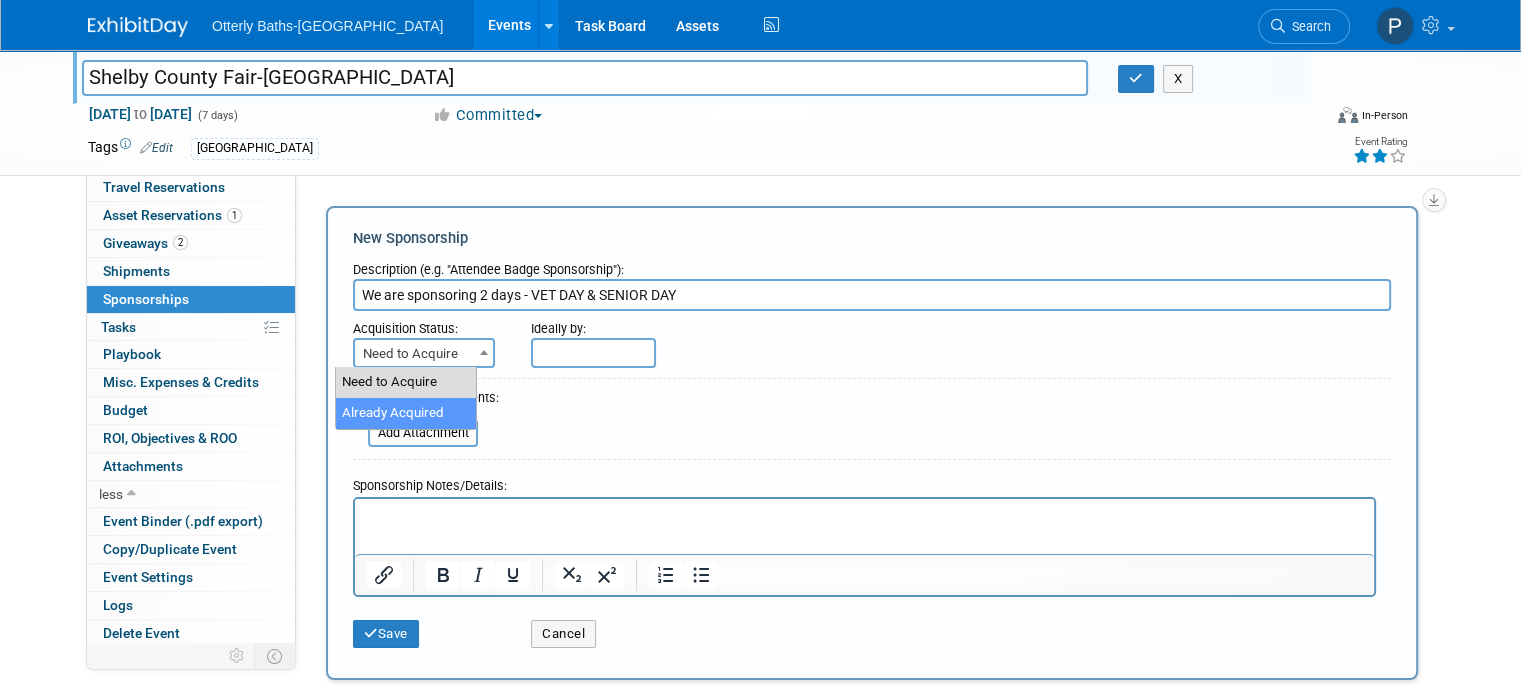 select on "2" 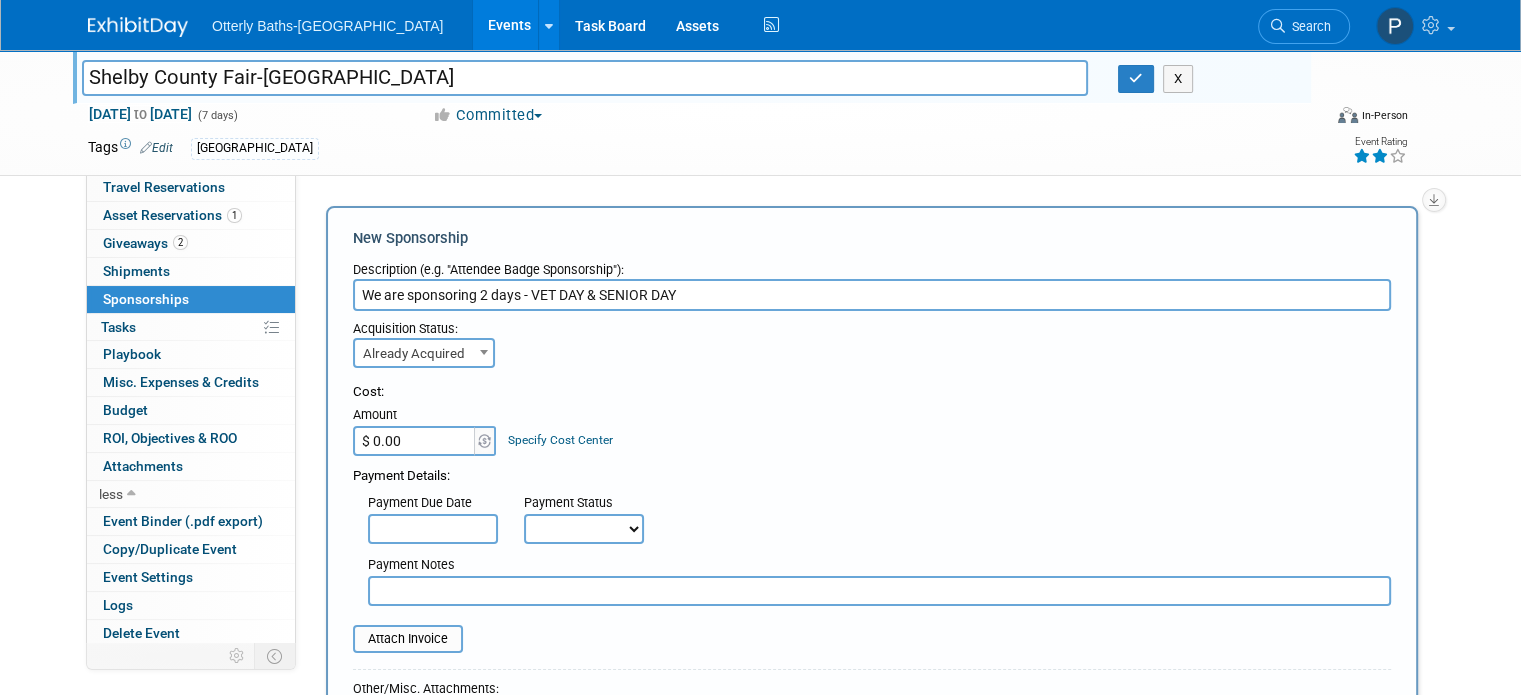 click on "Not Paid Yet
Partially Paid
Paid in Full" at bounding box center [584, 529] 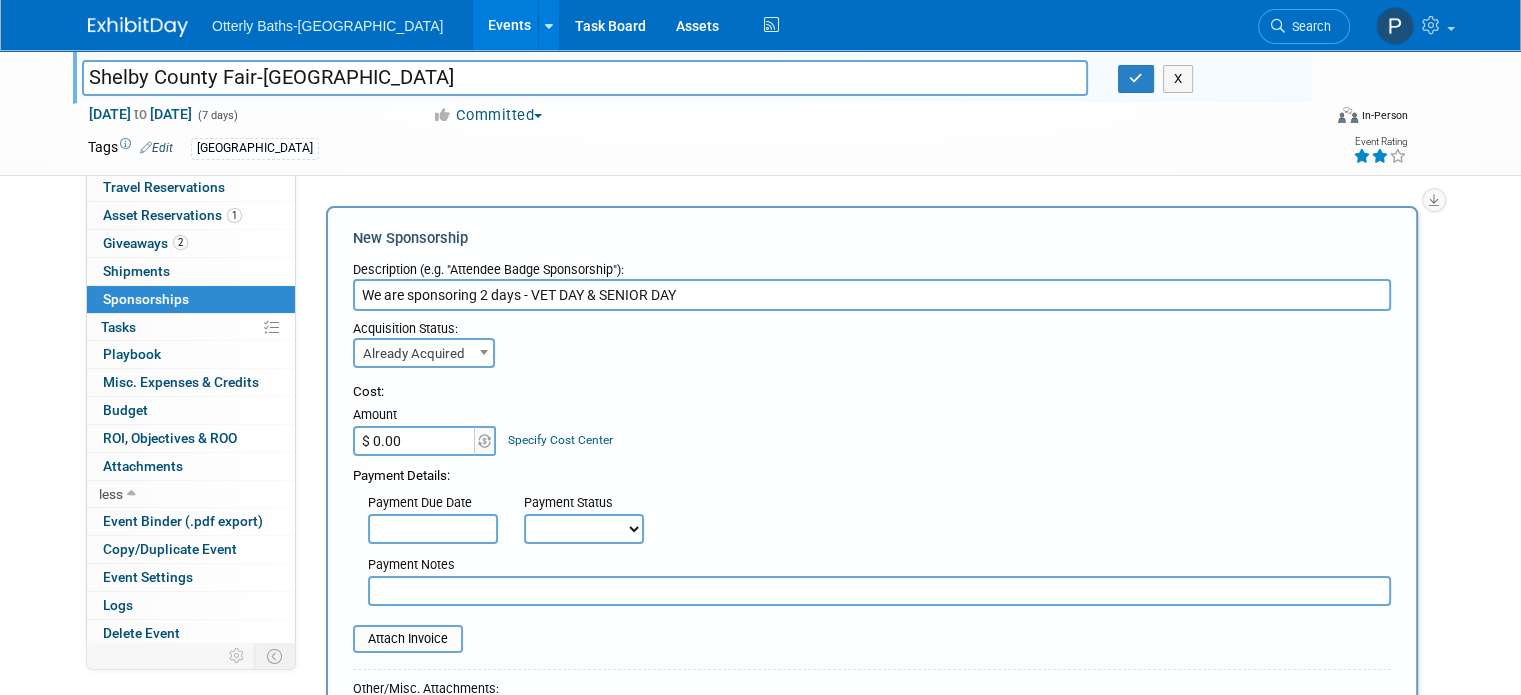 select on "1" 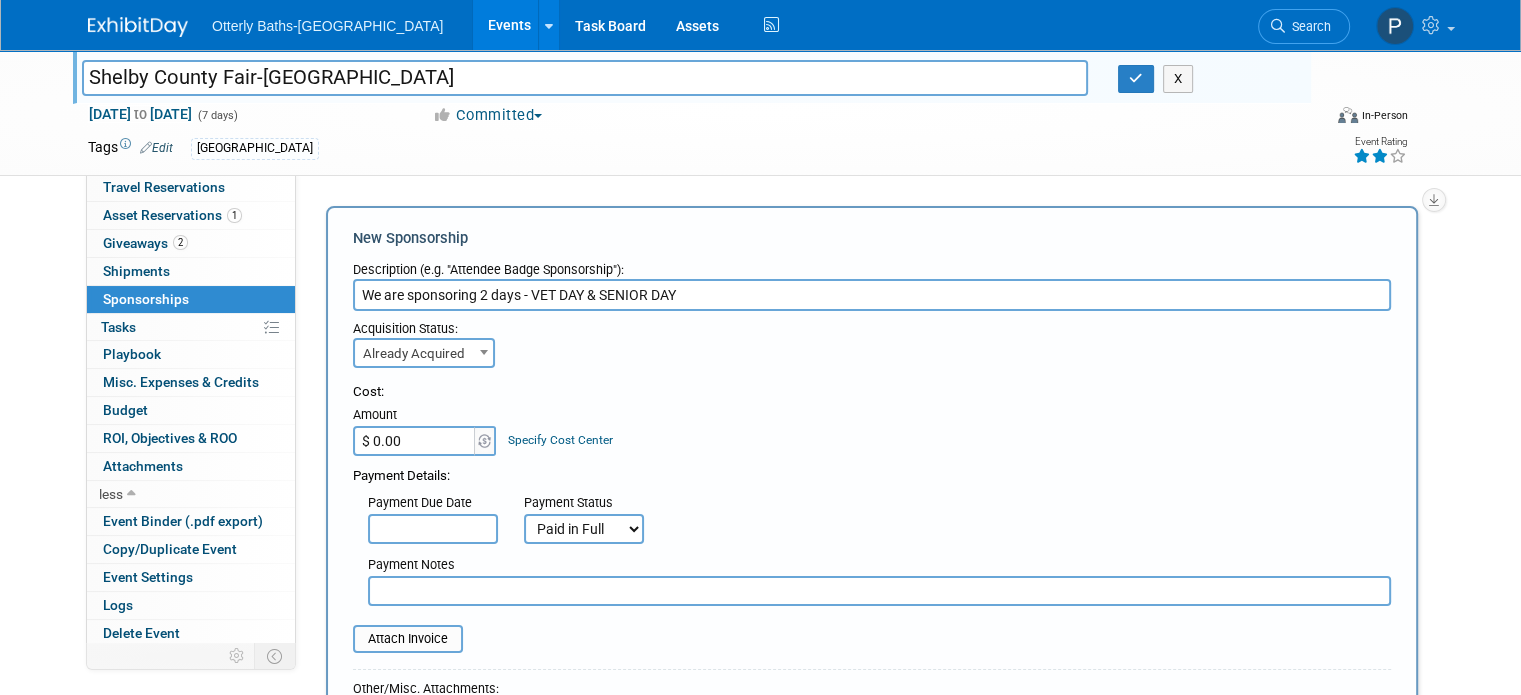 click on "Not Paid Yet
Partially Paid
Paid in Full" at bounding box center (584, 529) 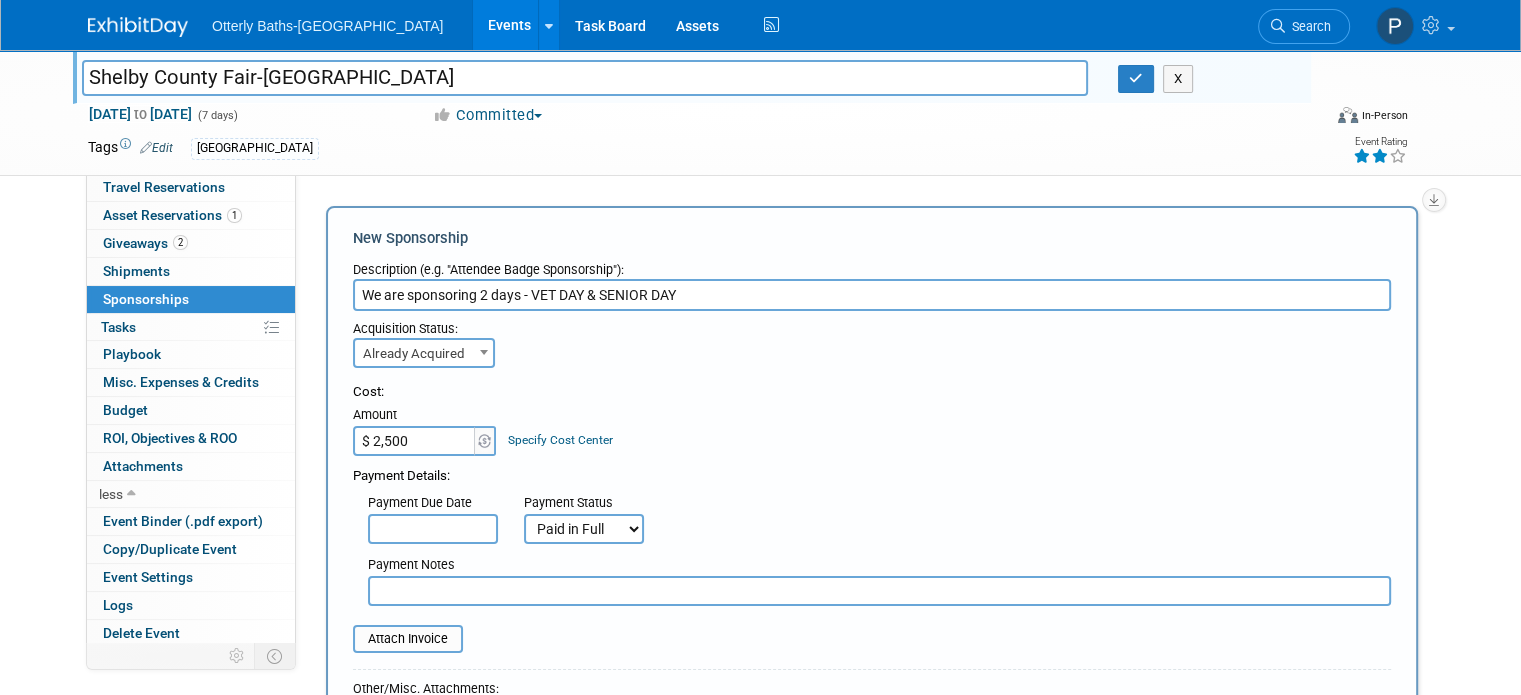 type on "$ 2,500.00" 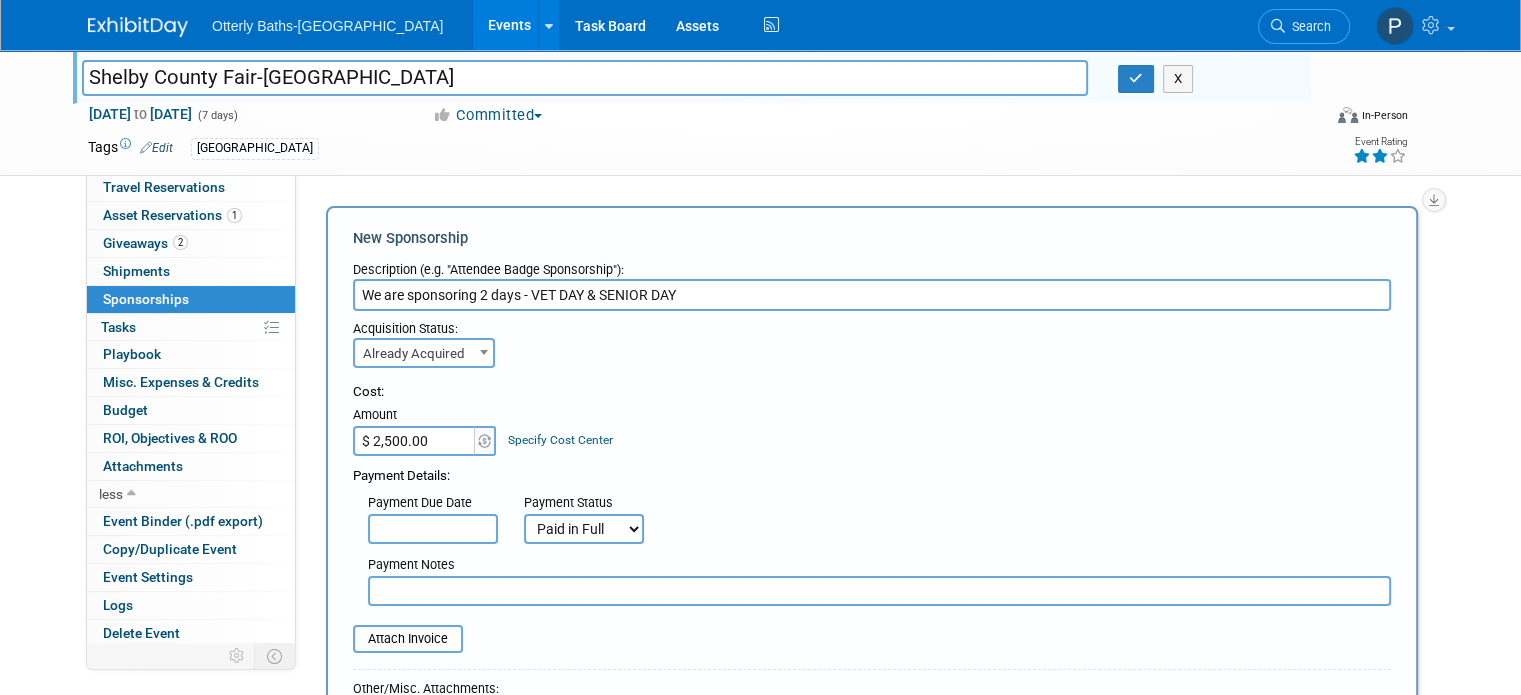 click at bounding box center (879, 591) 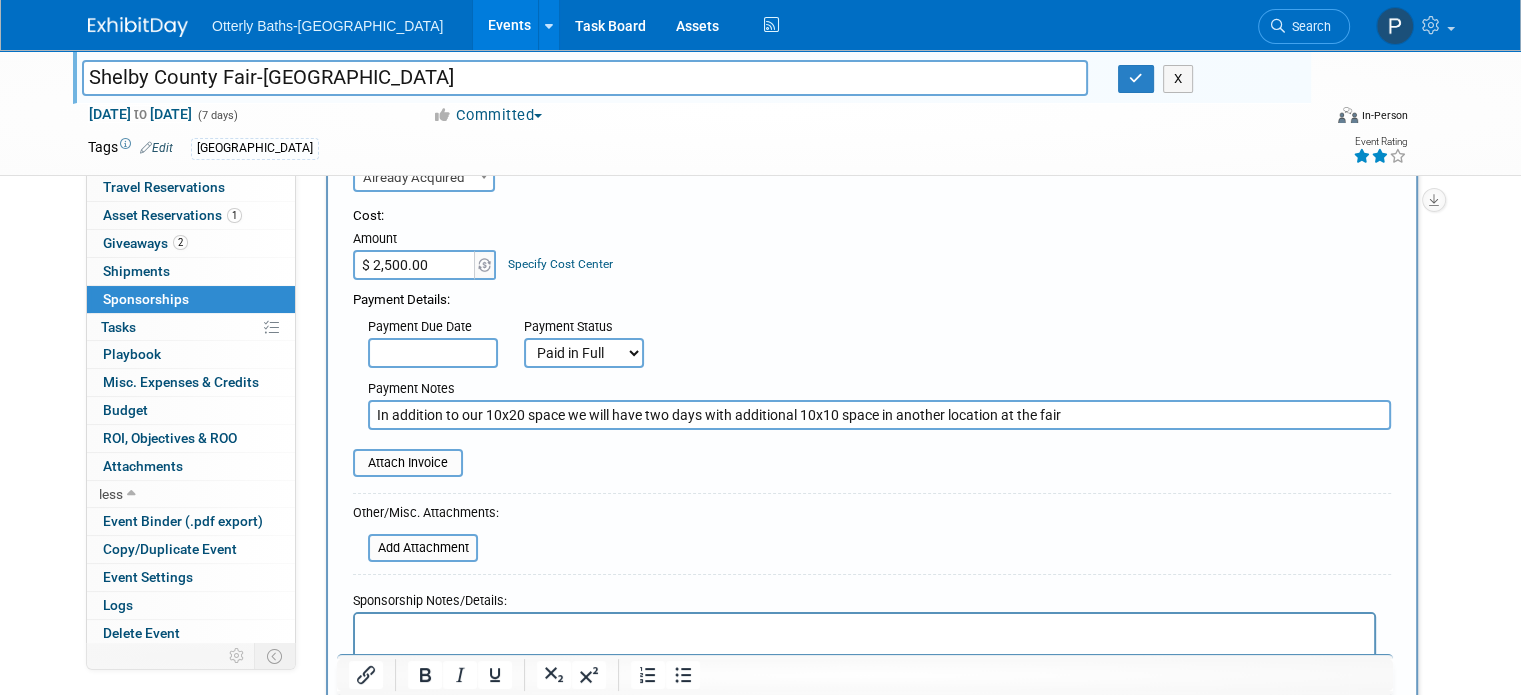 scroll, scrollTop: 200, scrollLeft: 0, axis: vertical 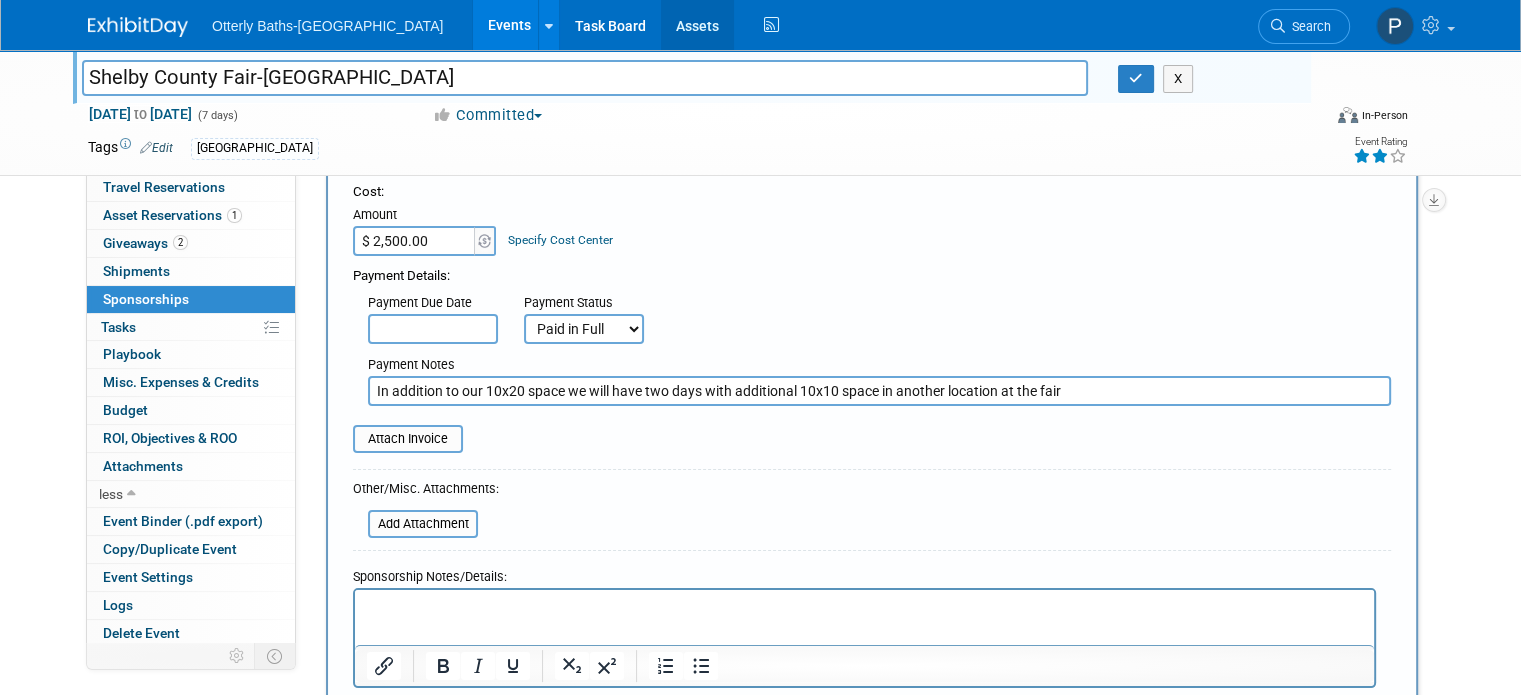 type on "In addition to our 10x20 space we will have two days with additional 10x10 space in another location at the fair" 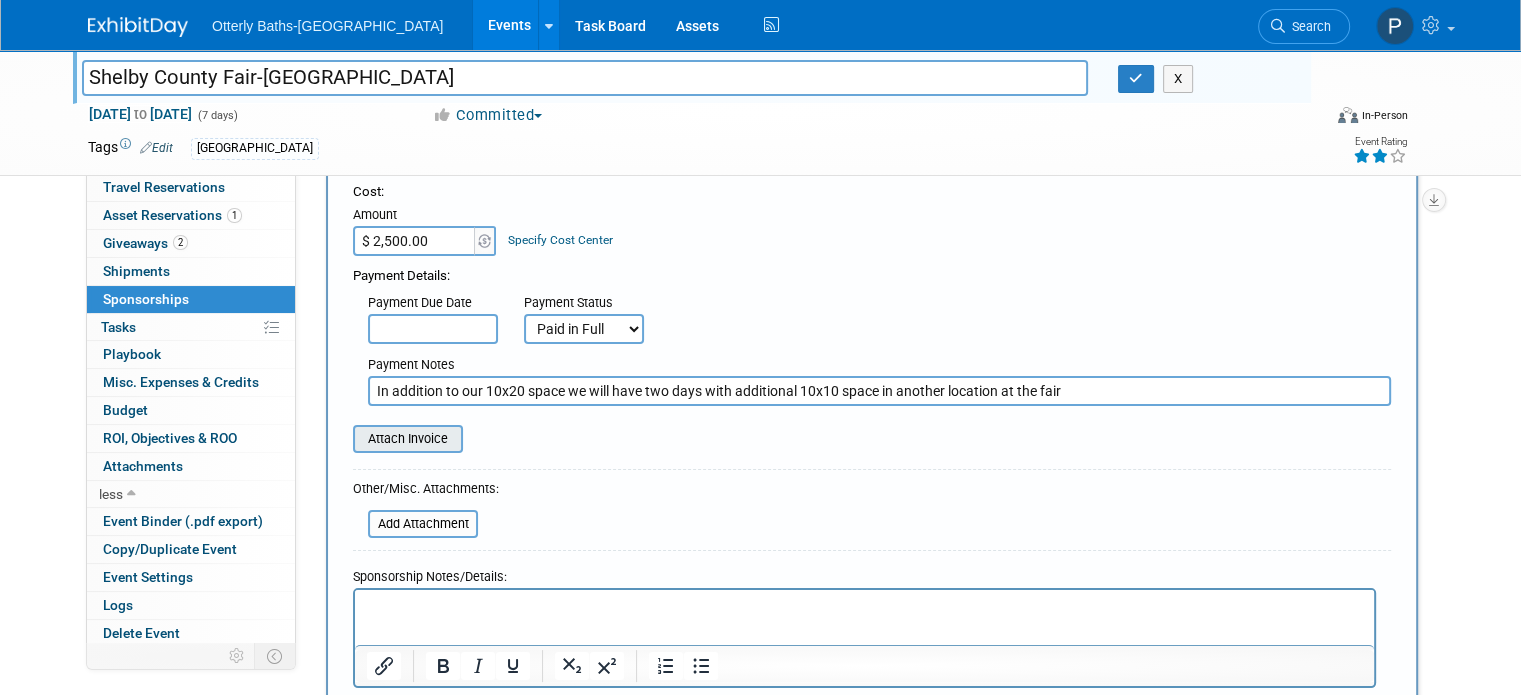 click at bounding box center (342, 439) 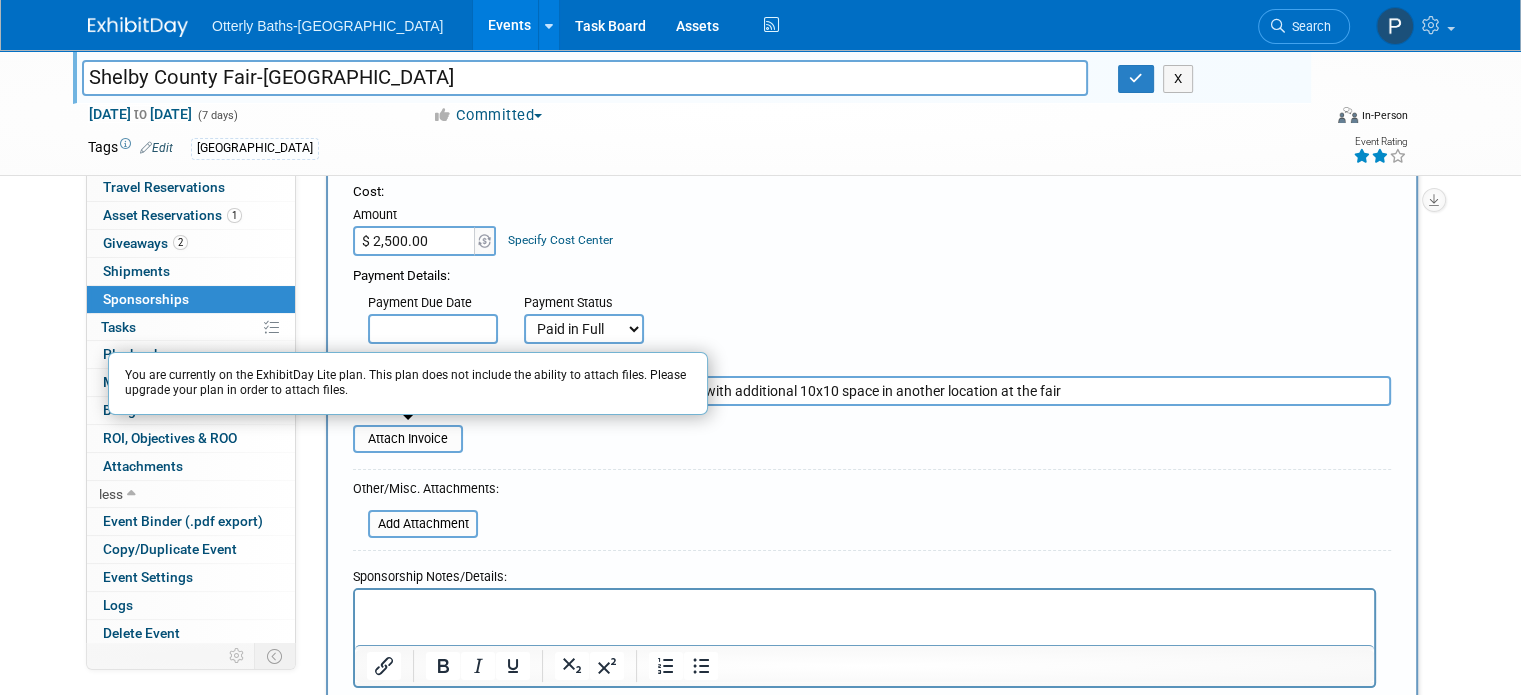 click on "Description (e.g. "Attendee Badge Sponsorship"):
We are sponsoring 2 days - VET DAY & SENIOR DAY
Acquisition Status:
Need to Acquire
Already Acquired
Already Acquired" at bounding box center (872, 400) 